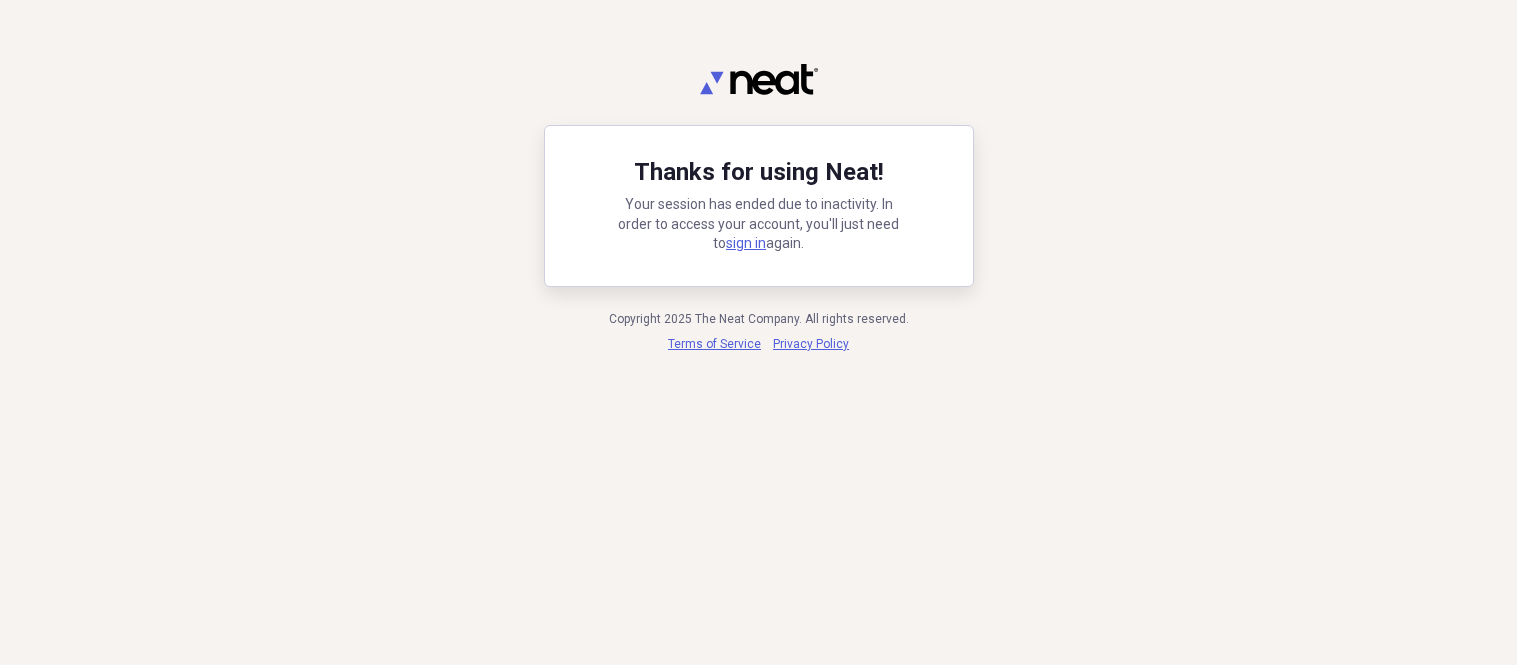 scroll, scrollTop: 0, scrollLeft: 0, axis: both 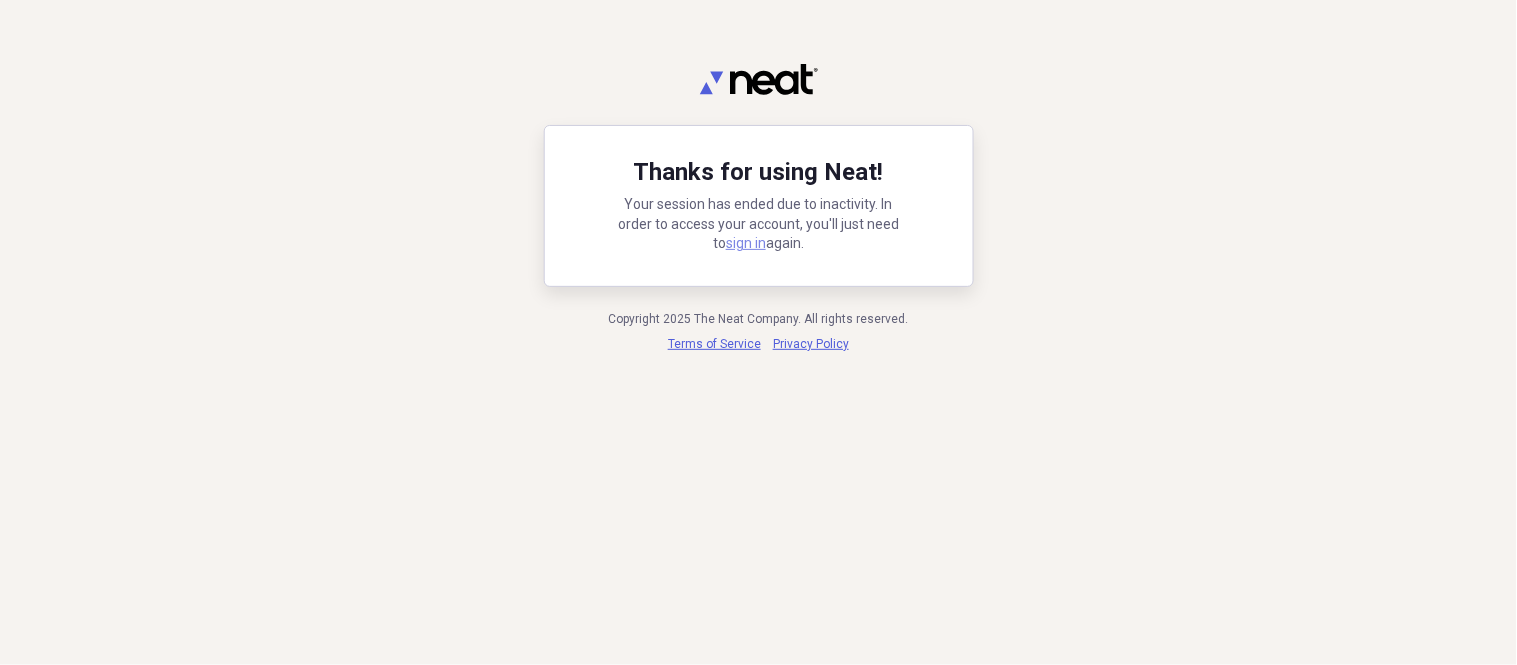 click on "sign in" at bounding box center (746, 243) 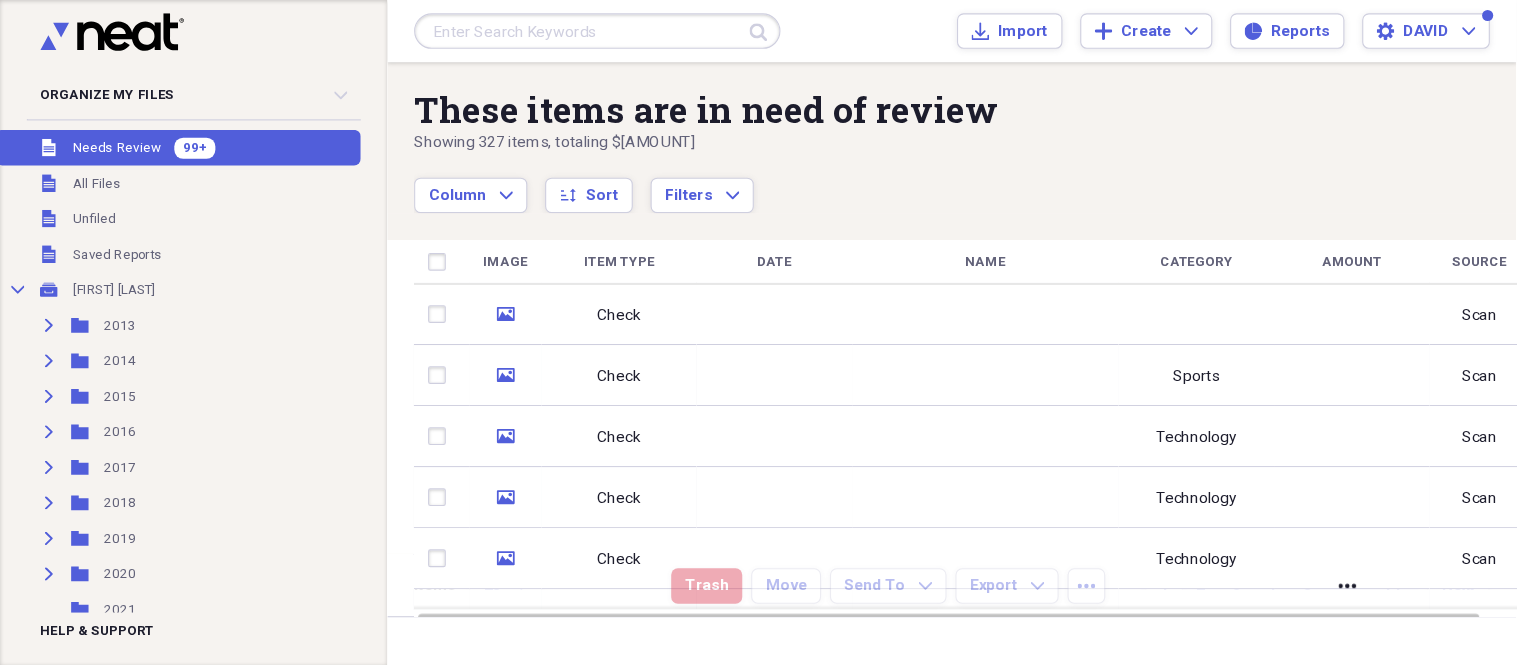 scroll, scrollTop: 0, scrollLeft: 0, axis: both 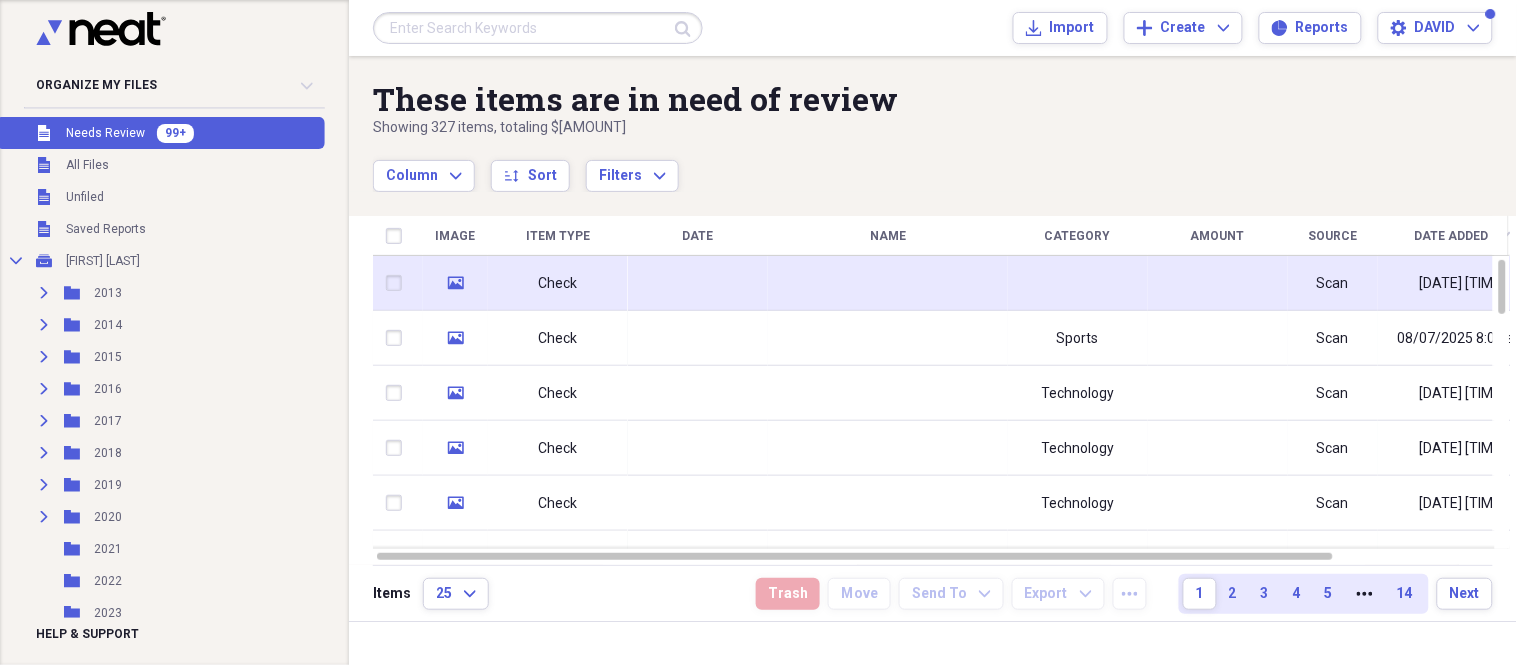 click at bounding box center (698, 283) 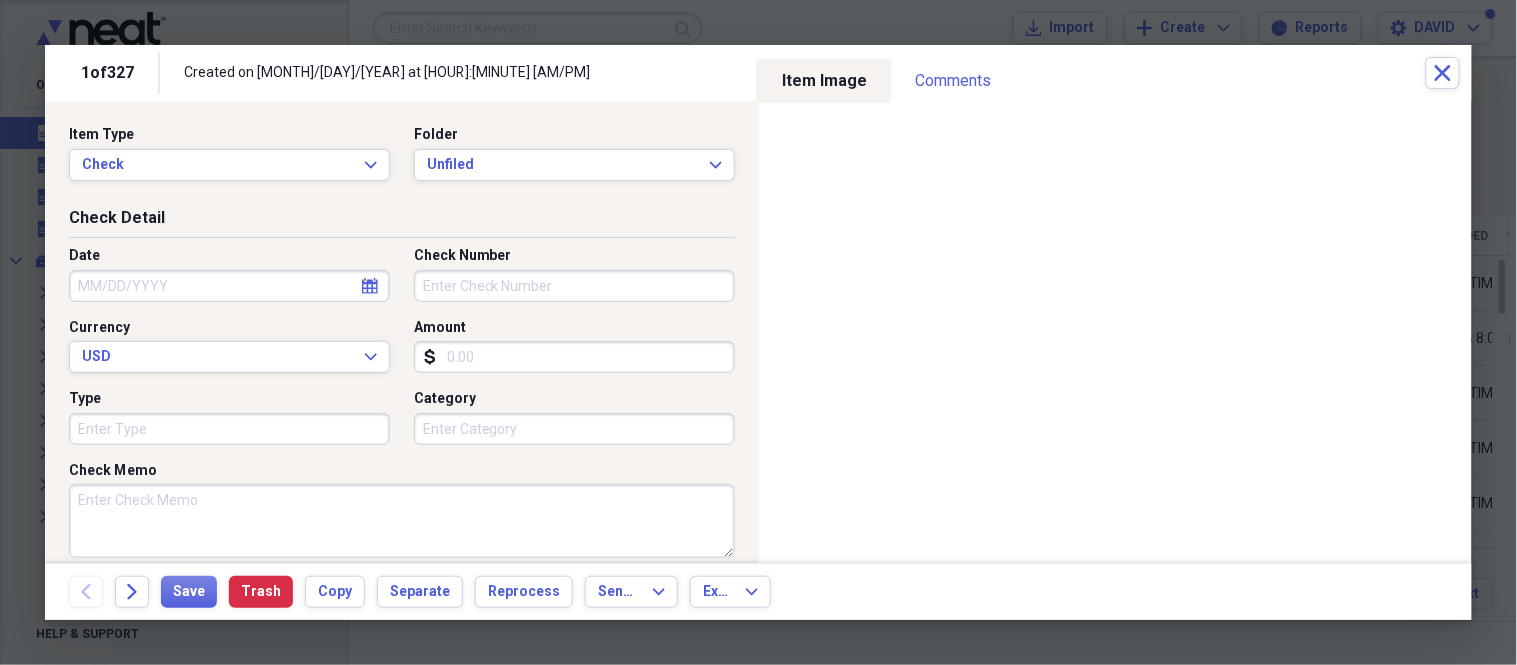 select on "7" 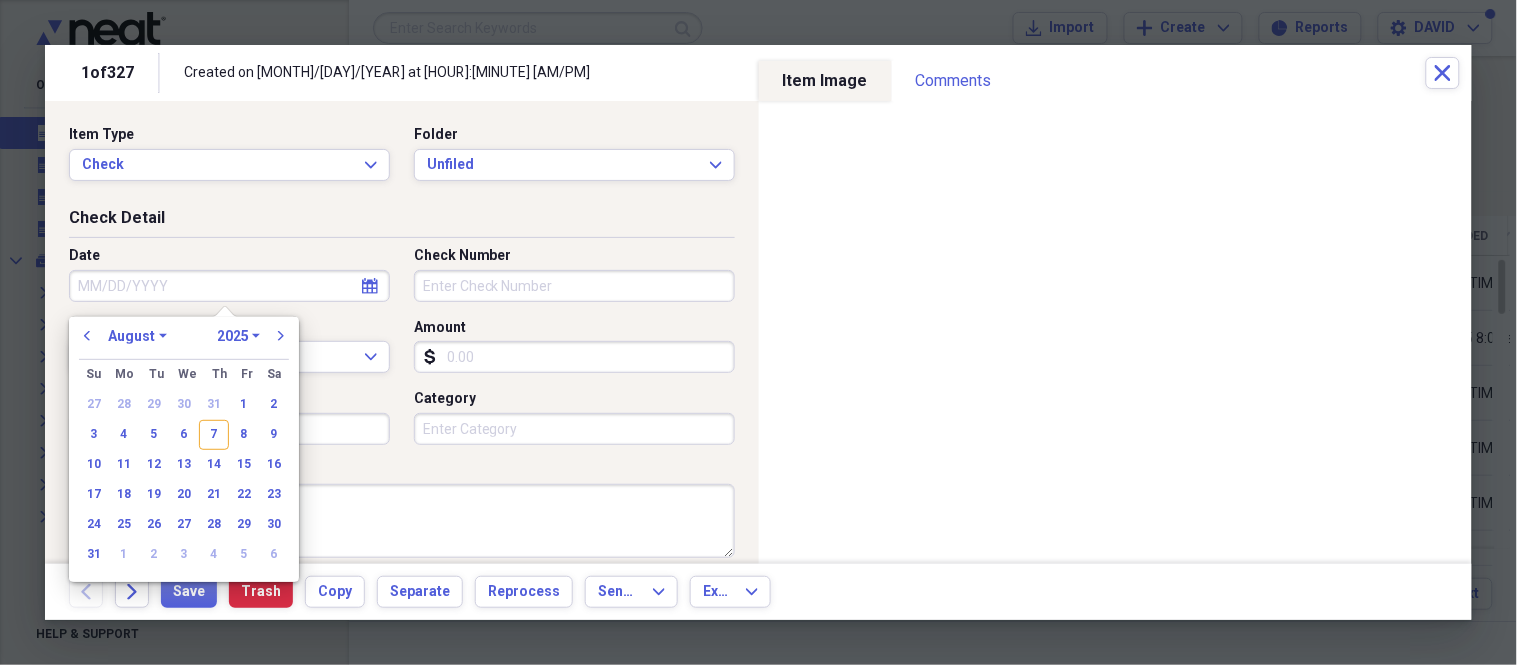 click on "Date" at bounding box center [229, 286] 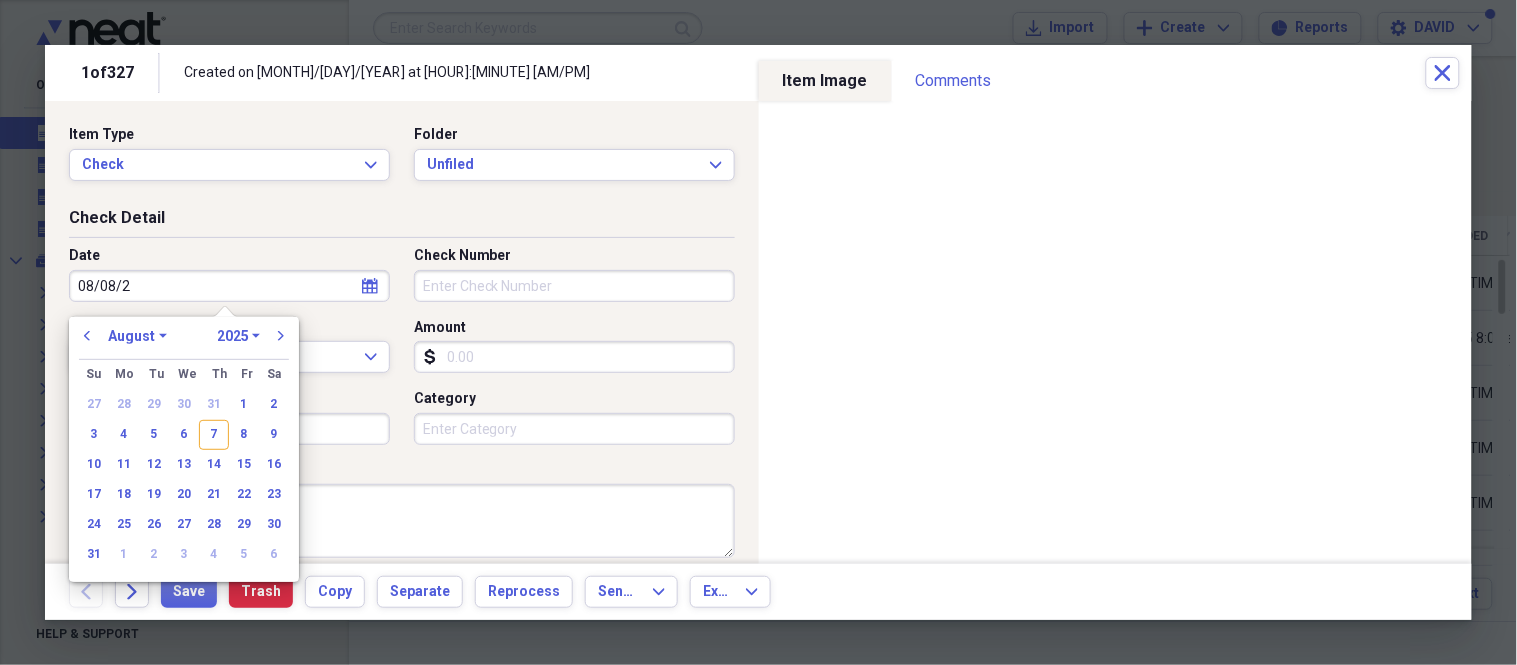 type on "08/08/20" 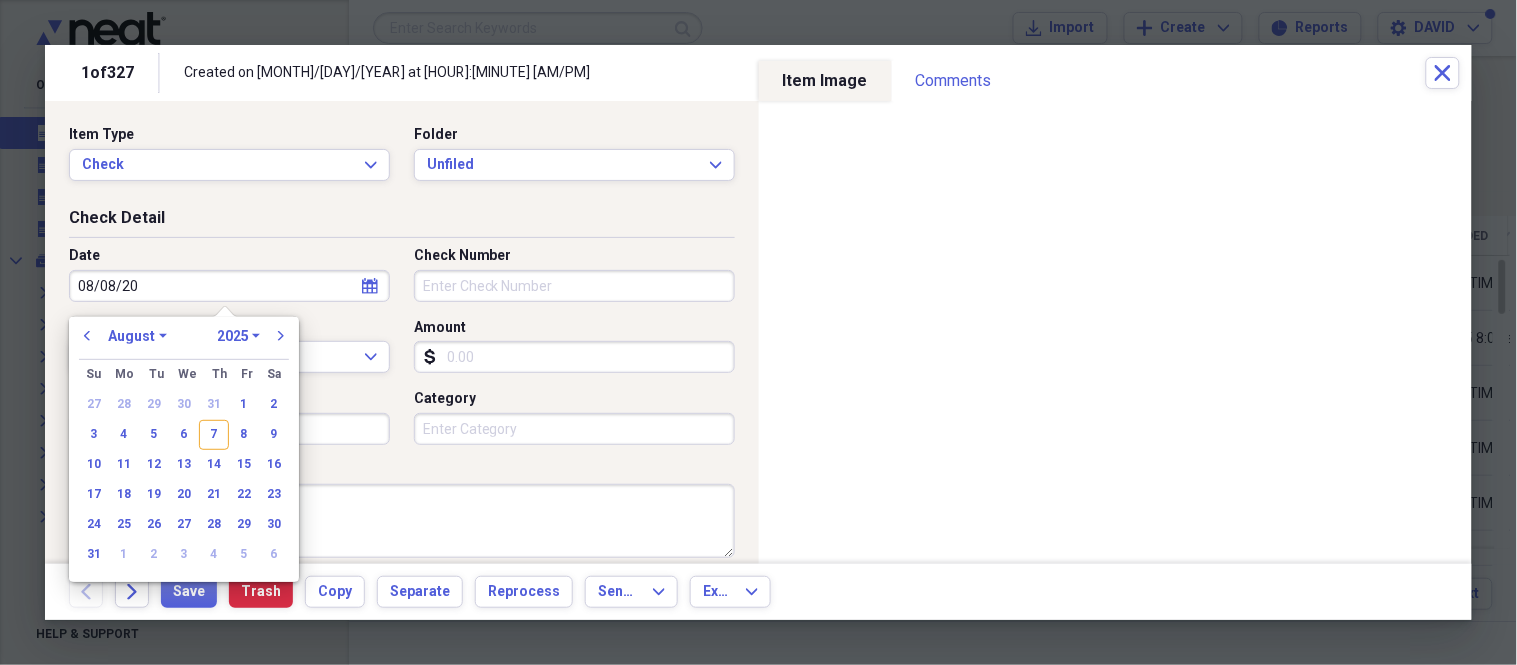 select on "2020" 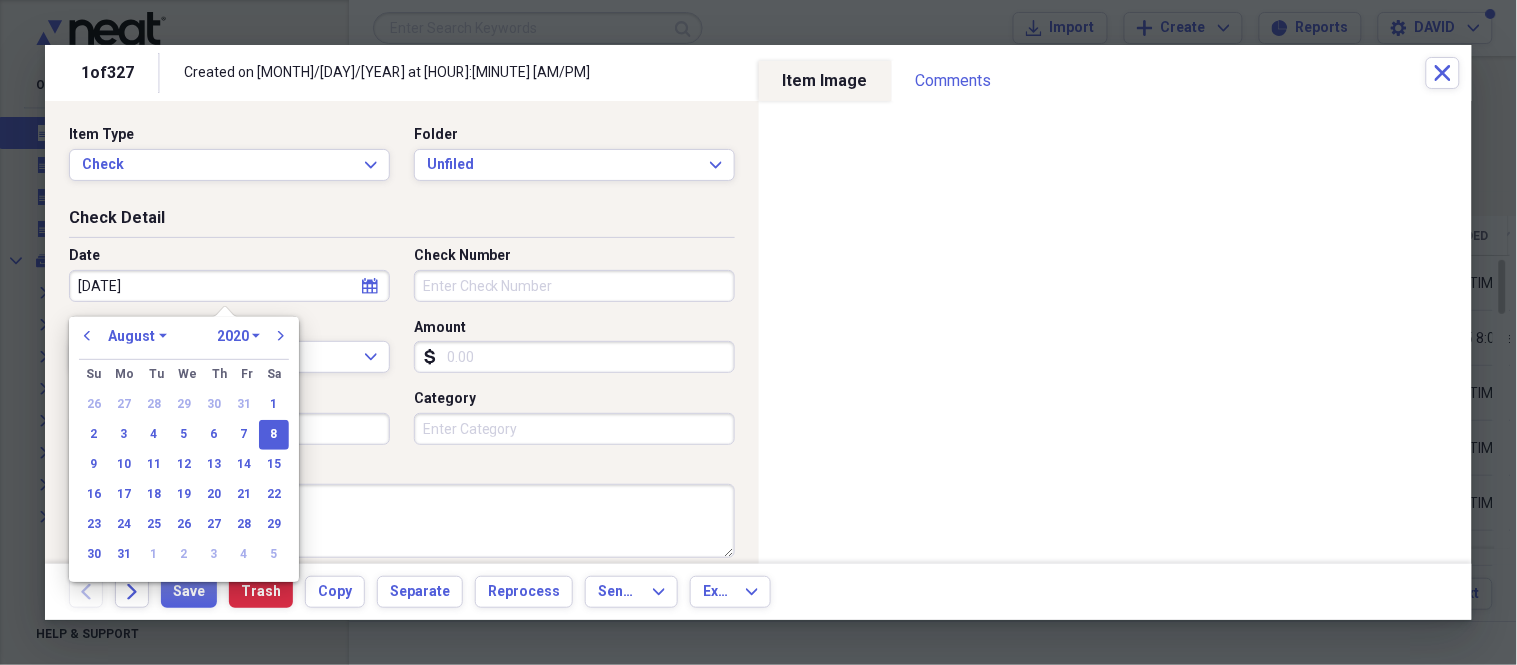 type on "08/08/2025" 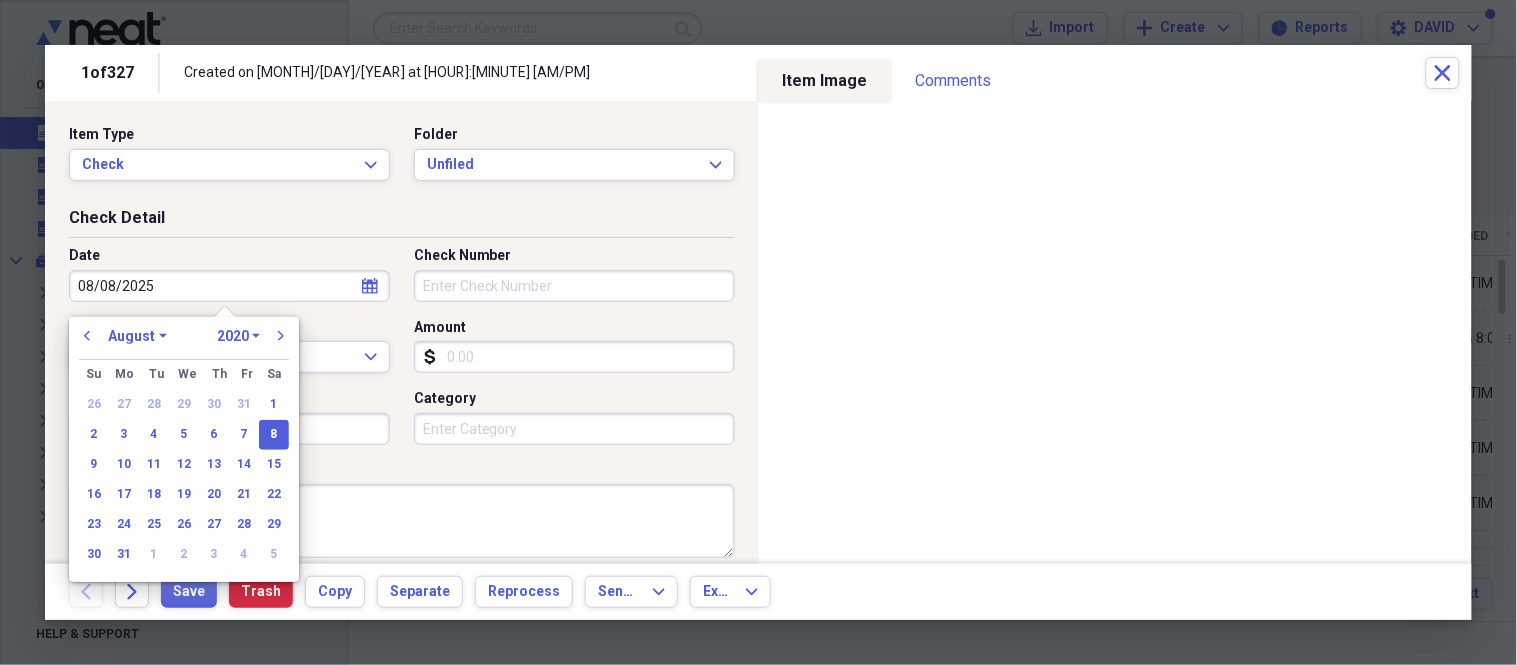 select on "2025" 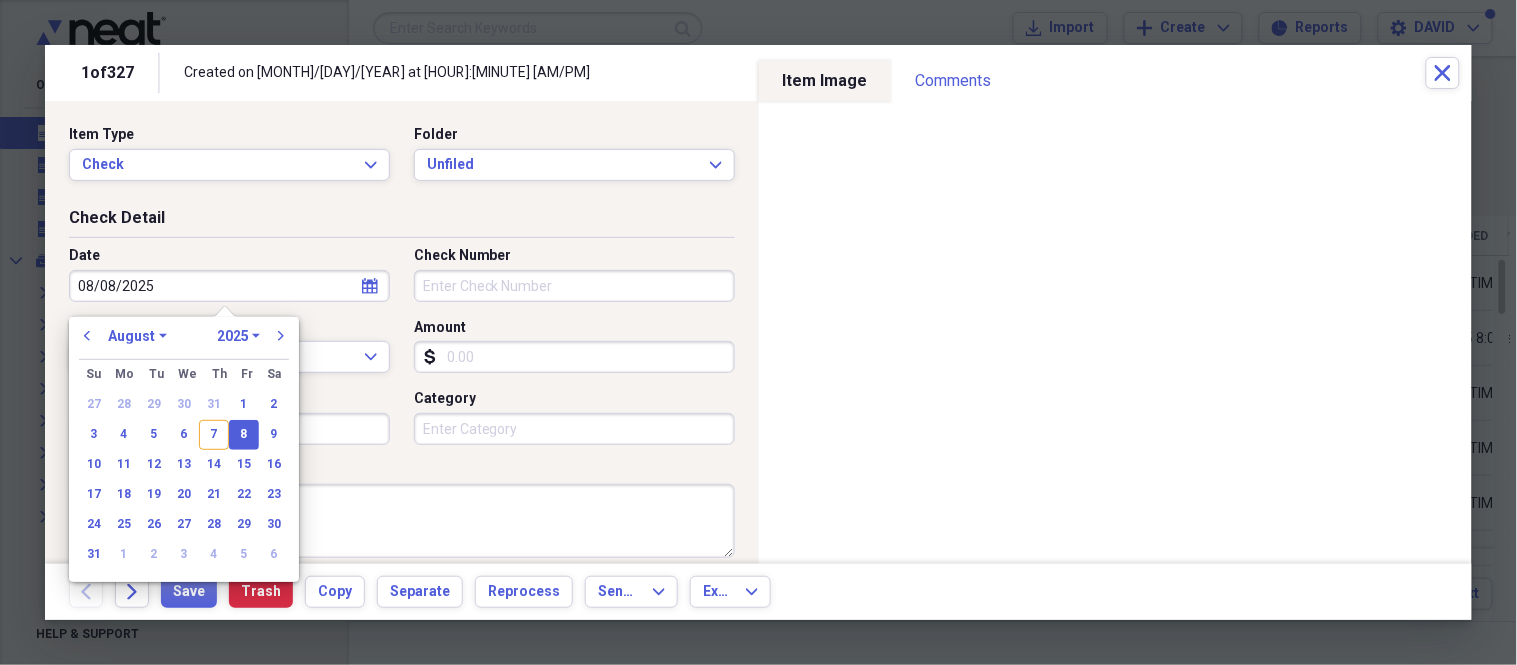 type on "08/08/2025" 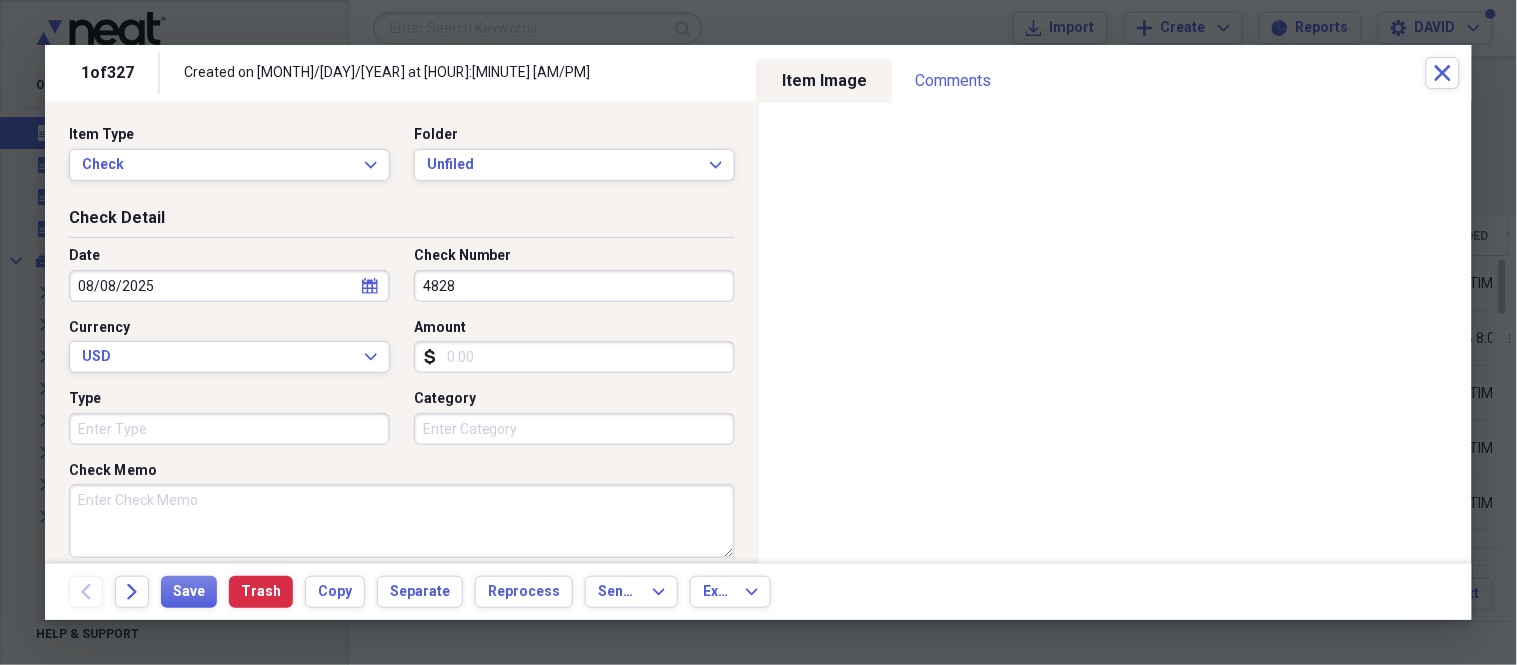 type on "4828" 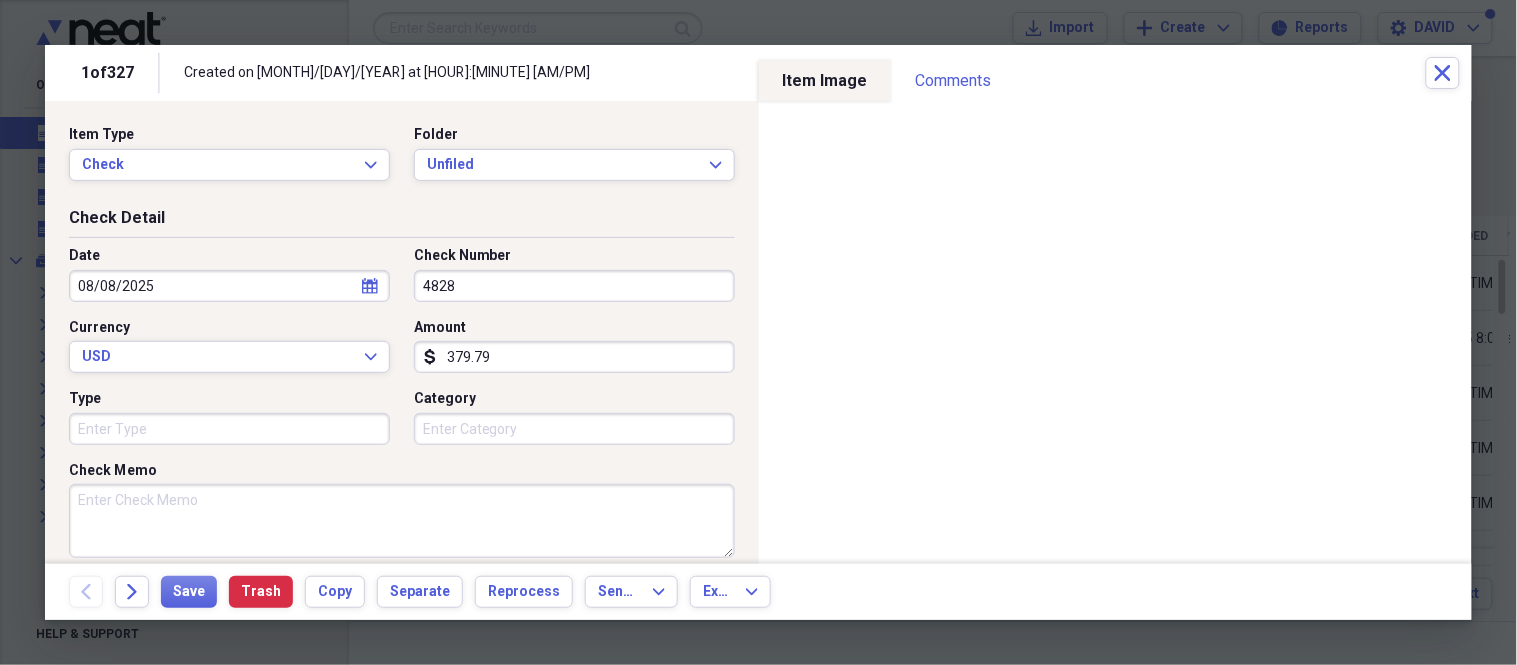 type on "379.79" 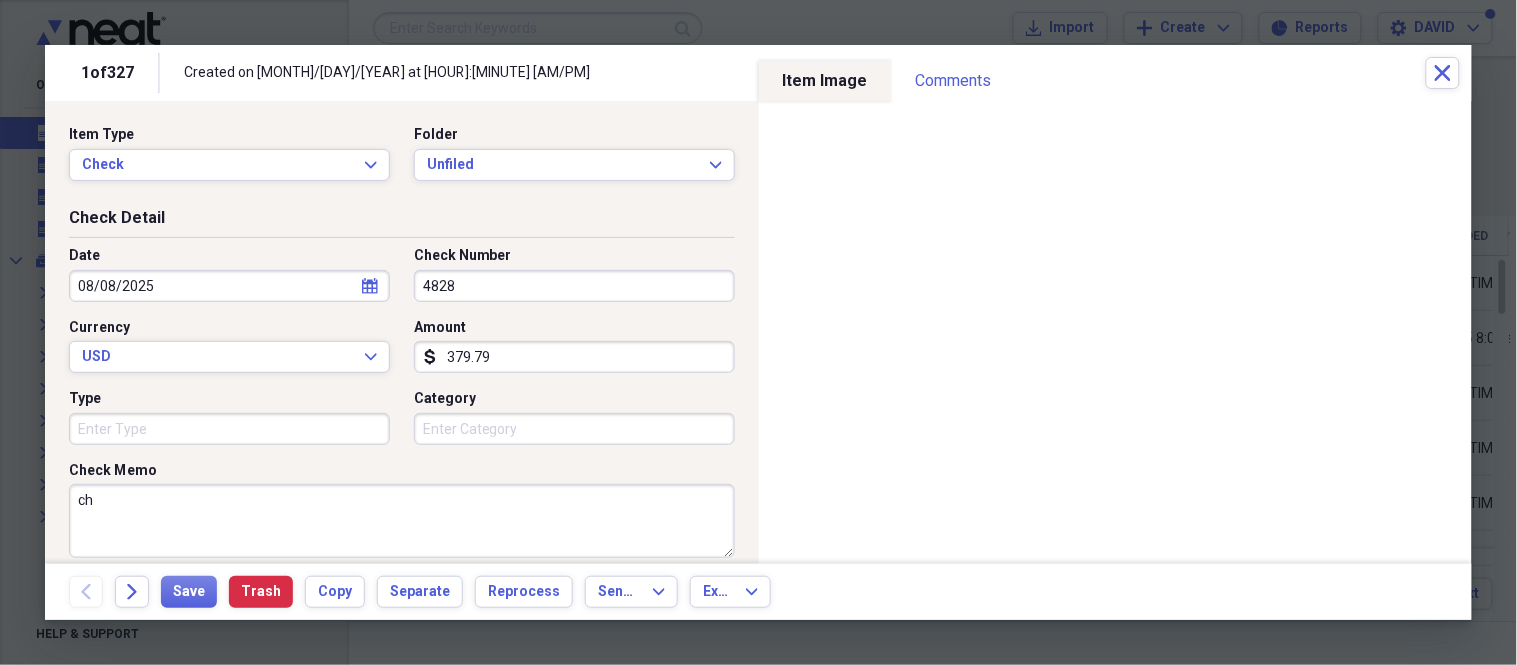 type on "c" 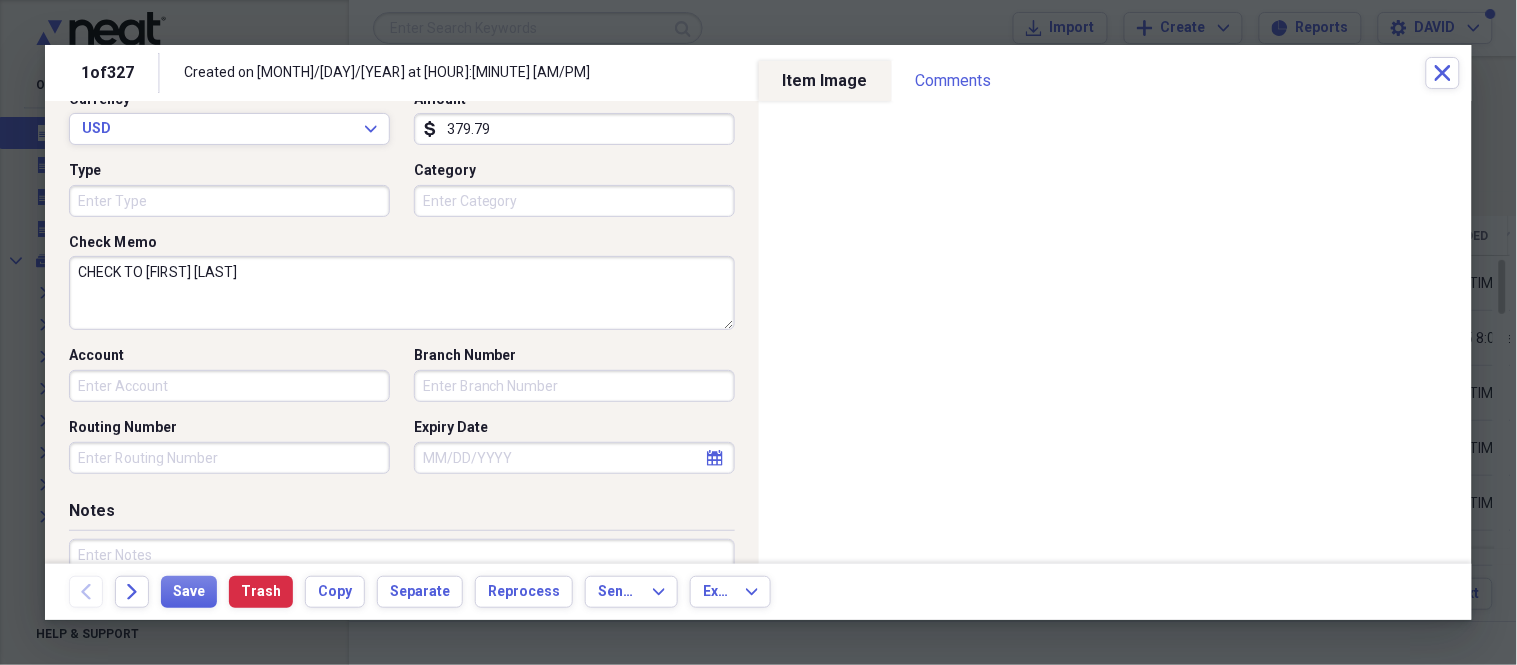 scroll, scrollTop: 444, scrollLeft: 0, axis: vertical 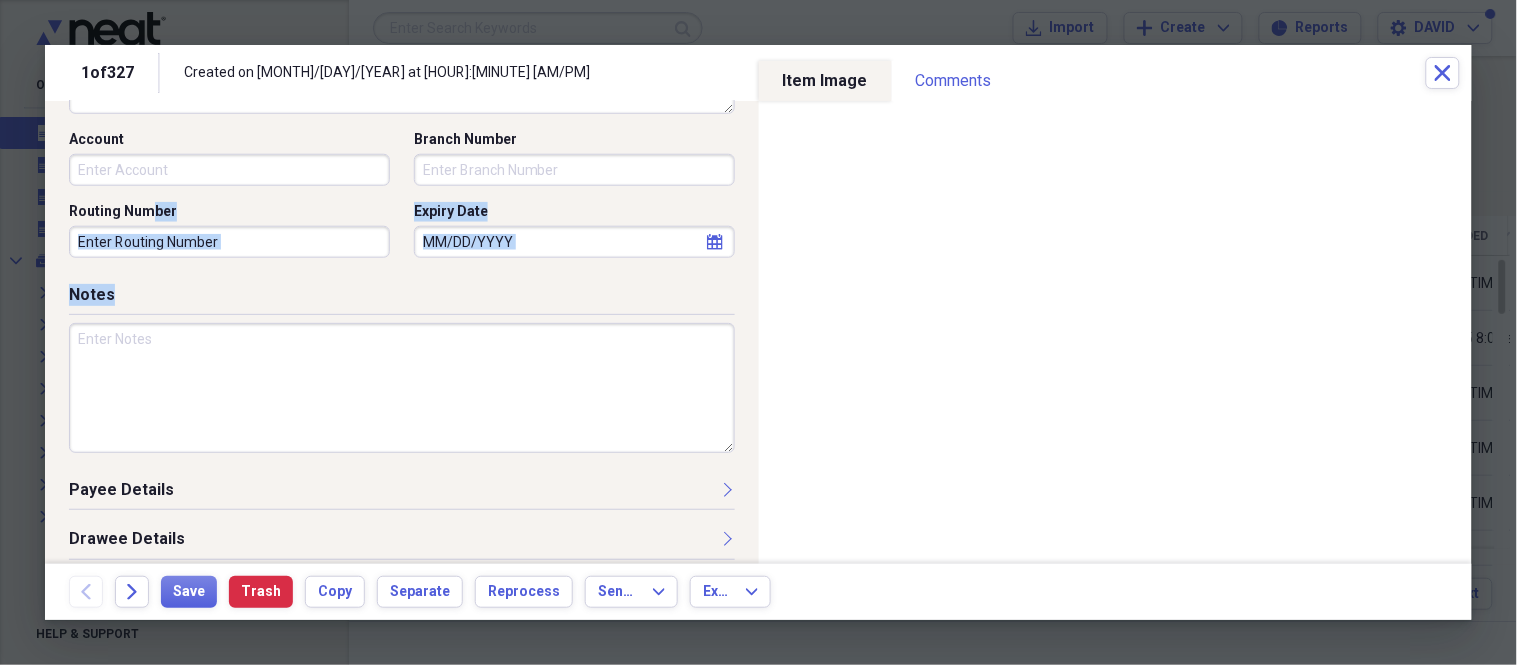 drag, startPoint x: 167, startPoint y: 256, endPoint x: 137, endPoint y: 197, distance: 66.189125 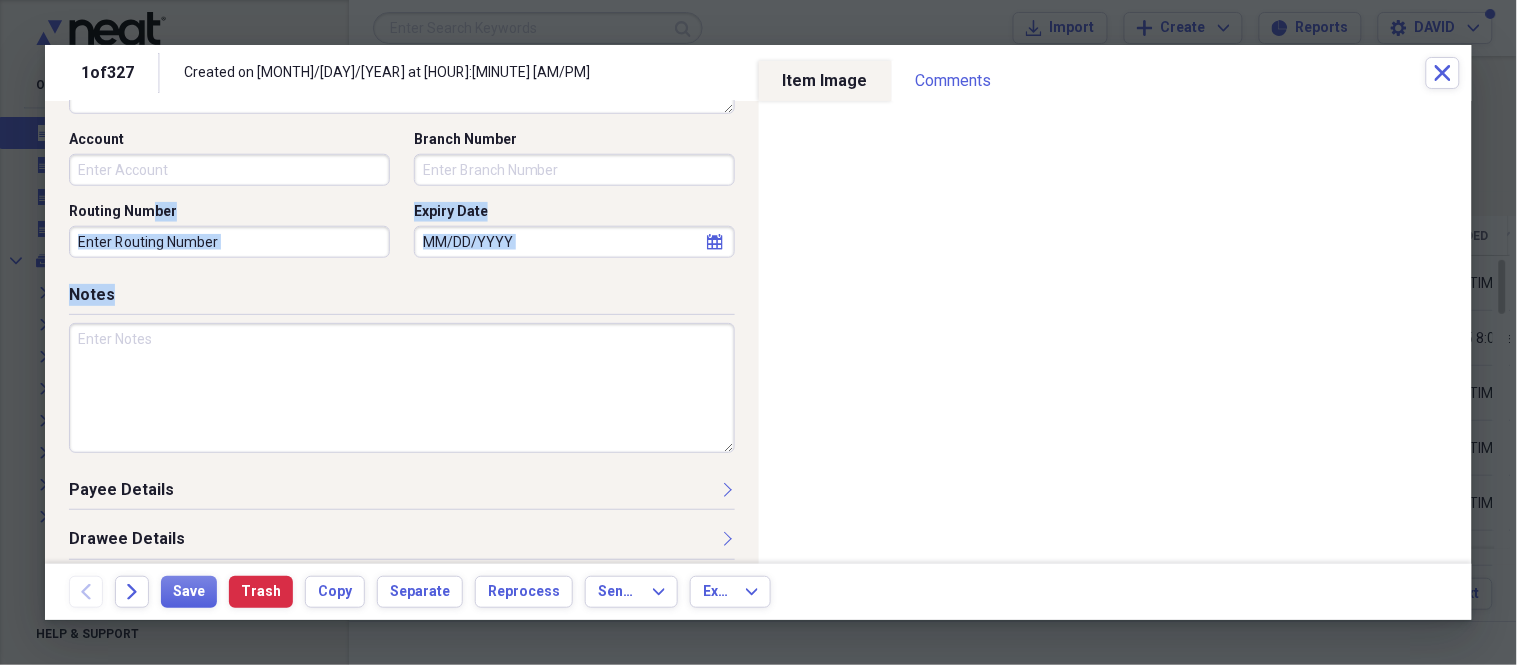 click on "Item Type Check Expand Folder Unfiled Expand Check Detail Date [MONTH]/[DAY]/[YEAR] calendar Calendar Check Number [NUMBER] Currency USD Expand Amount dollar-sign [AMOUNT] Type Category Check Memo CHECK TO [FIRST] [LAST] Account Branch Number Routing Number Expiry Date calendar Calendar Notes Payee Details First Name Last Name Street 1 Street 2 Country Select Country Expand State/Province Select State/Province Expand City Zip Drawee Details First Name Last Name Street 1 Street 2 Country Select Country Expand State/Province Select State/Province Expand City Zip Drawer Details First Name Last Name Street 1 Street 2 Country Select Country Expand State/Province Select State/Province Expand City Zip" at bounding box center [402, 154] 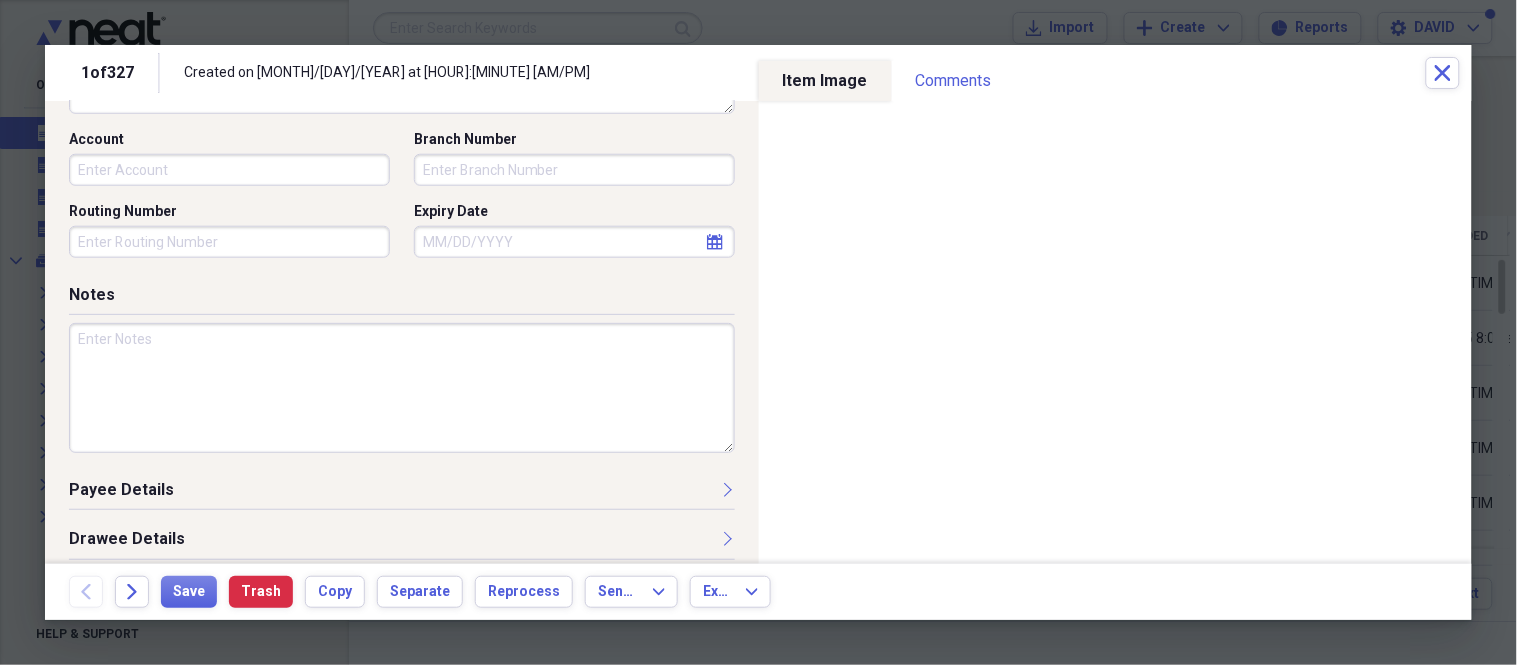 click on "Account" at bounding box center [229, 170] 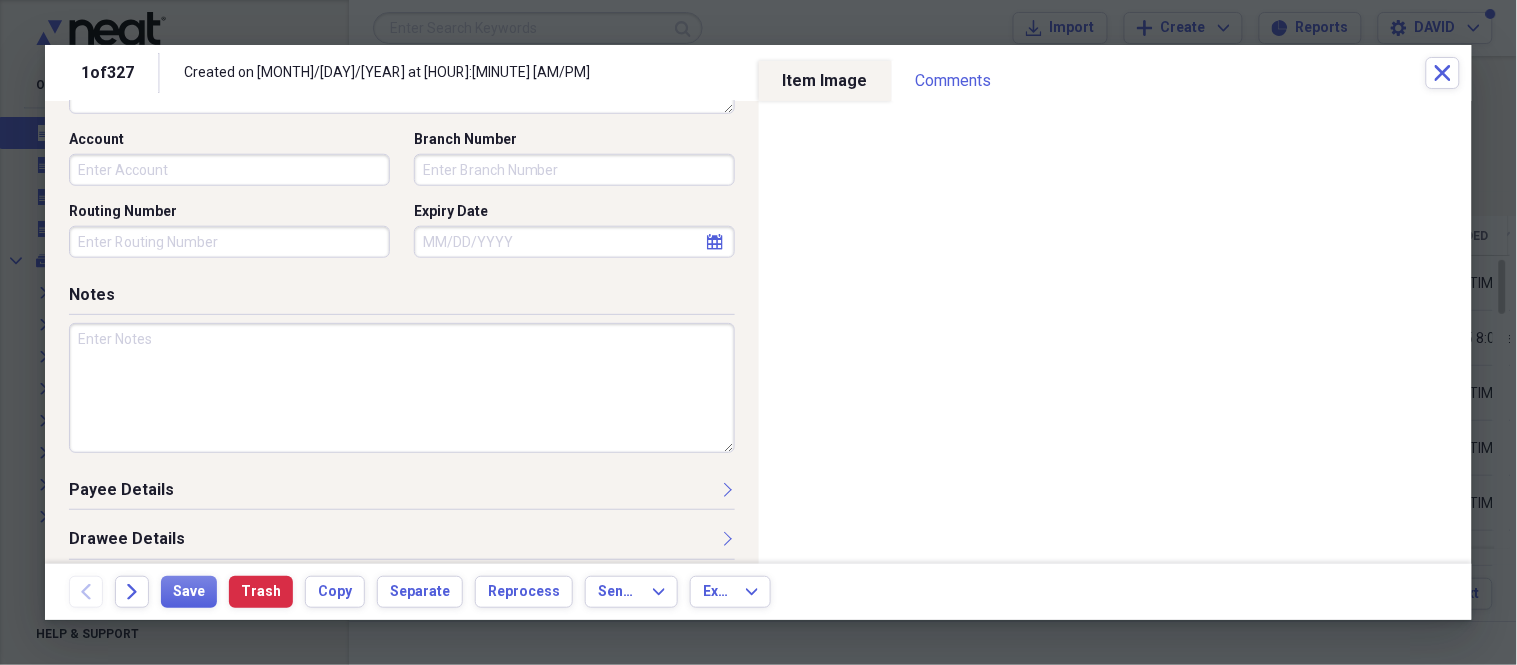 scroll, scrollTop: 0, scrollLeft: 0, axis: both 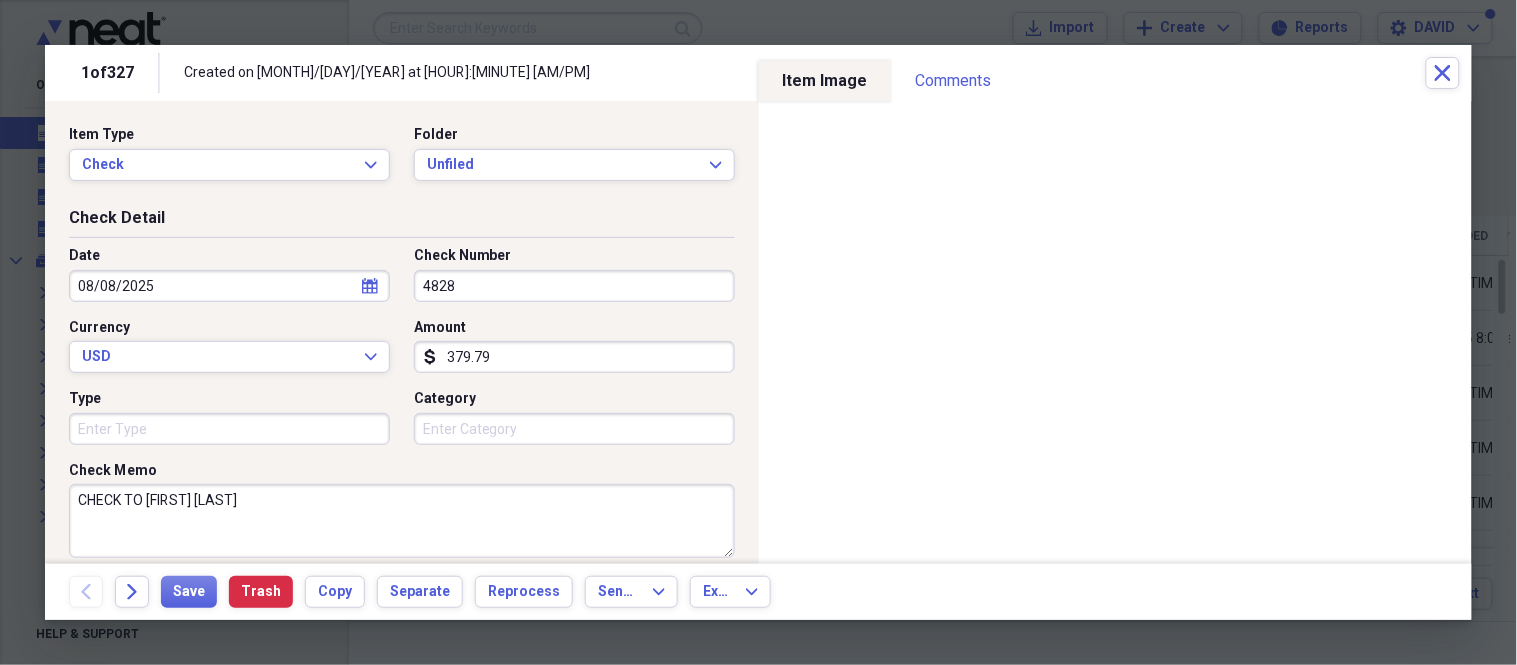 click on "CHECK TO [FIRST] [LAST]" at bounding box center [402, 521] 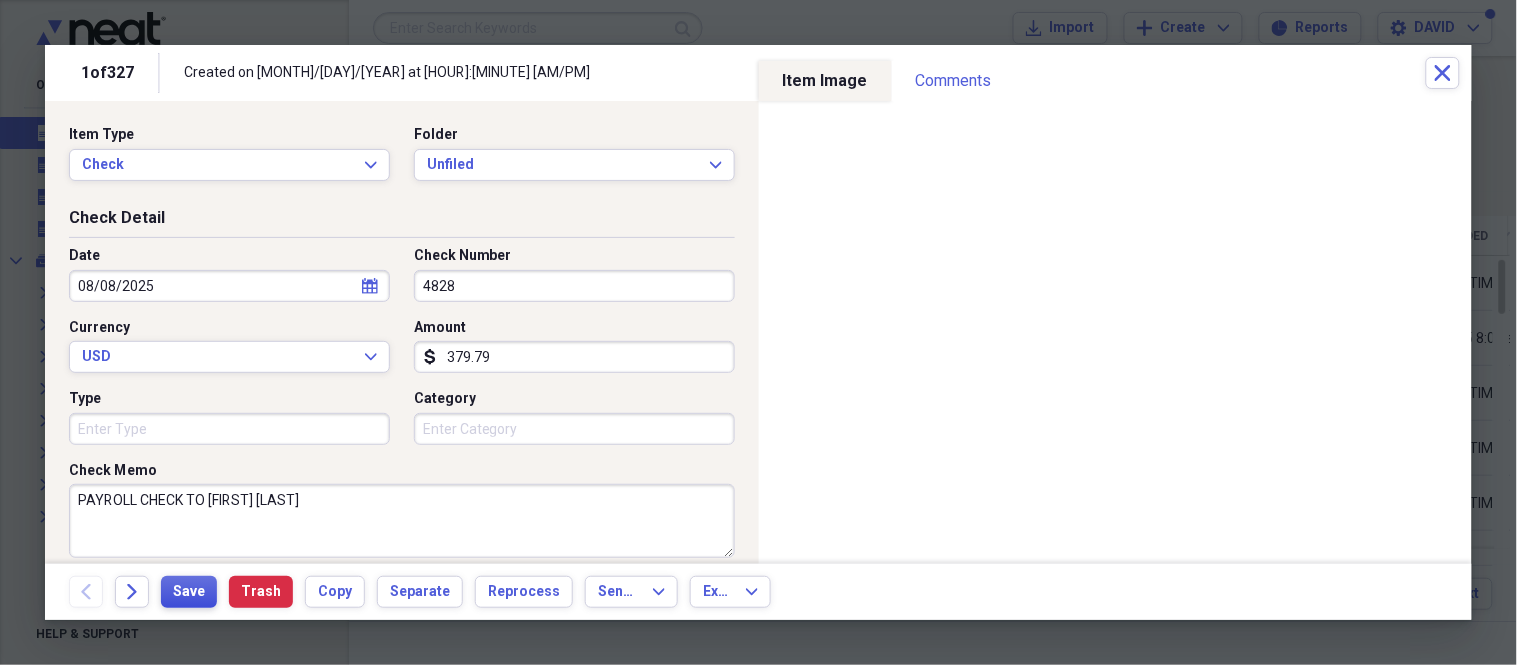 type on "PAYROLL CHECK TO [FIRST] [LAST]" 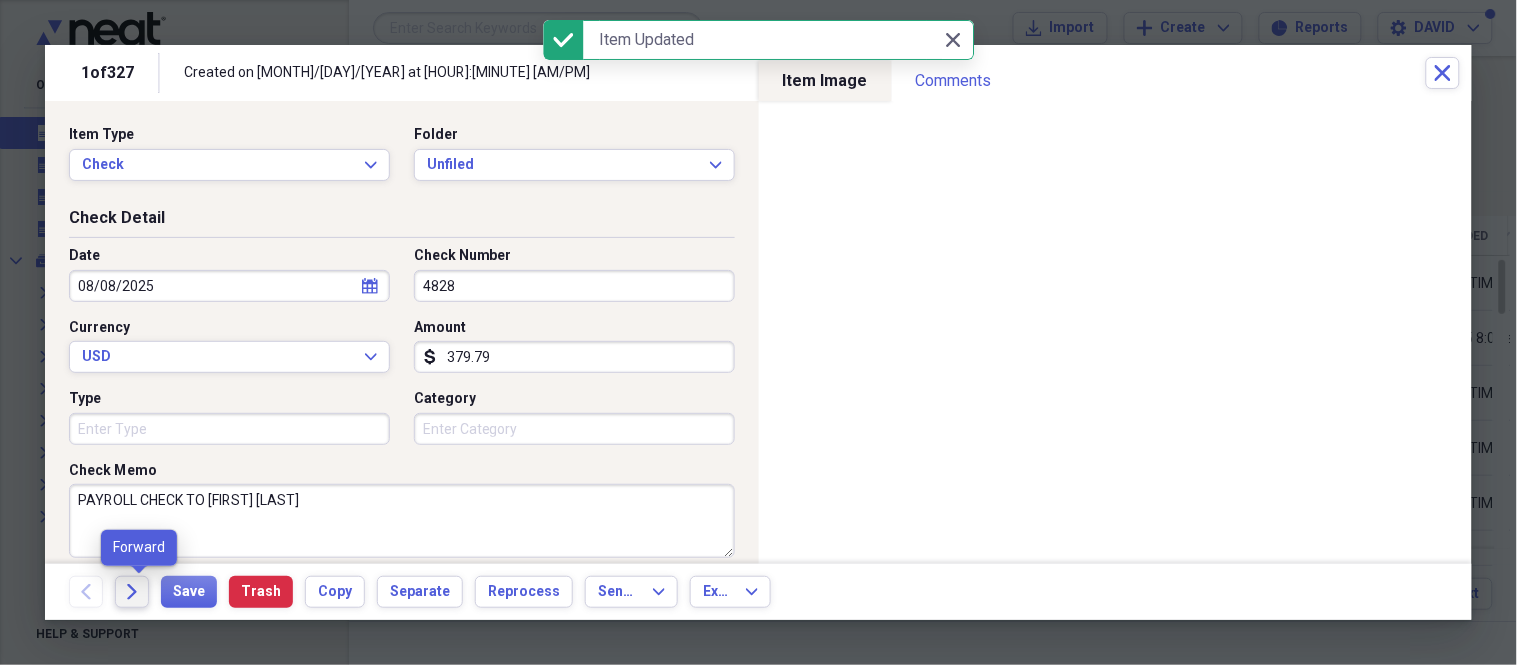 click on "Forward" at bounding box center [132, 592] 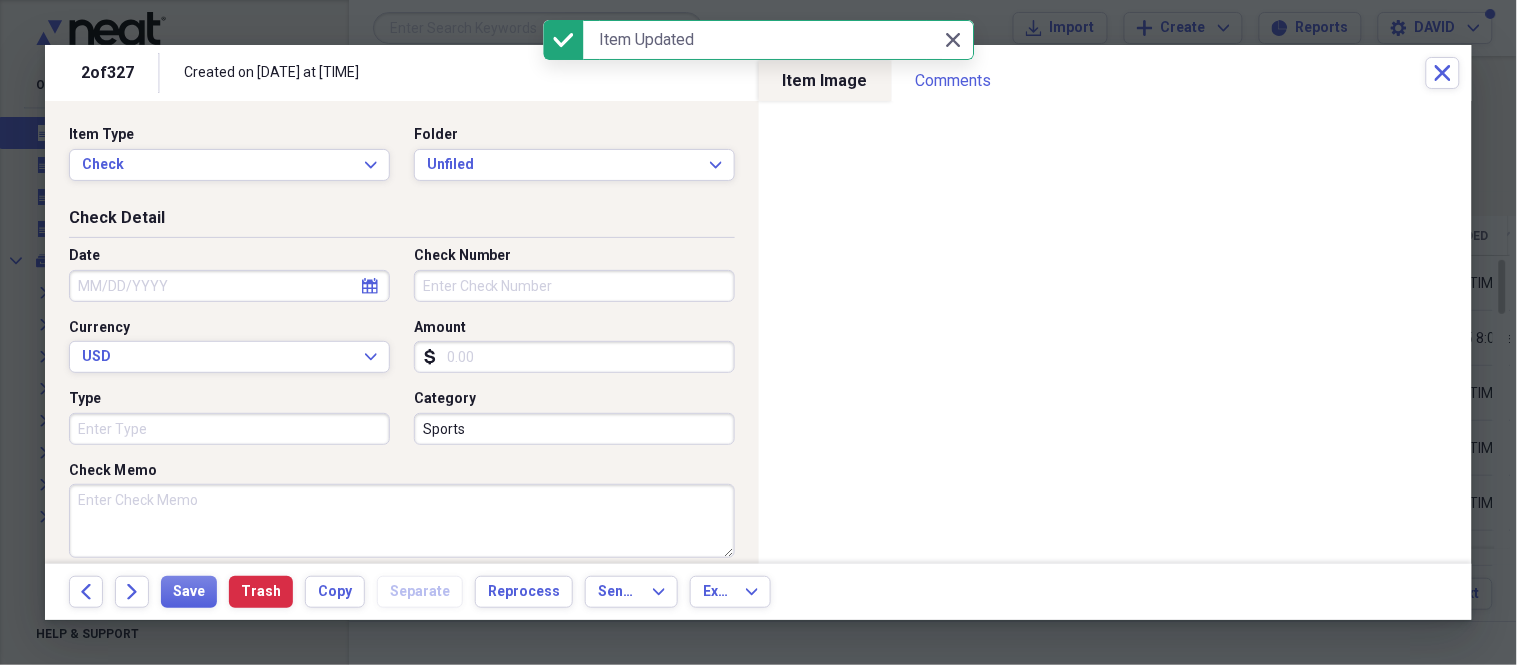click on "Date" at bounding box center (229, 286) 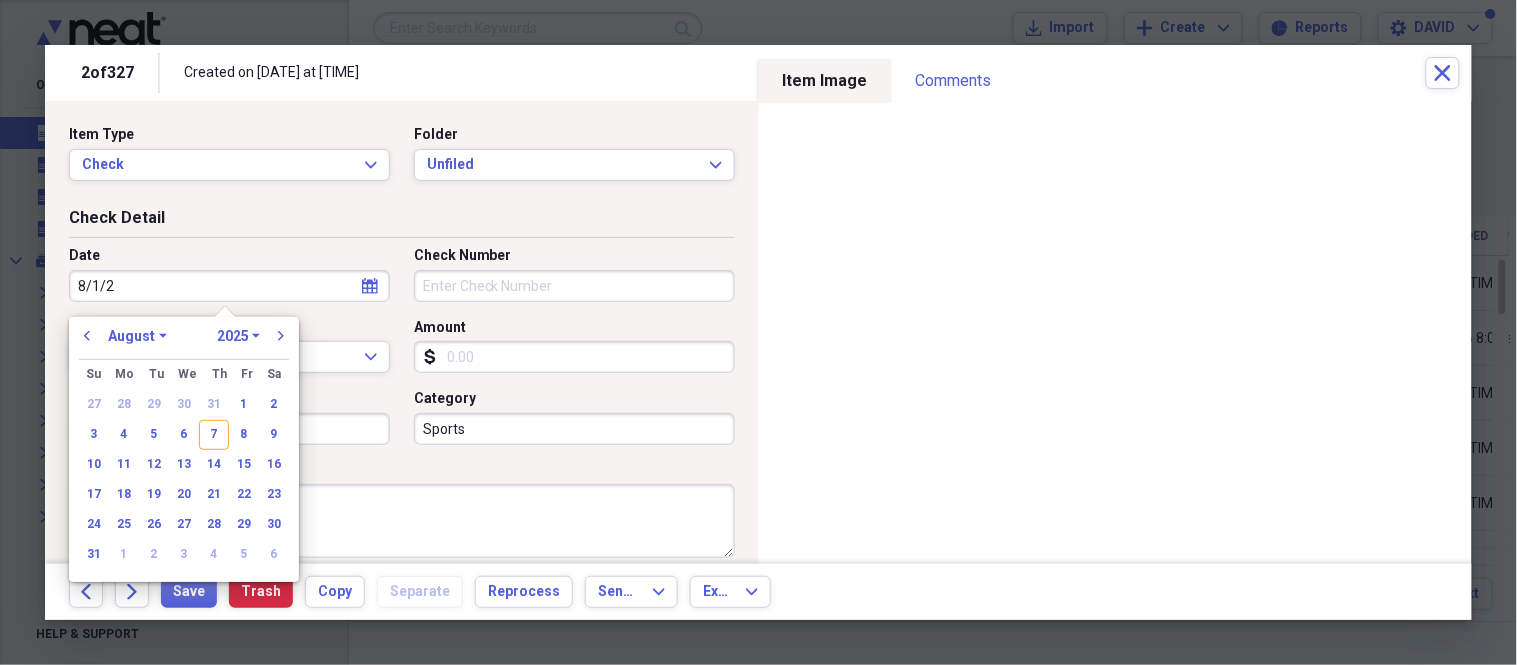 type on "8/1/20" 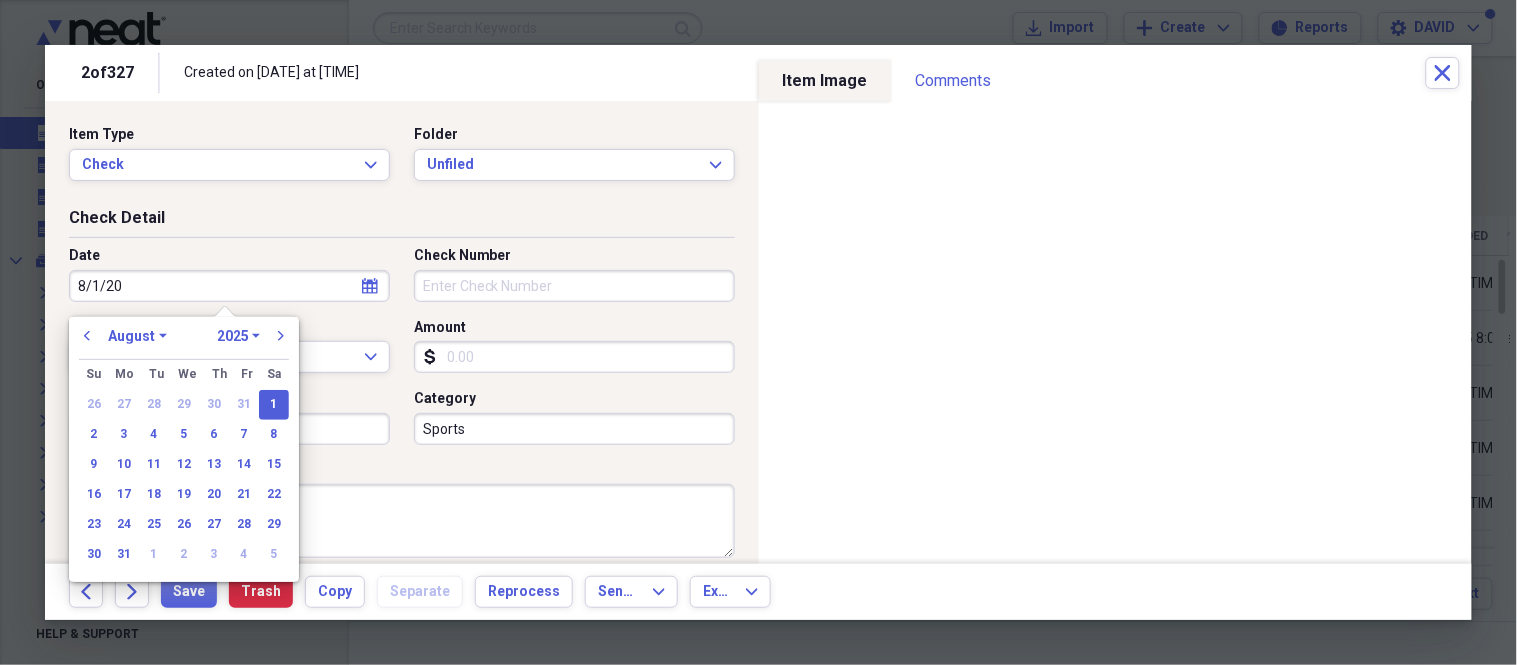 select on "2020" 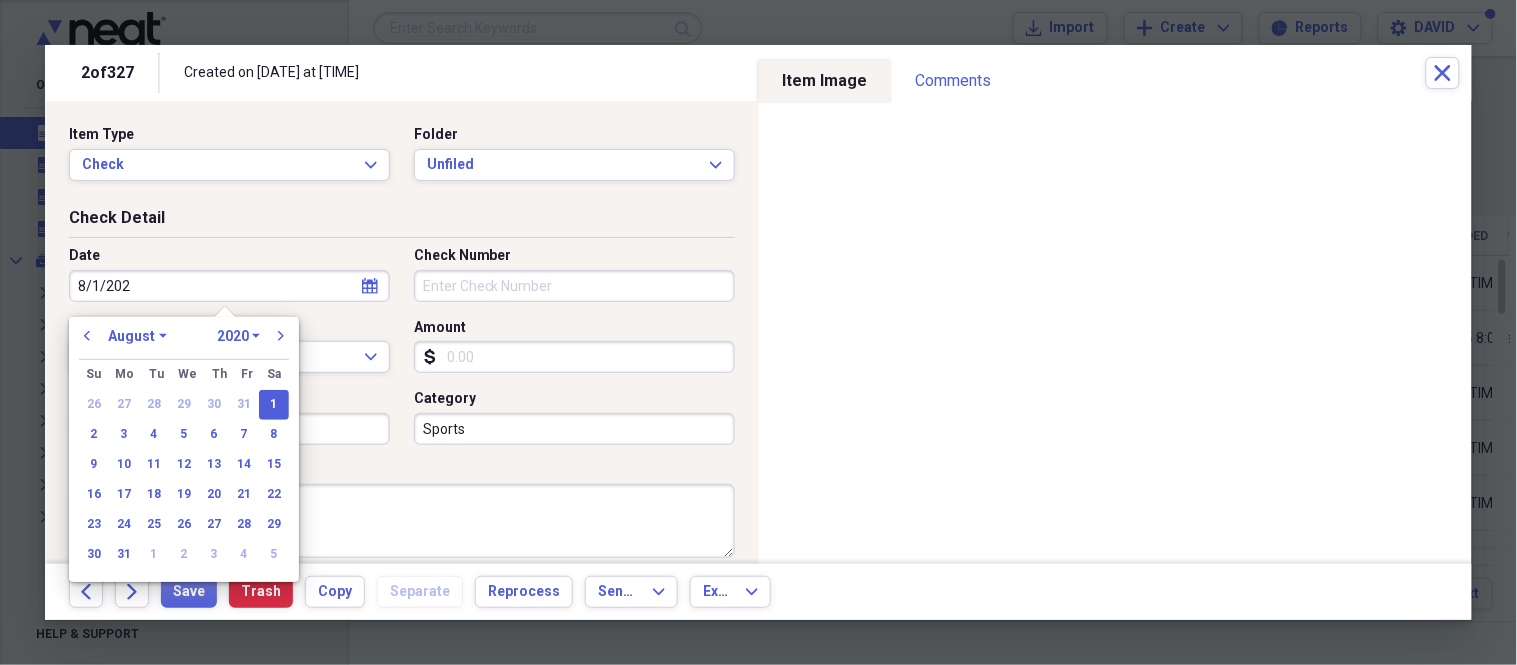 type on "8/1/2025" 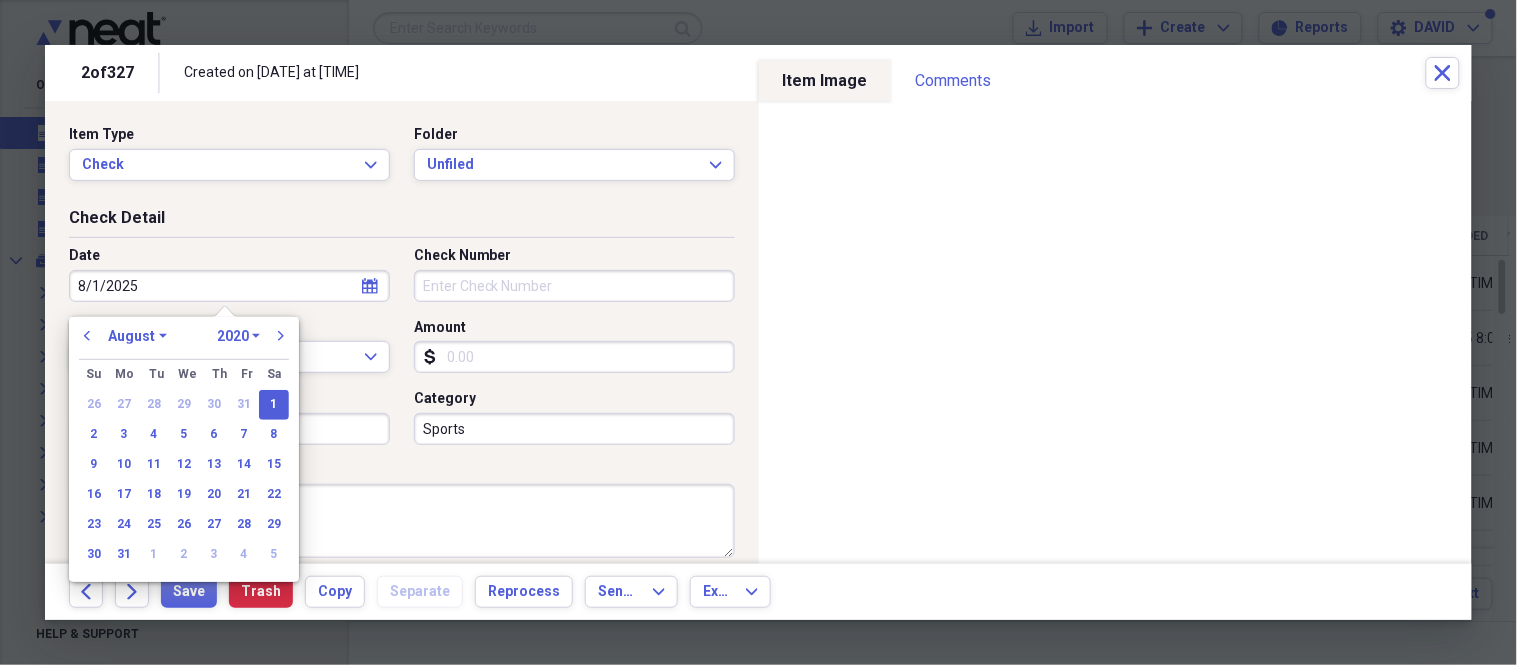 select on "2025" 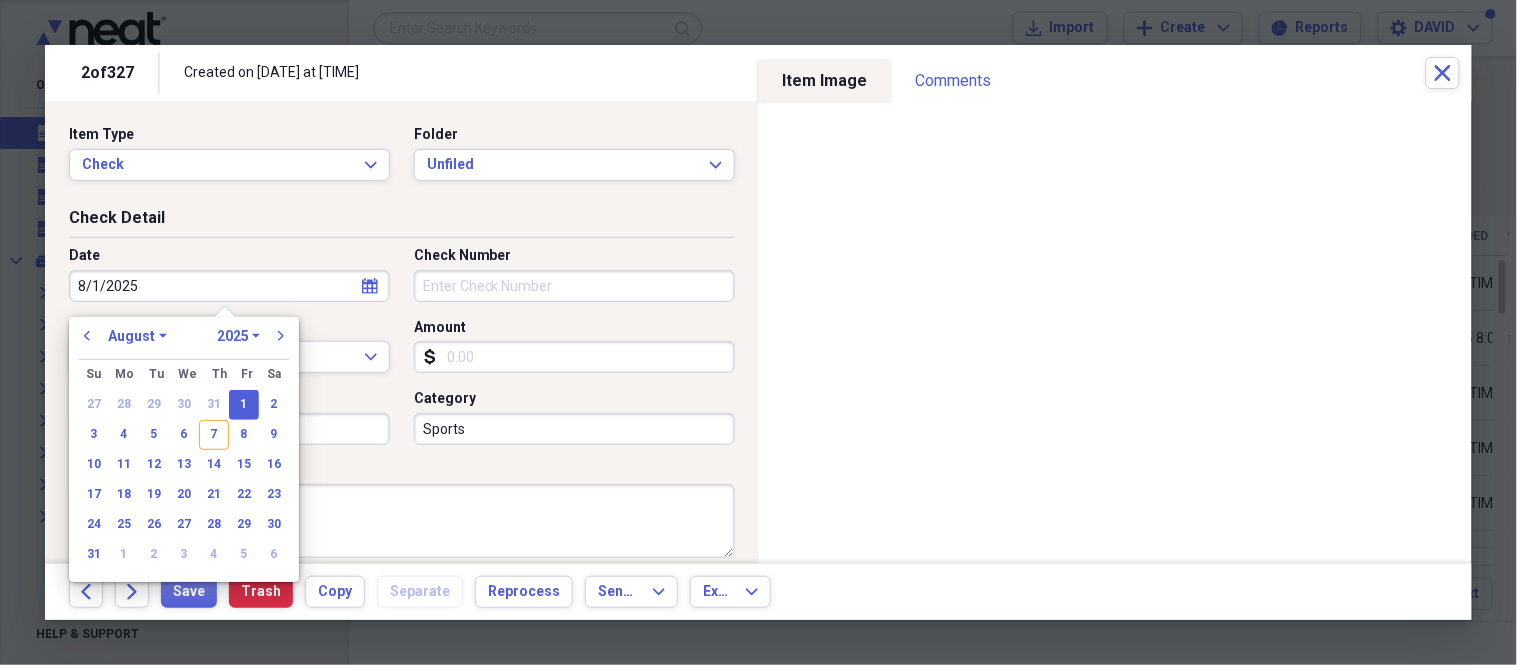 type on "08/01/2025" 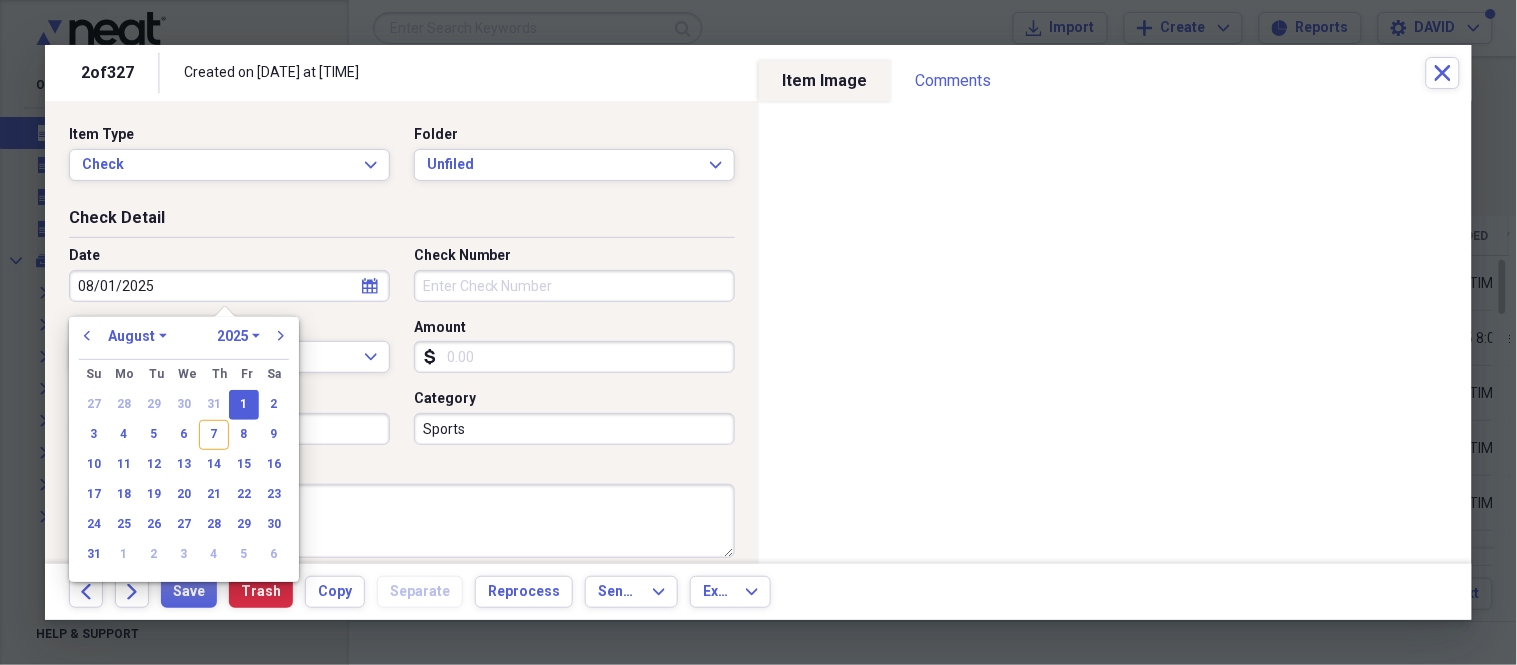 type 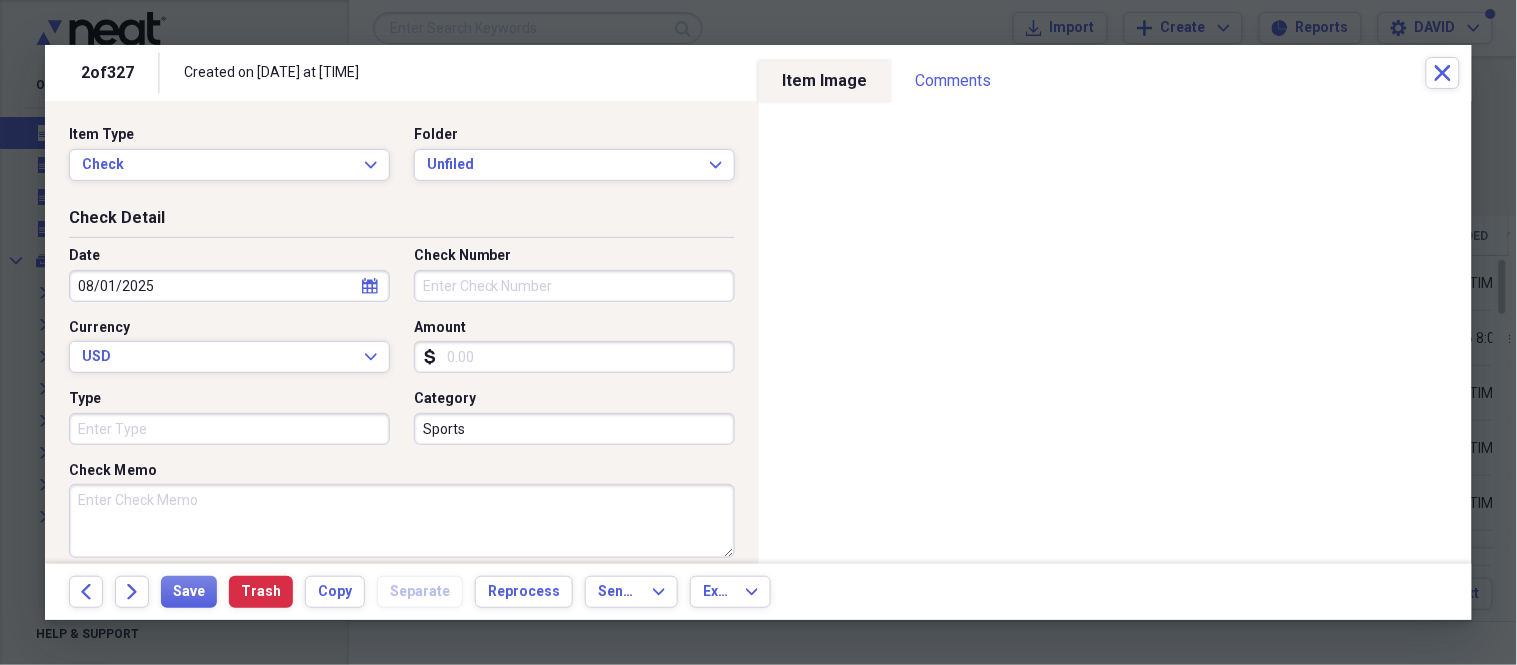 click on "Check Number" at bounding box center [574, 286] 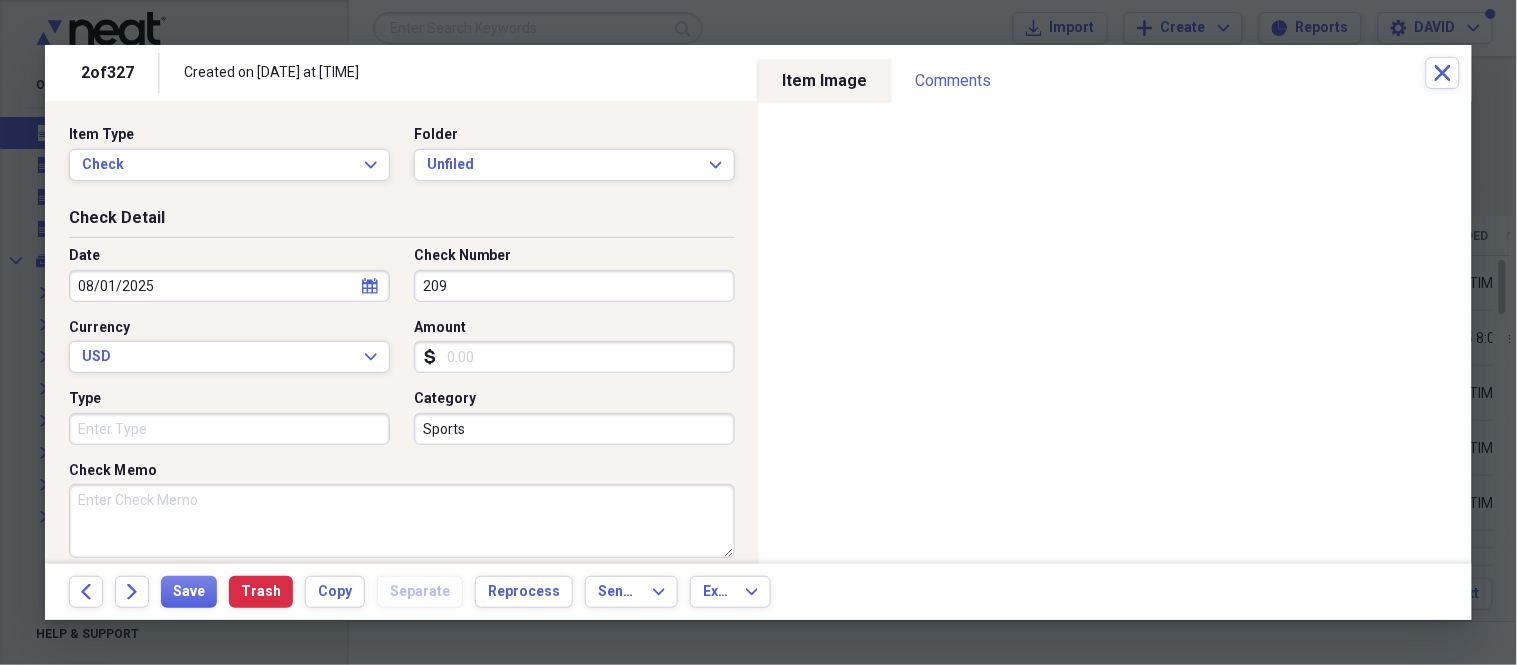 type on "209" 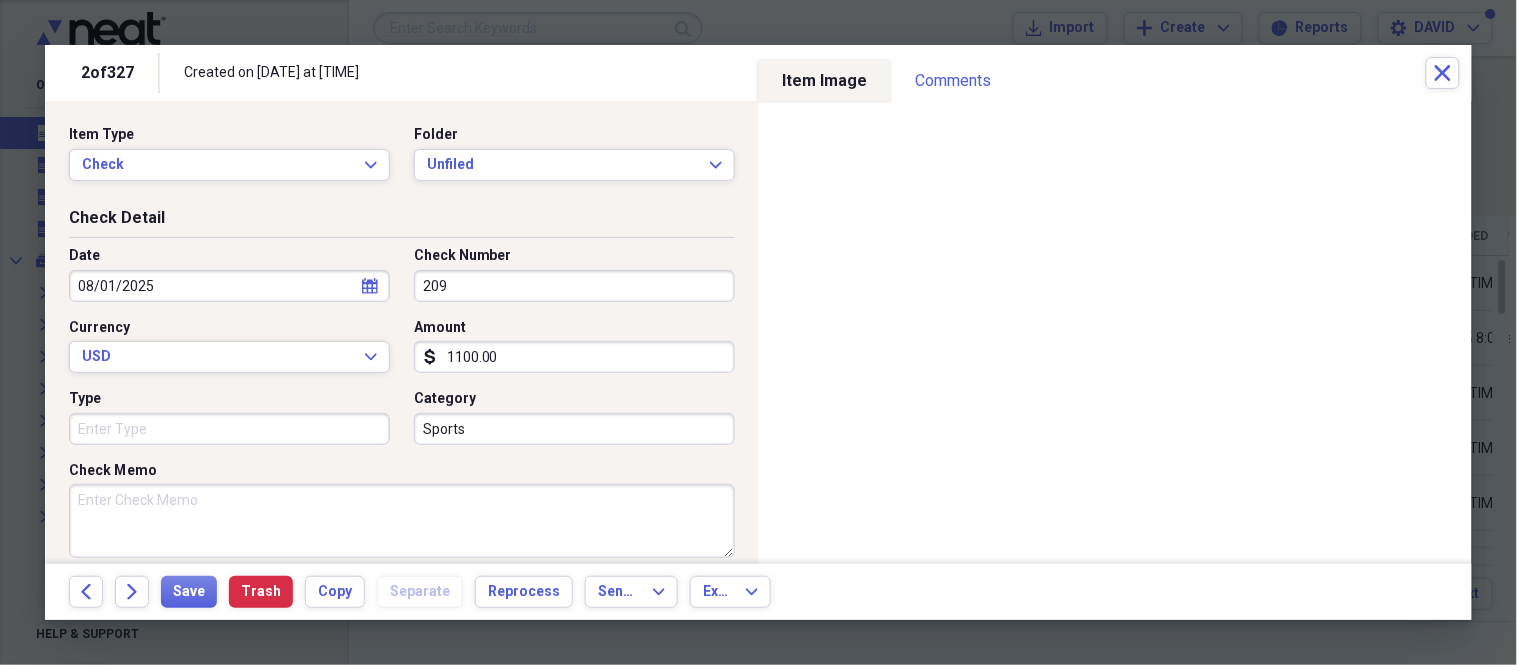 type on "1100.00" 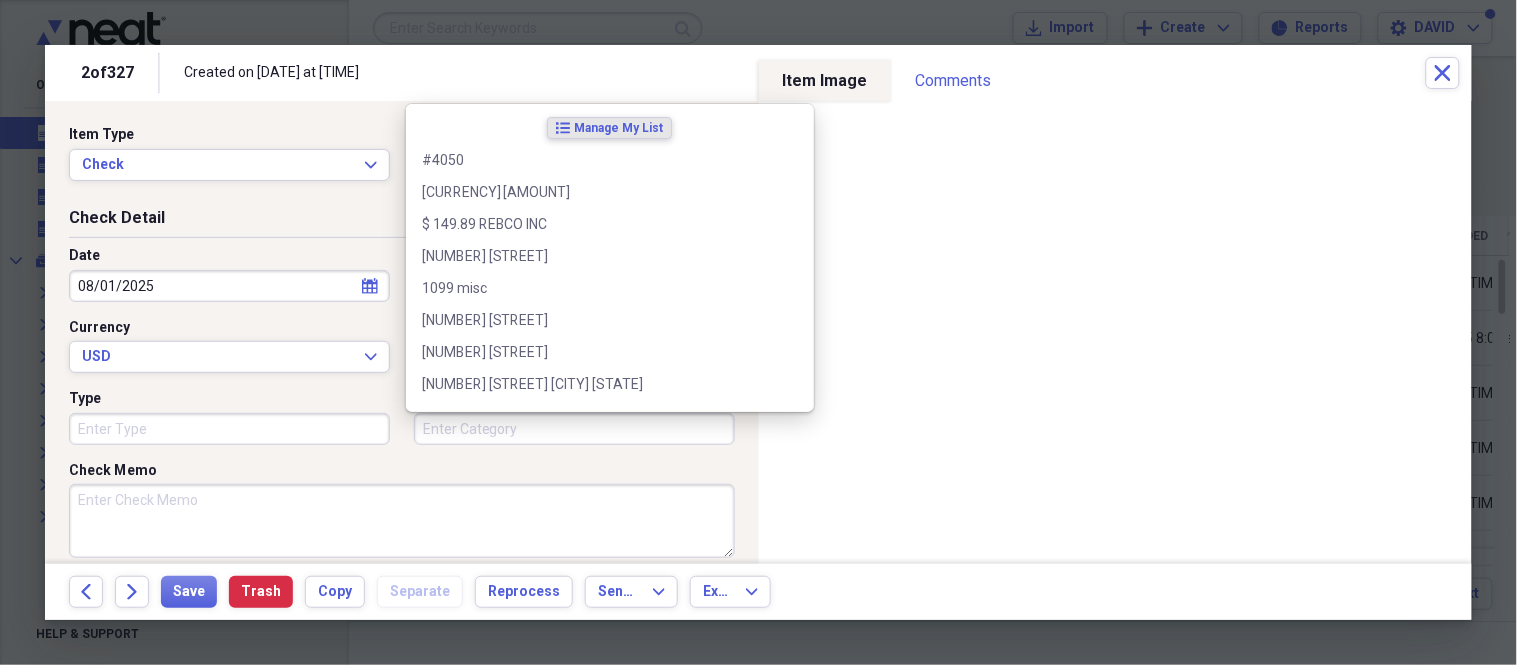 type 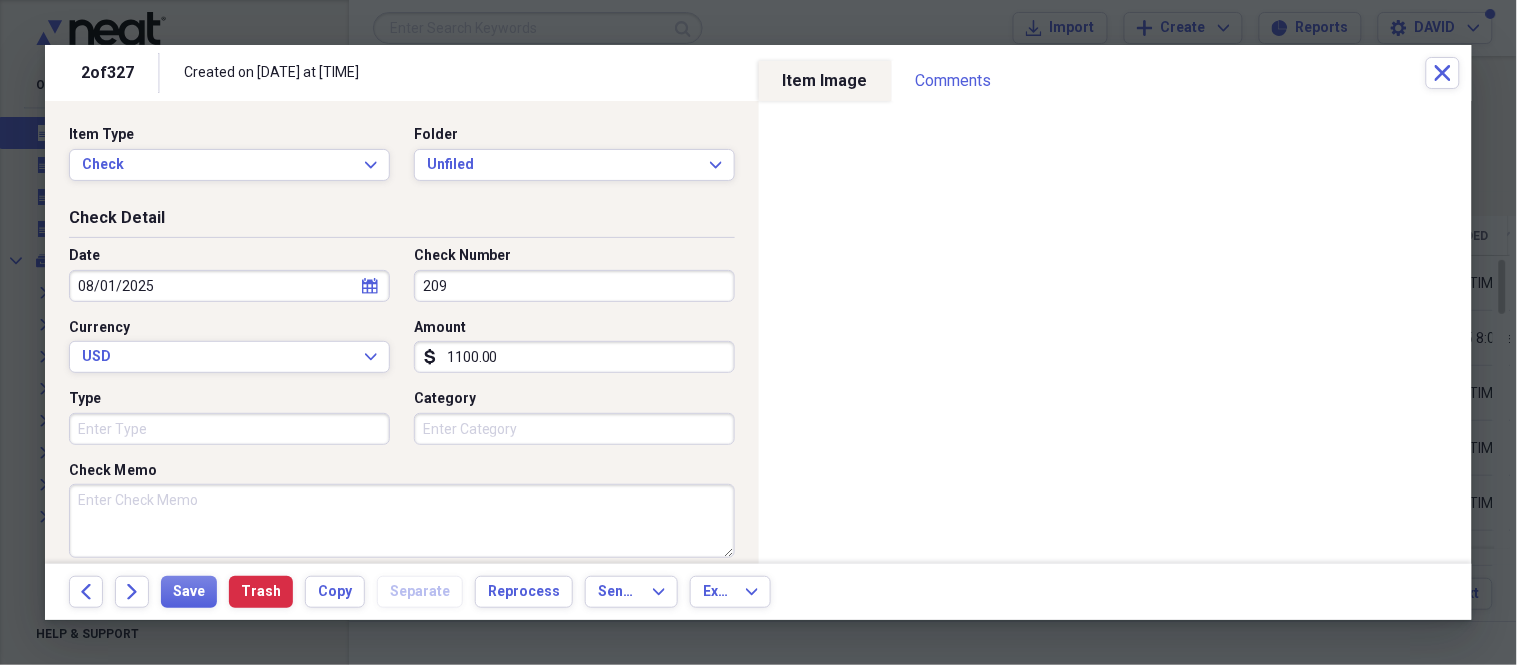 click on "Check Memo" at bounding box center (402, 521) 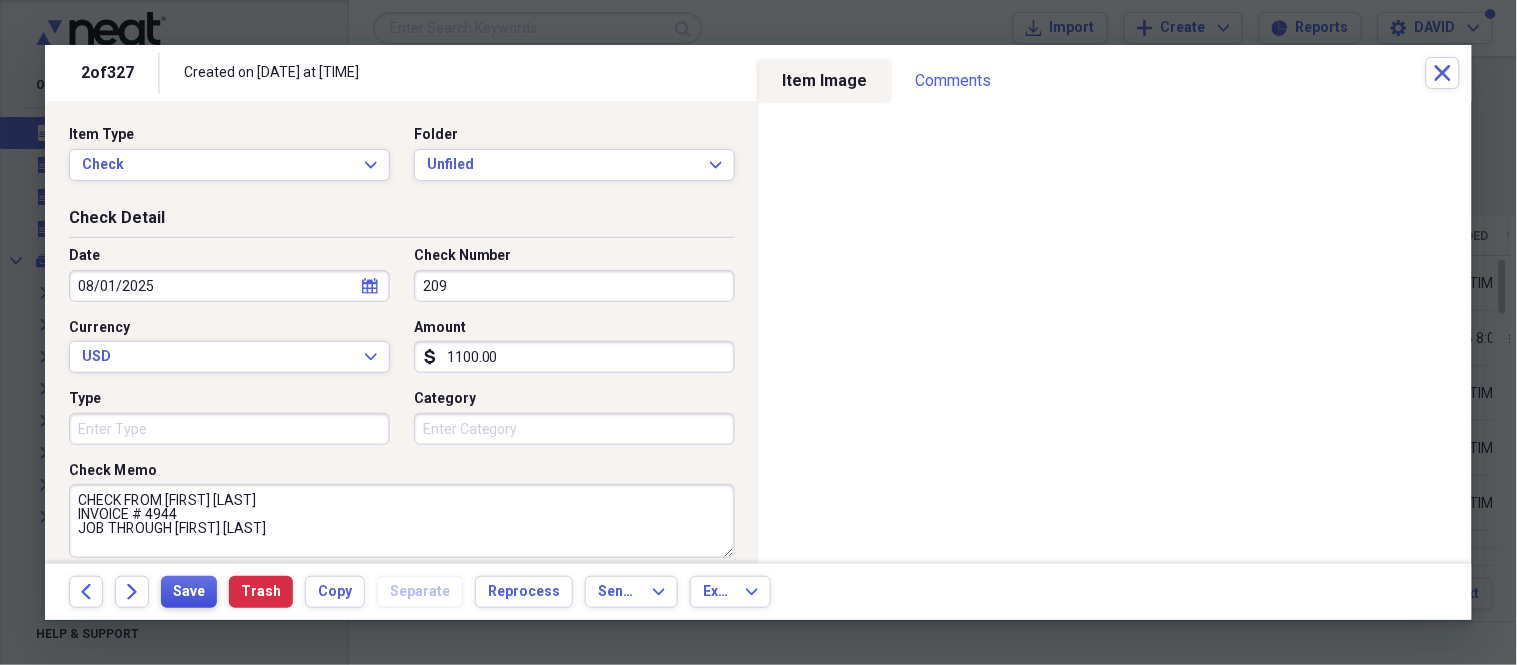 type on "CHECK FROM [FIRST] [LAST]
INVOICE # 4944
JOB THROUGH [FIRST] [LAST]" 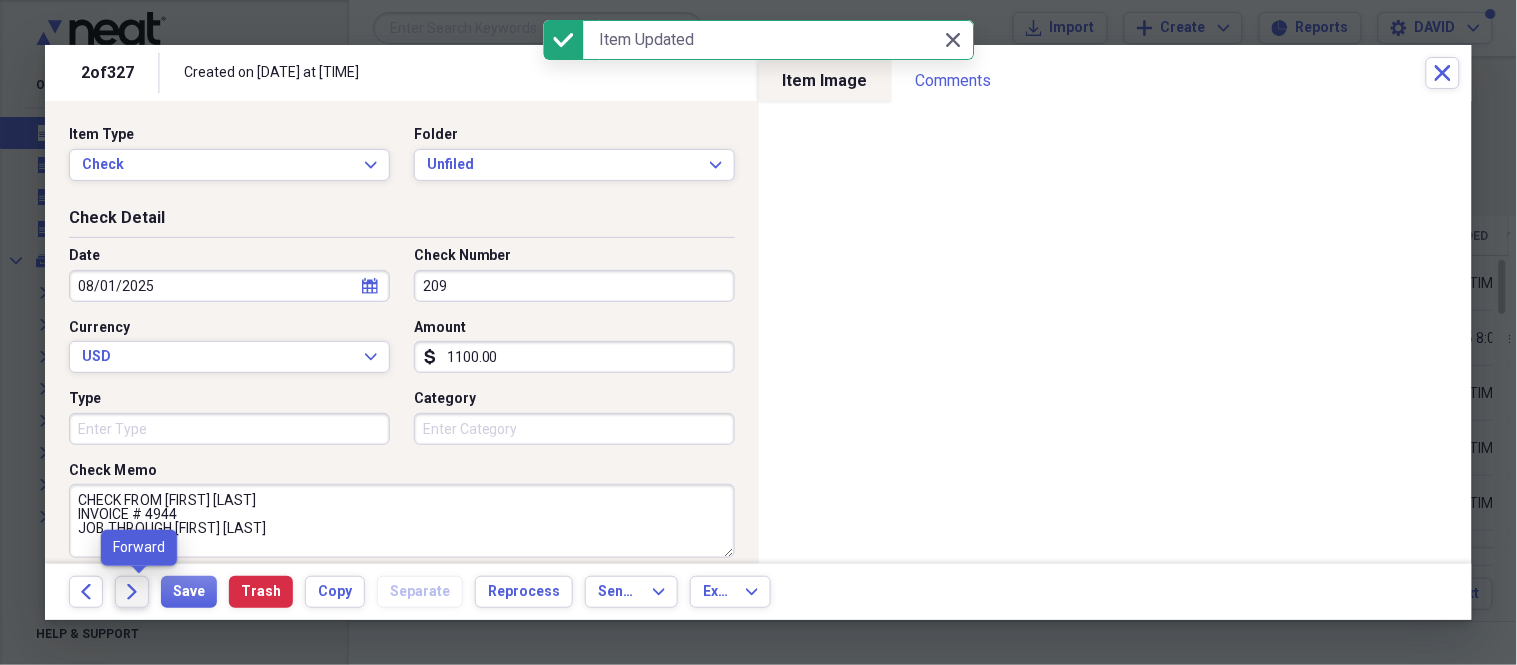 click on "Forward" 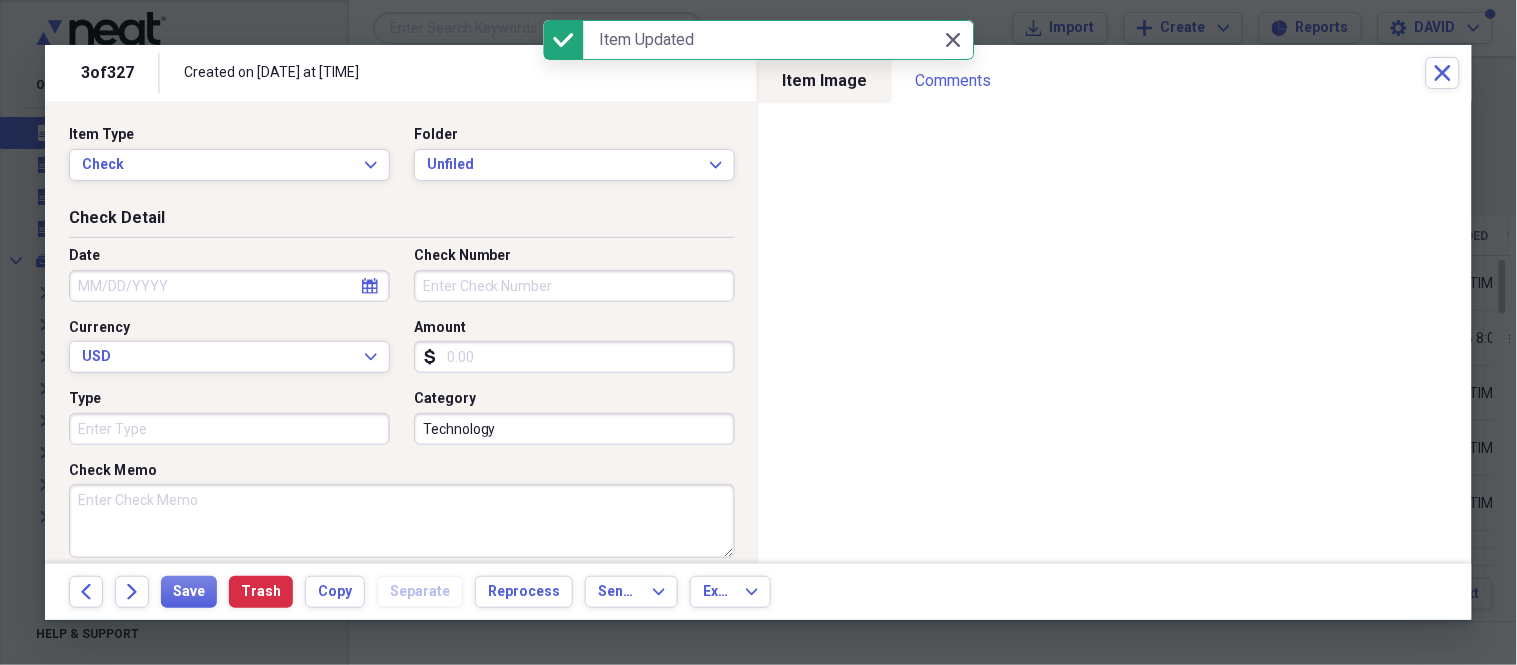 select on "7" 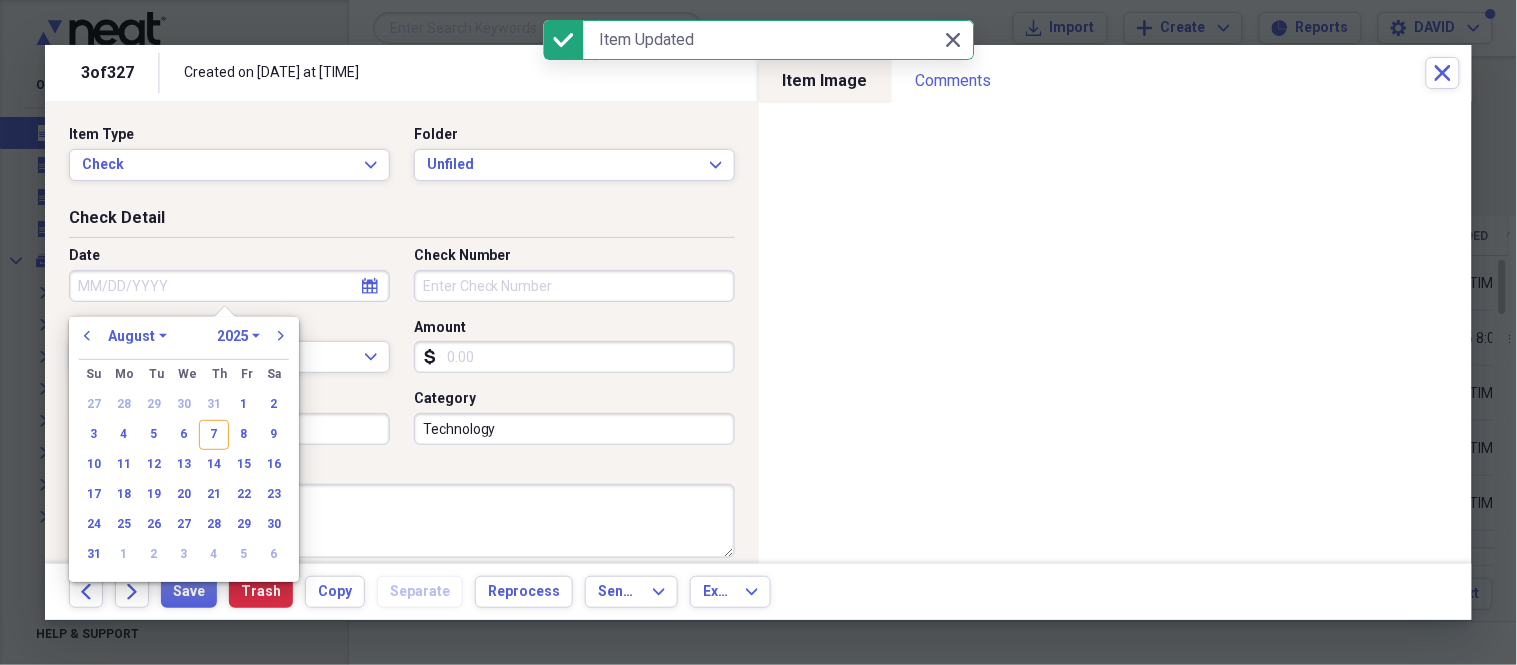 click on "Date" at bounding box center [229, 286] 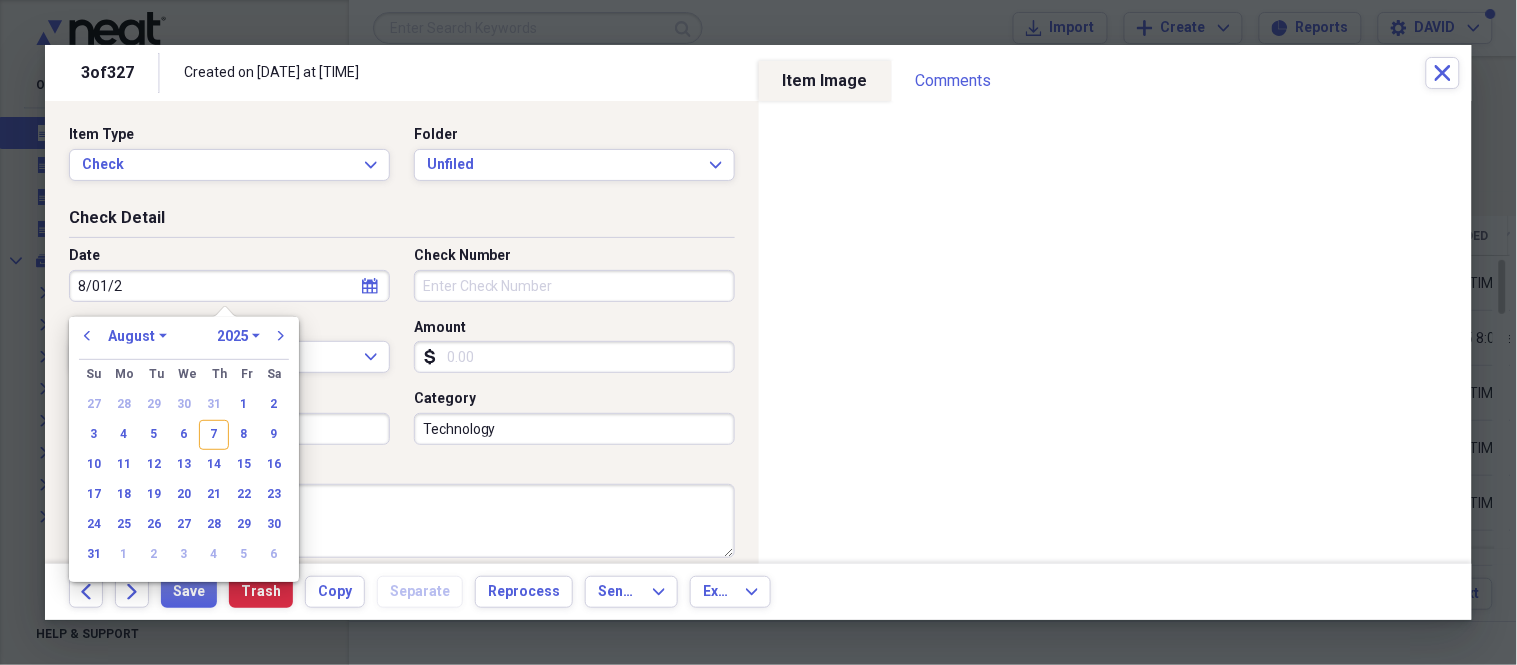 type on "[DATE]" 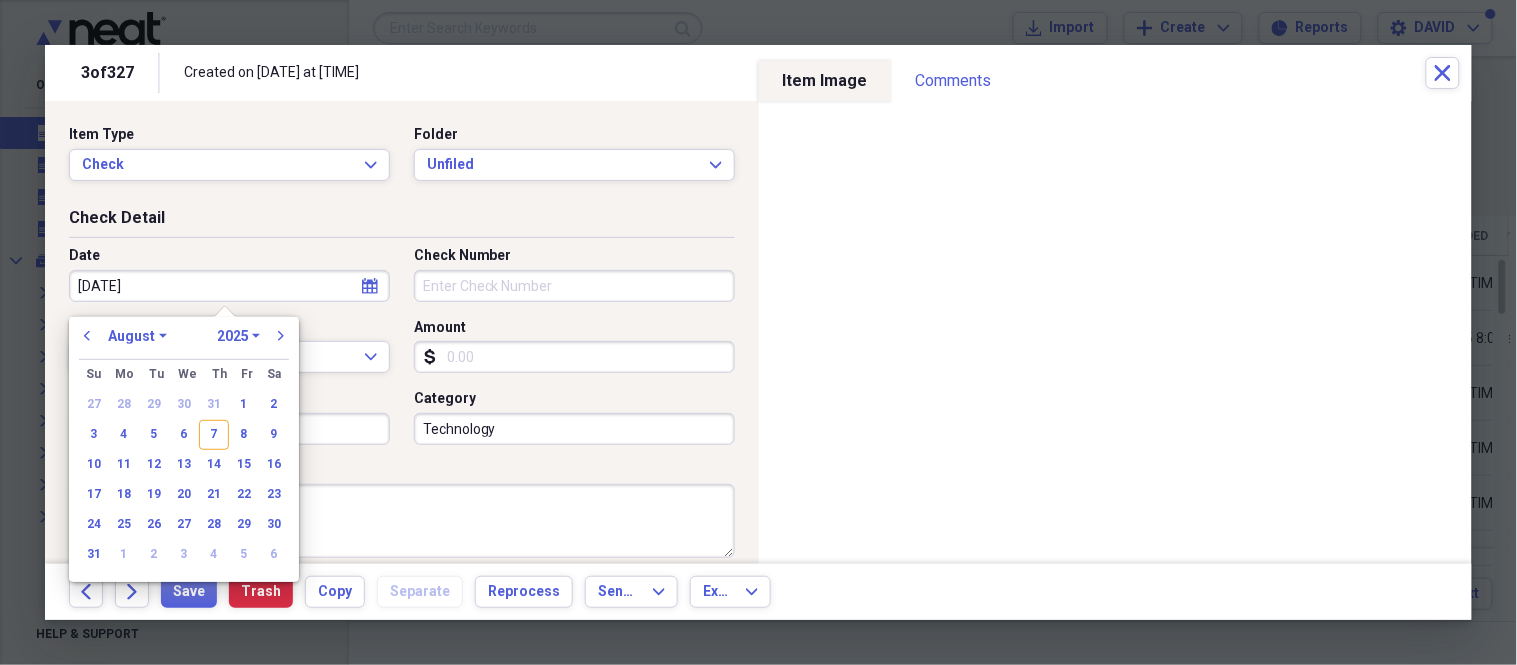 select on "2020" 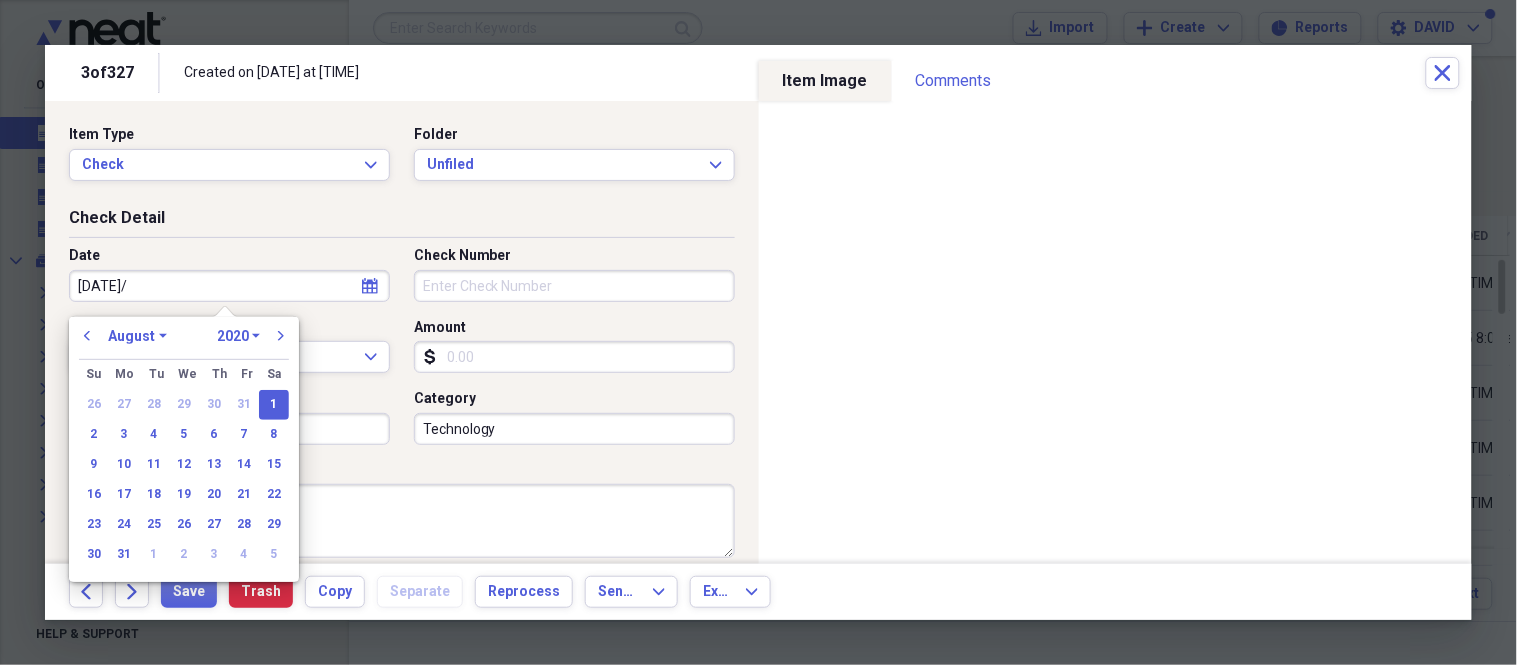 type on "[DATE]" 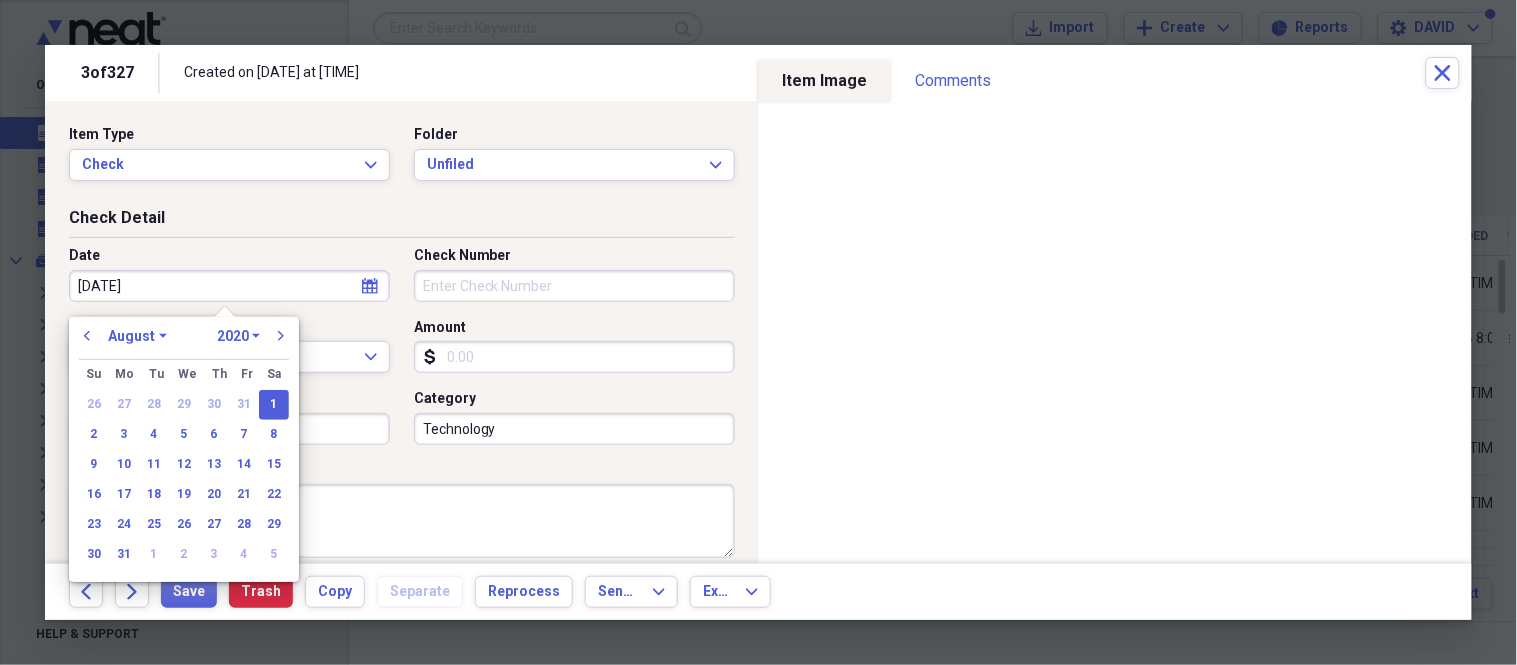 select on "2025" 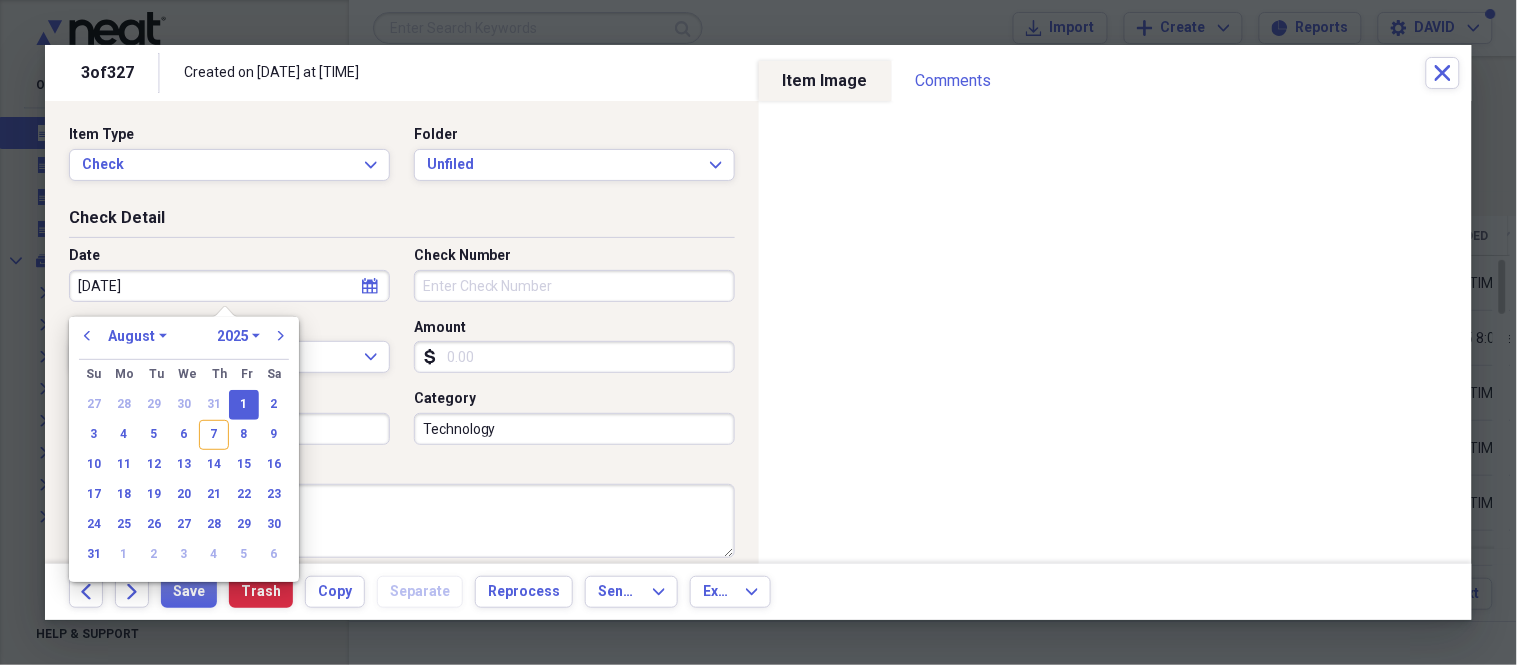 type on "08/01/2025" 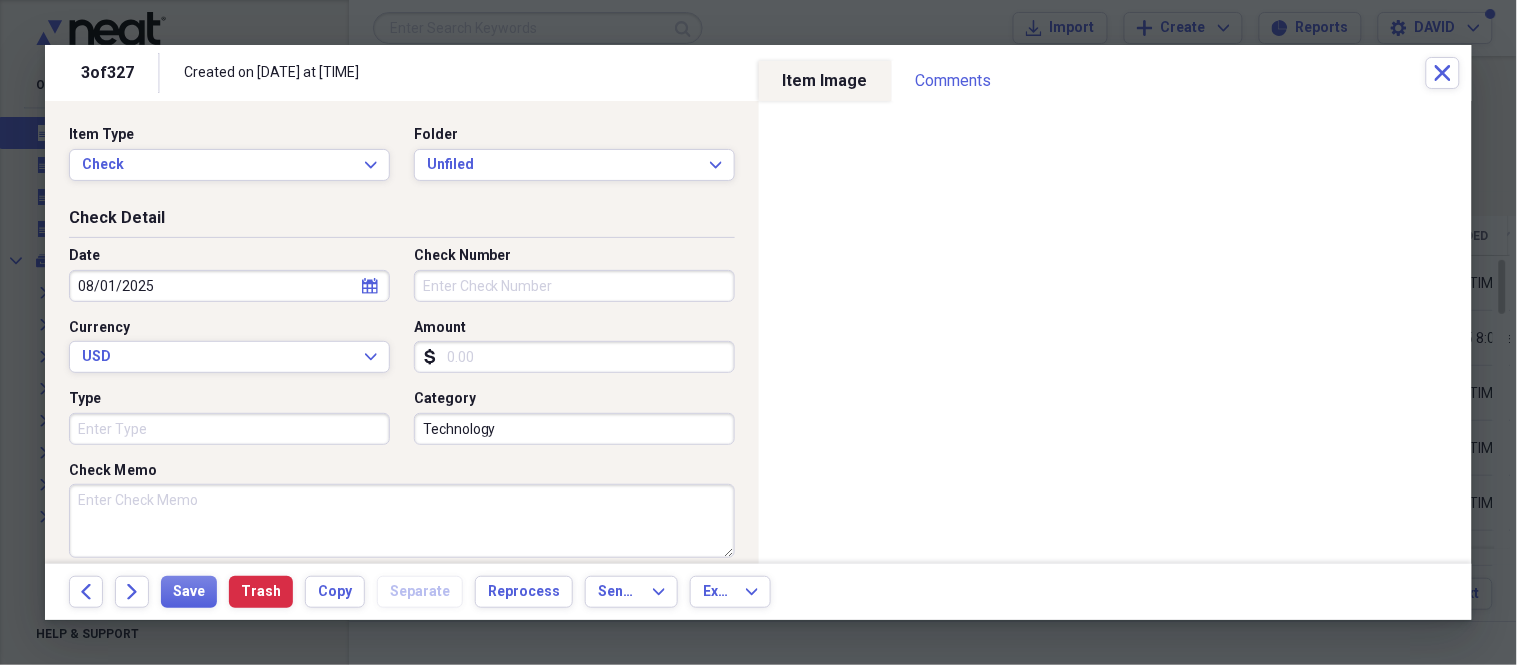 drag, startPoint x: 514, startPoint y: 286, endPoint x: 443, endPoint y: 325, distance: 81.00617 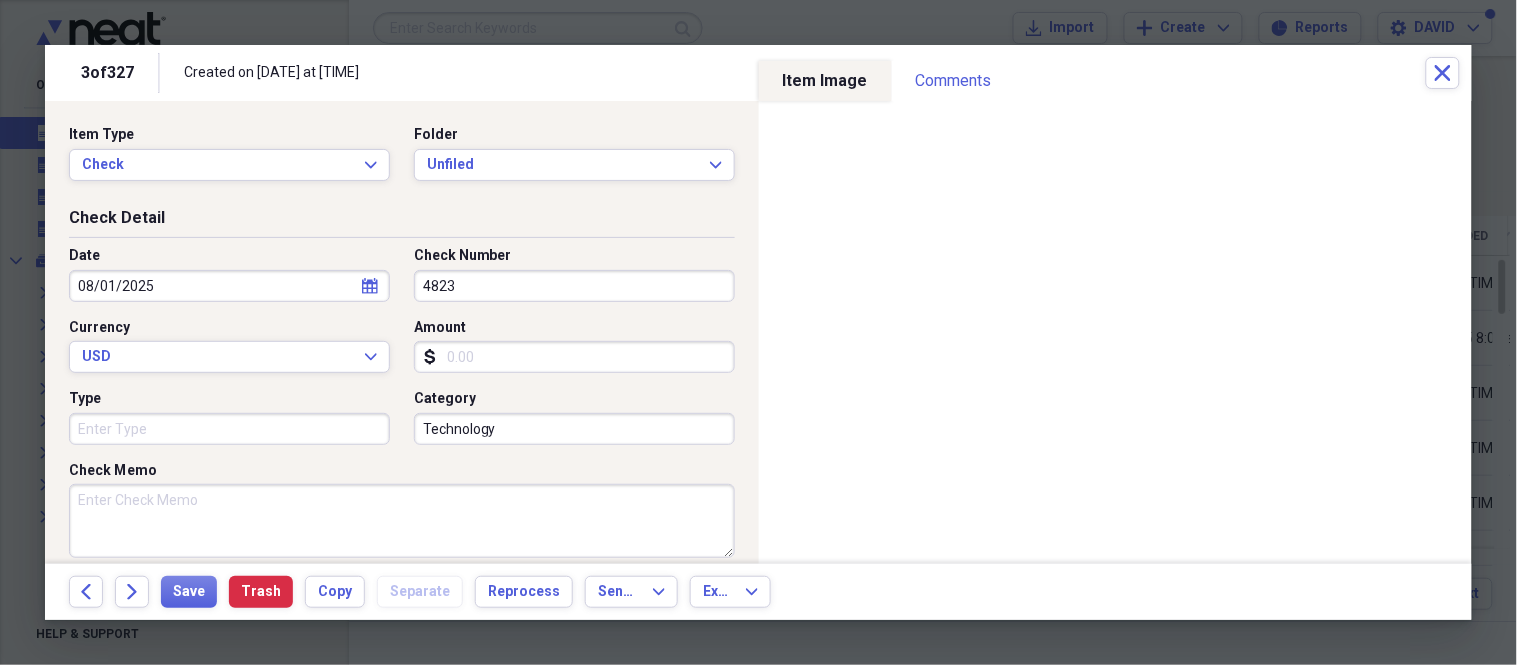 type on "4823" 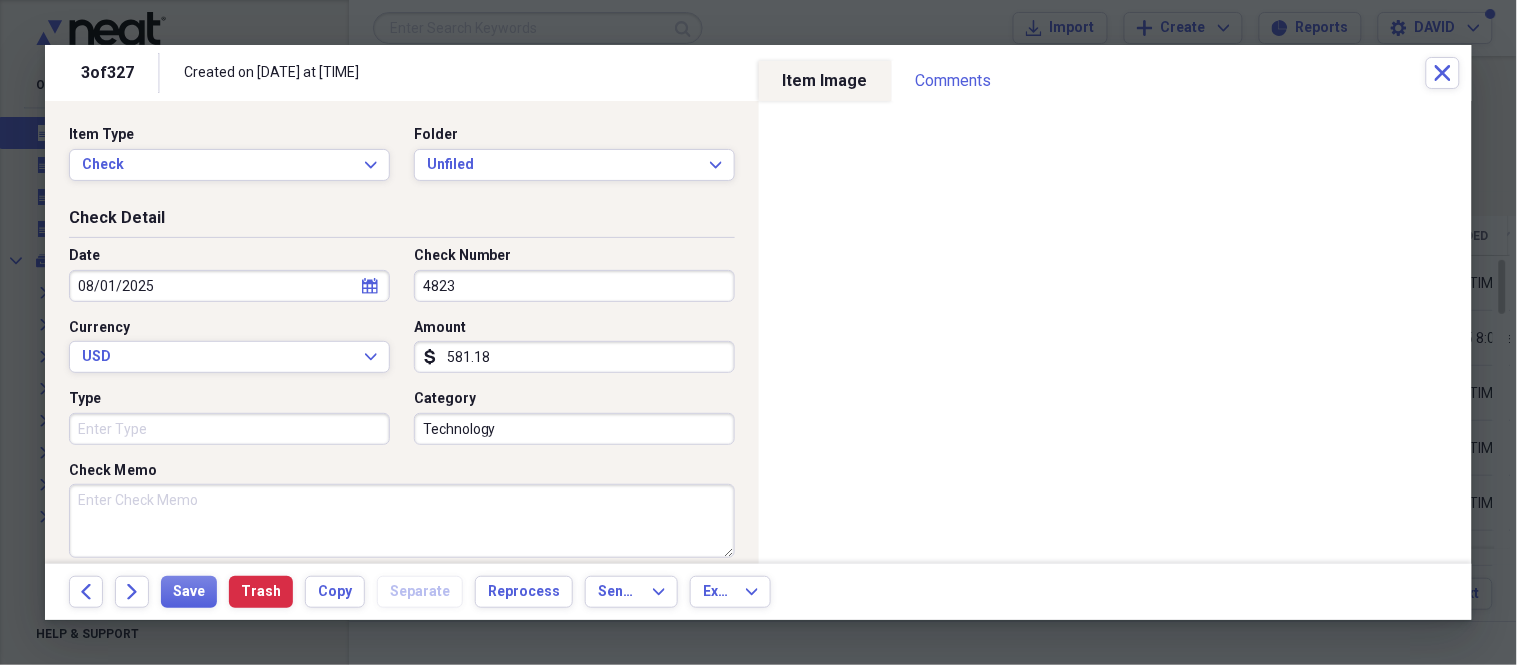 type on "581.18" 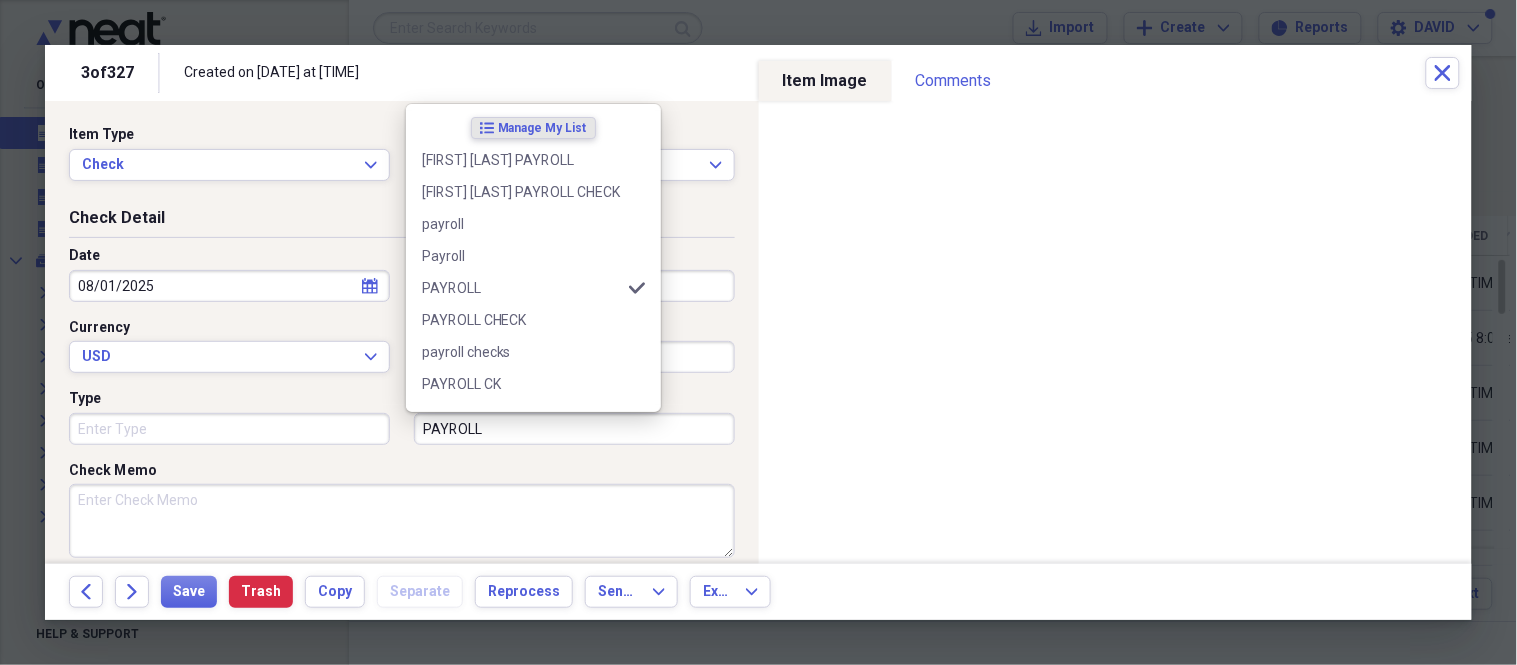type on "PAYROLL" 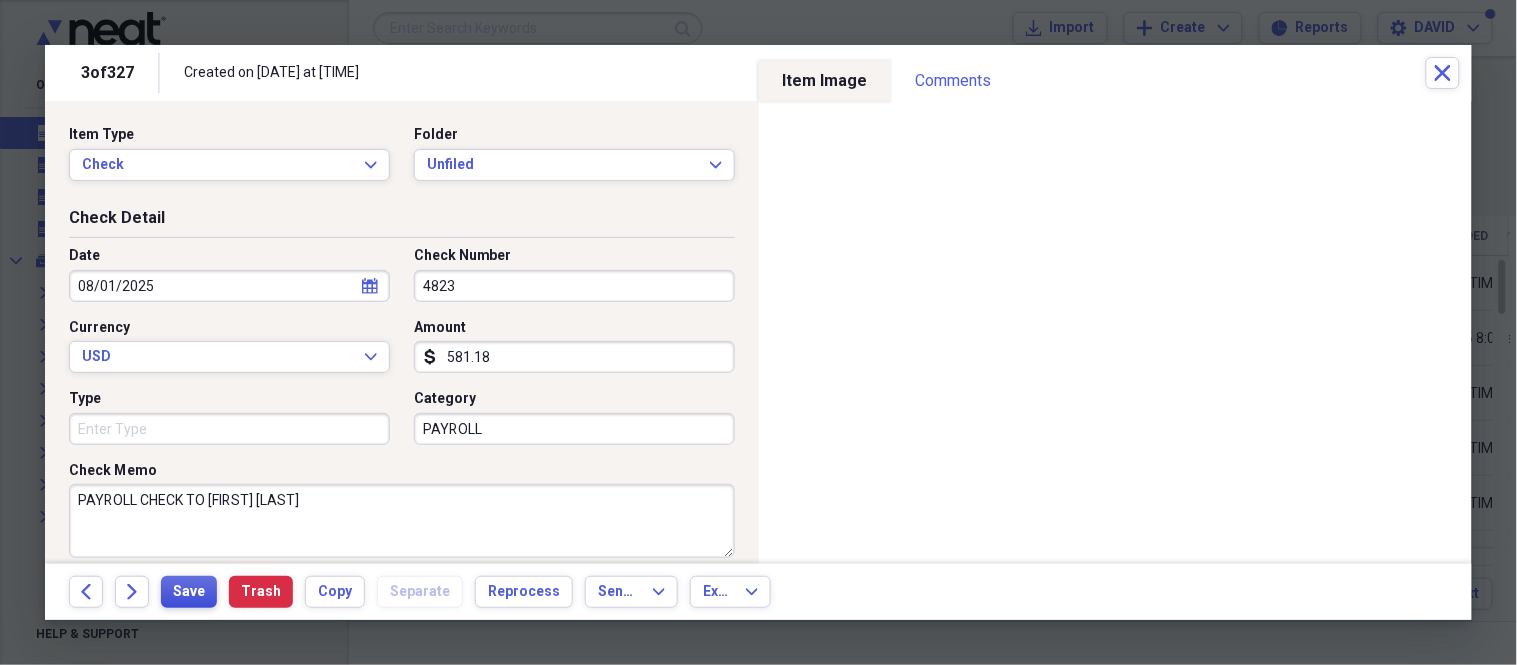 type on "PAYROLL CHECK TO [FIRST] [LAST]" 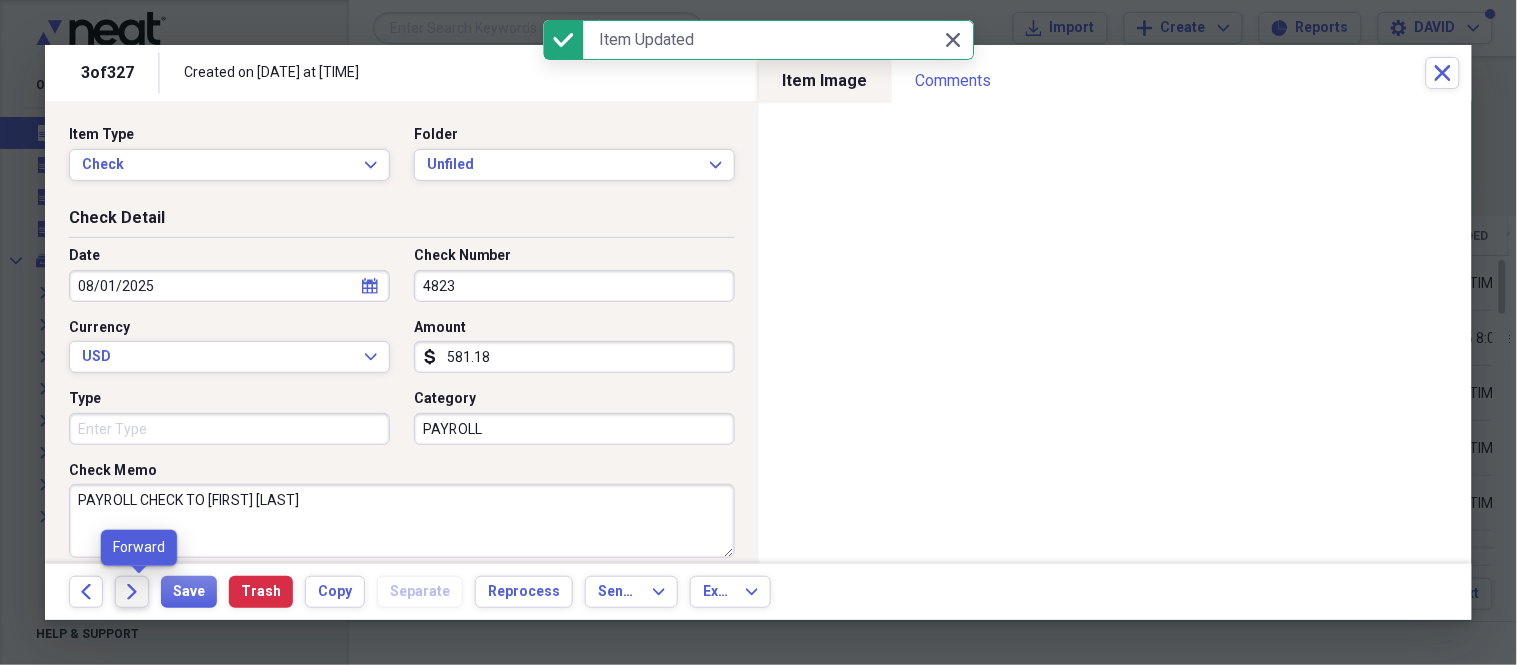 click on "Forward" 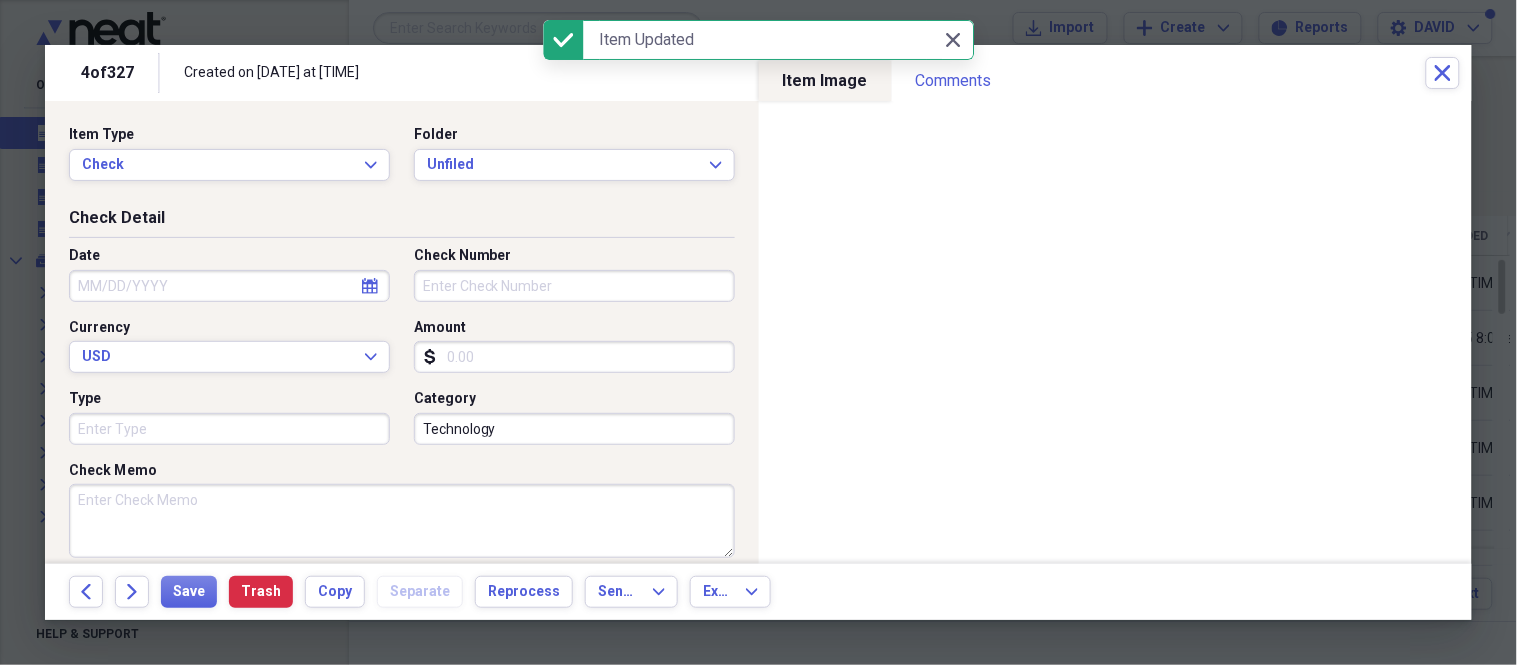 click on "Date" at bounding box center (229, 286) 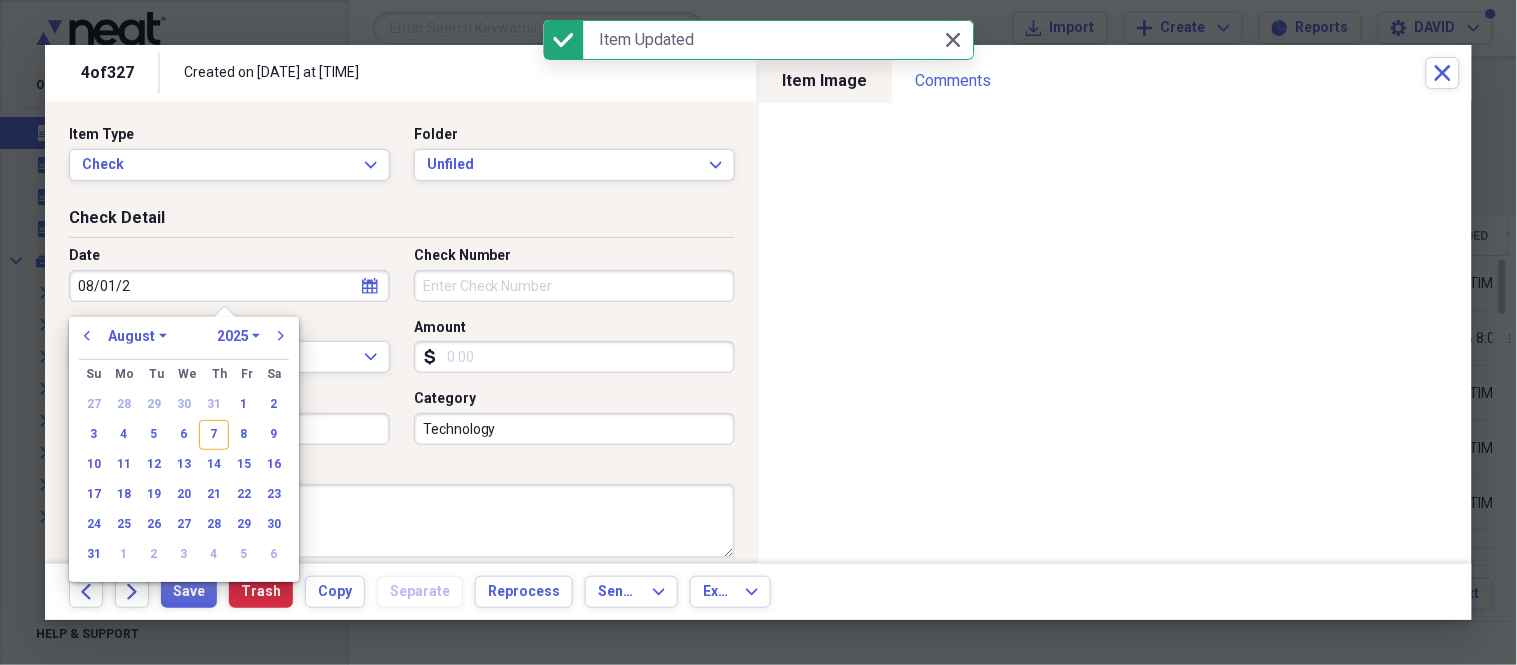 type on "08/01/20" 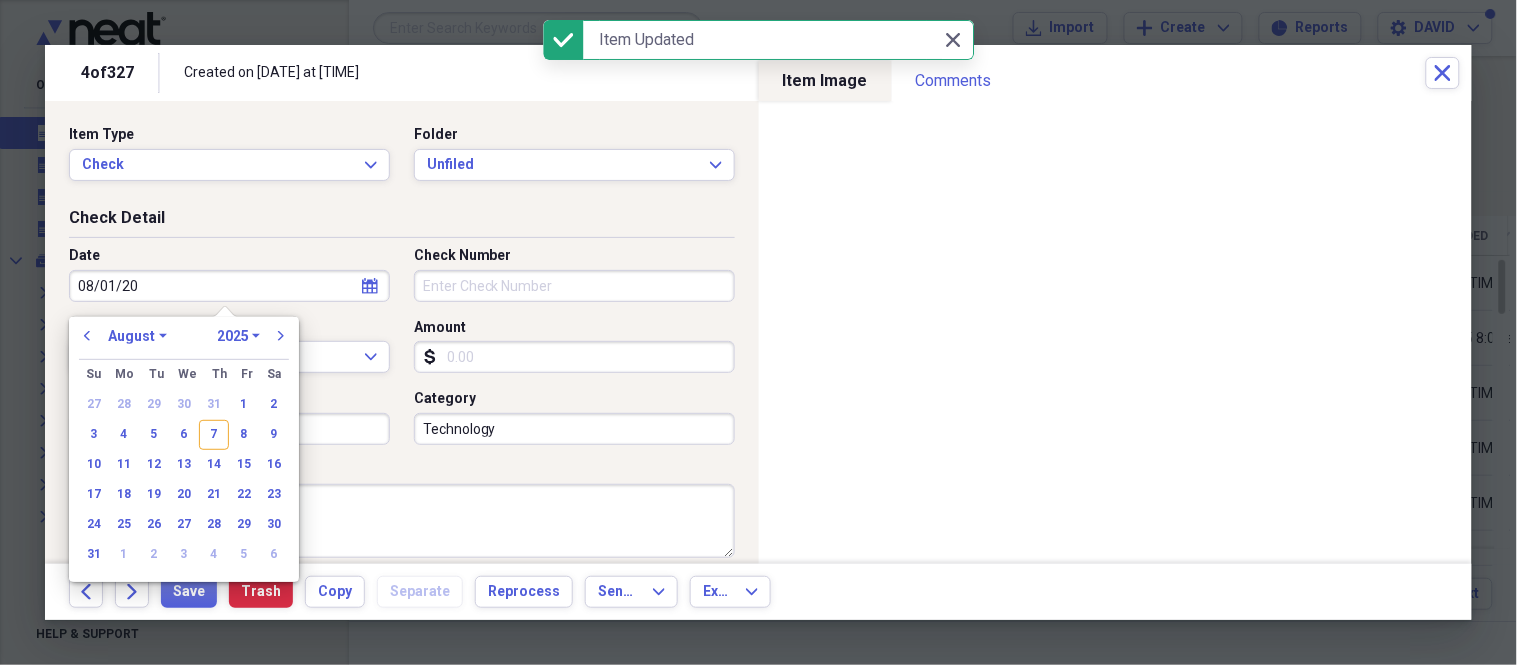 select on "2020" 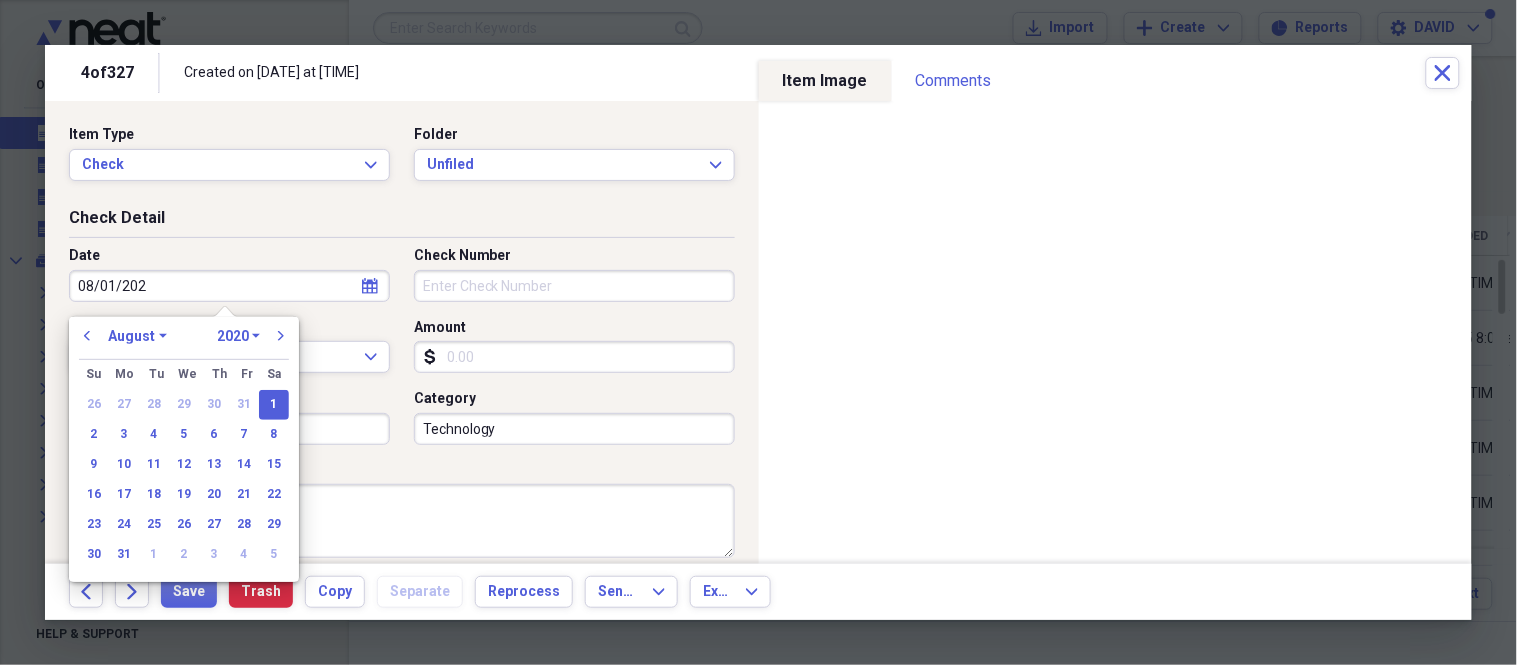 type on "08/01/2025" 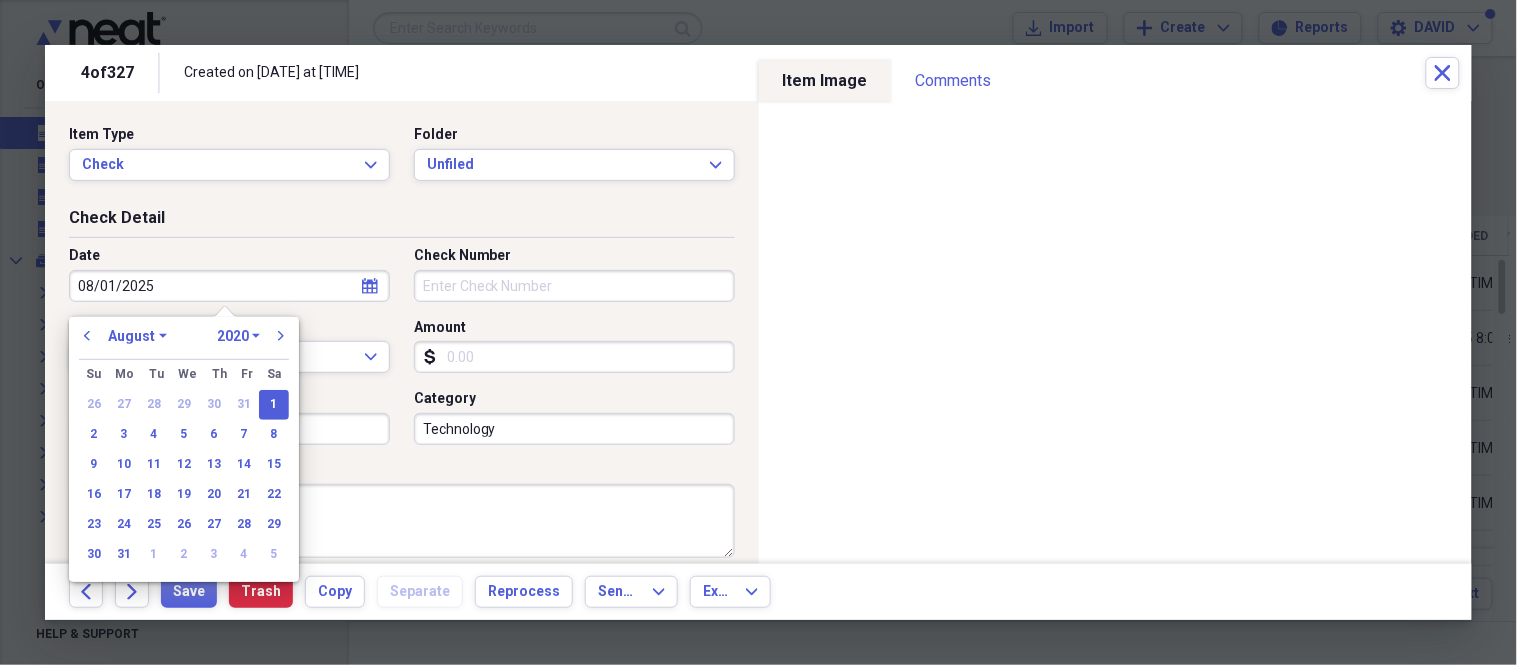select on "2025" 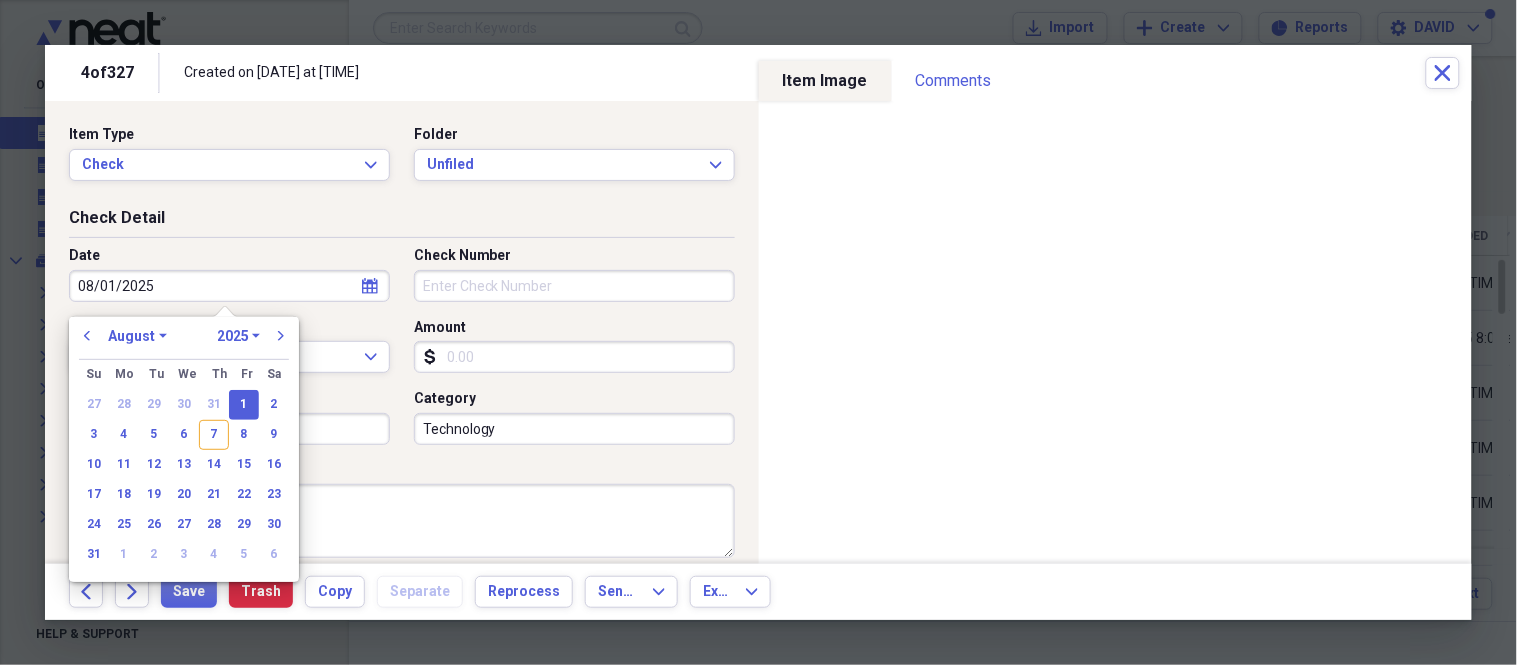 type on "08/01/2025" 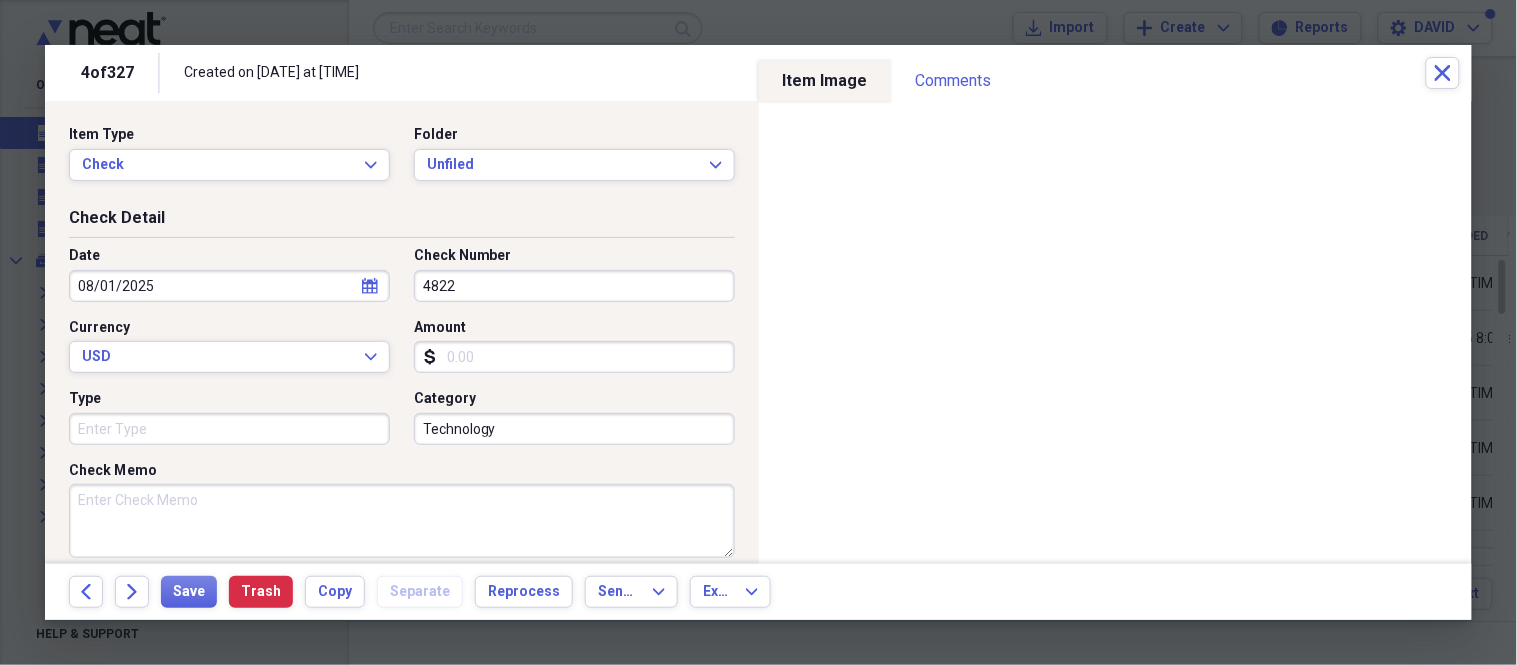 type on "4822" 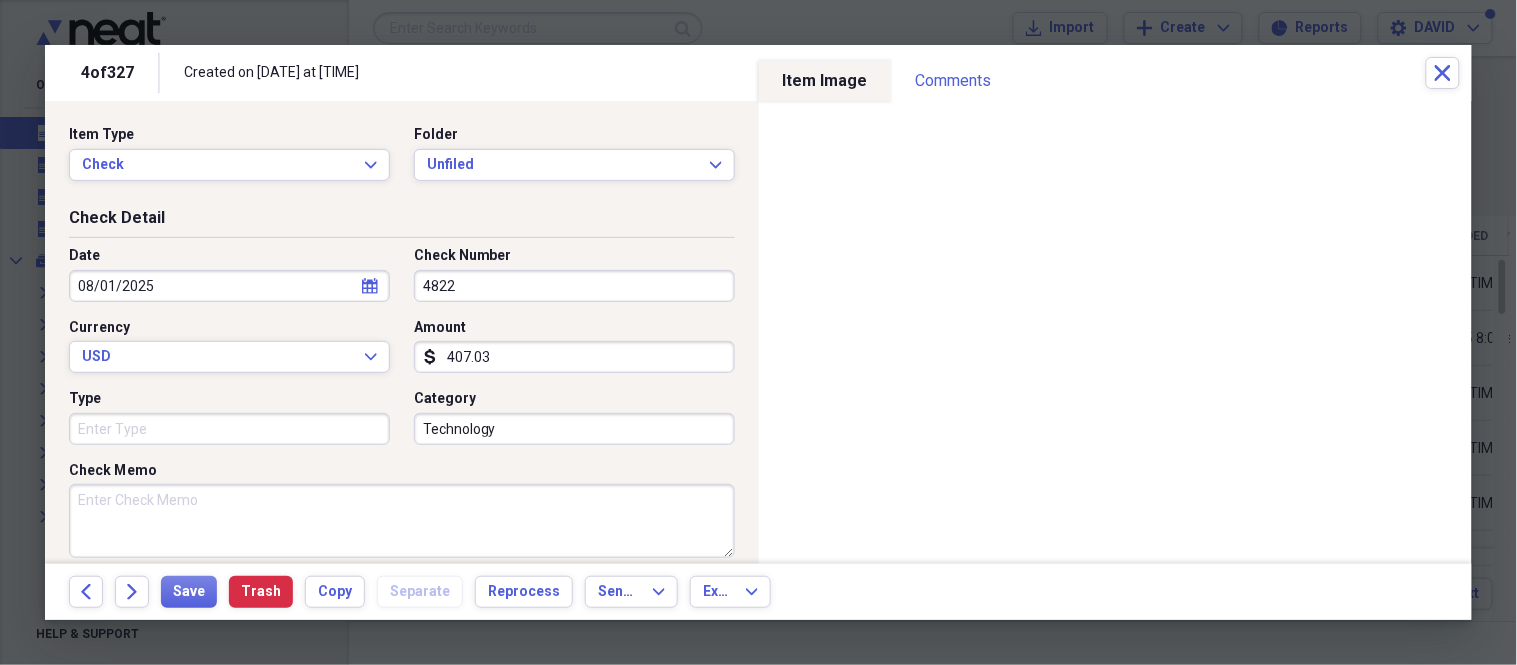 type on "407.03" 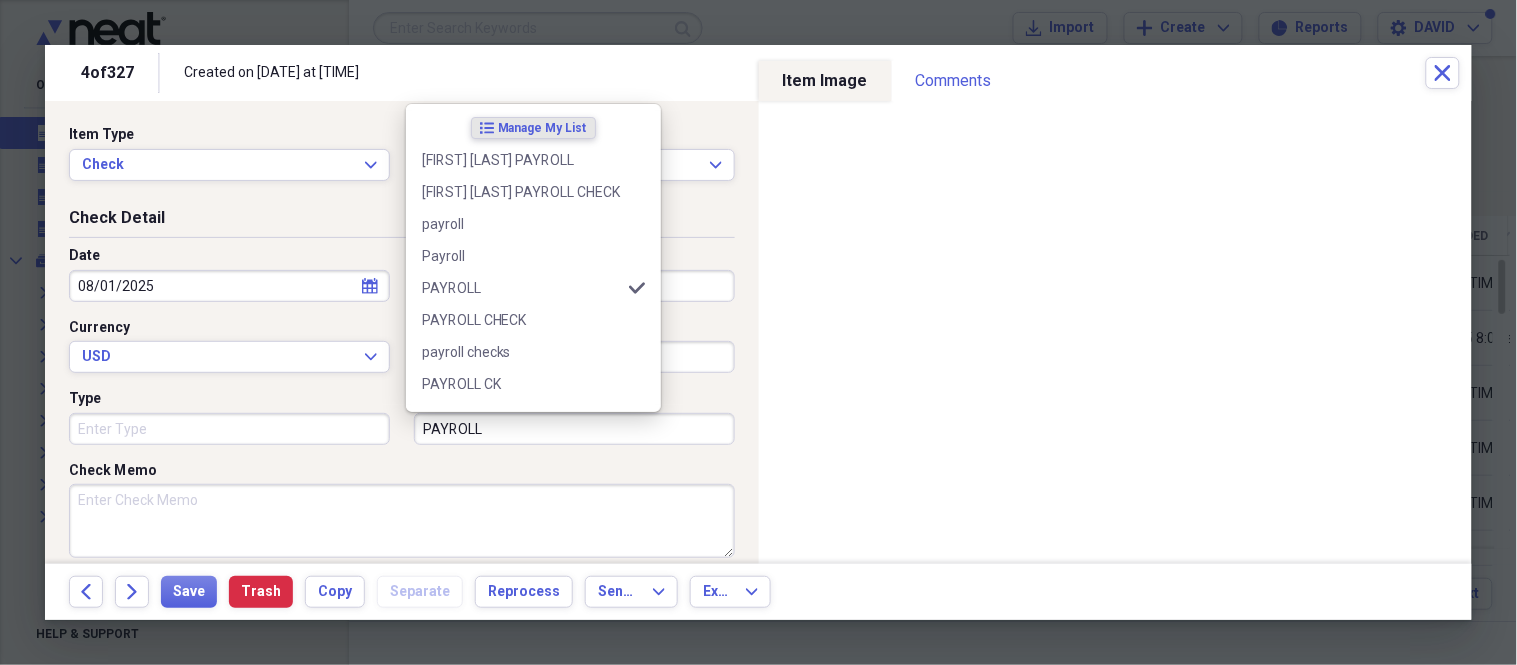 type on "PAYROLL" 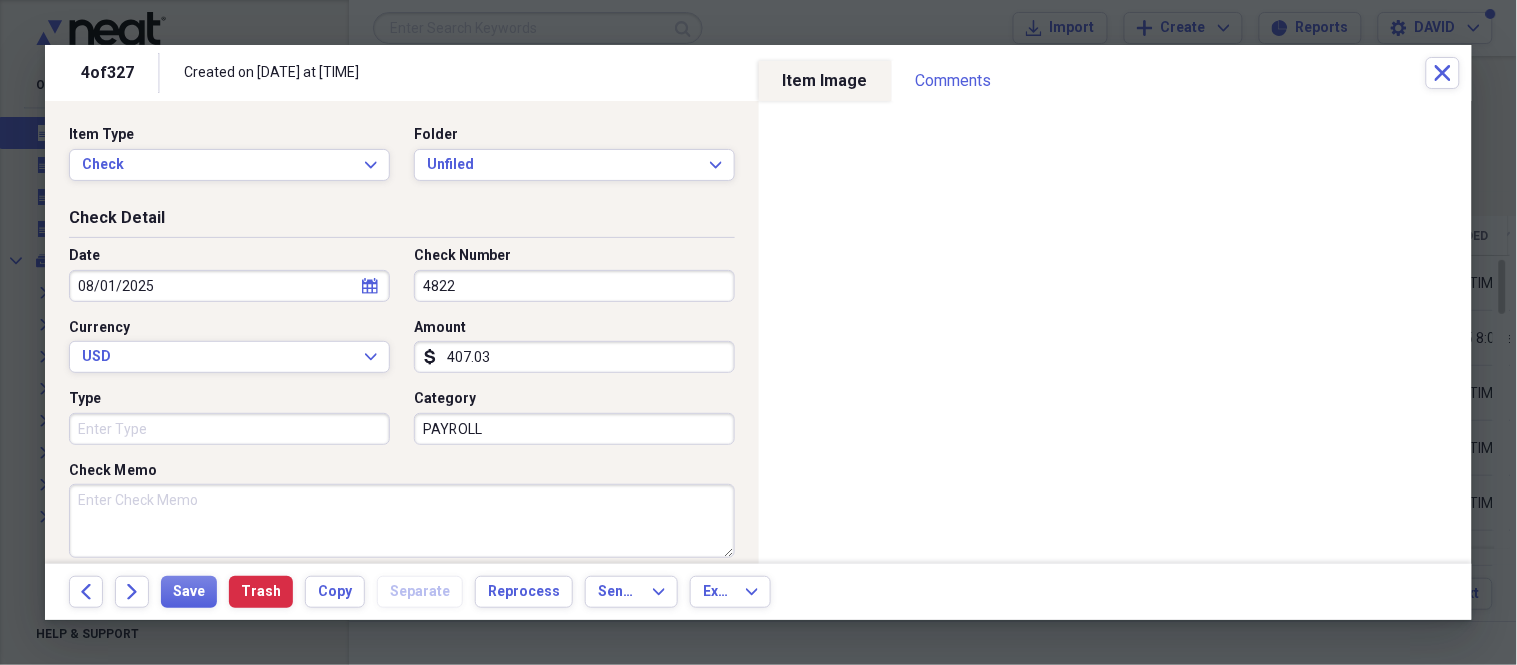 click on "Check Memo" at bounding box center (402, 521) 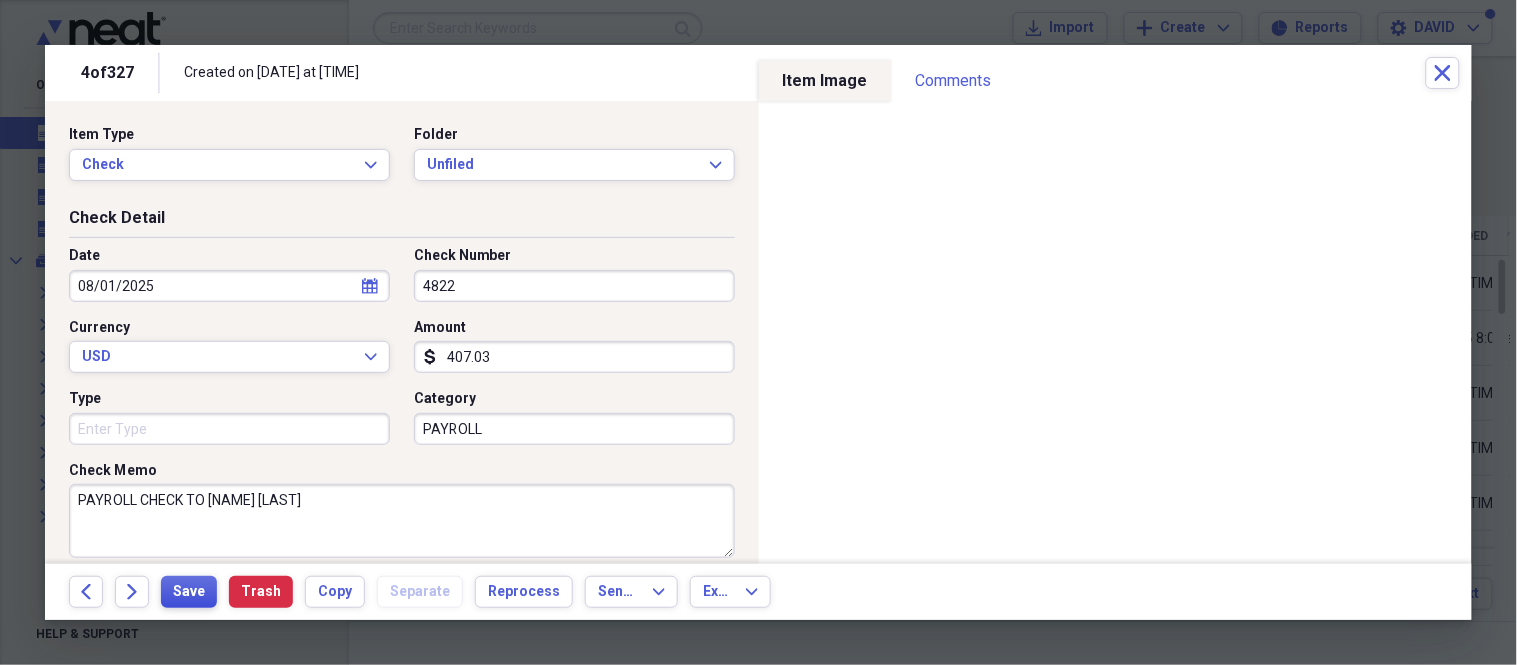type on "PAYROLL CHECK TO [NAME] [LAST]" 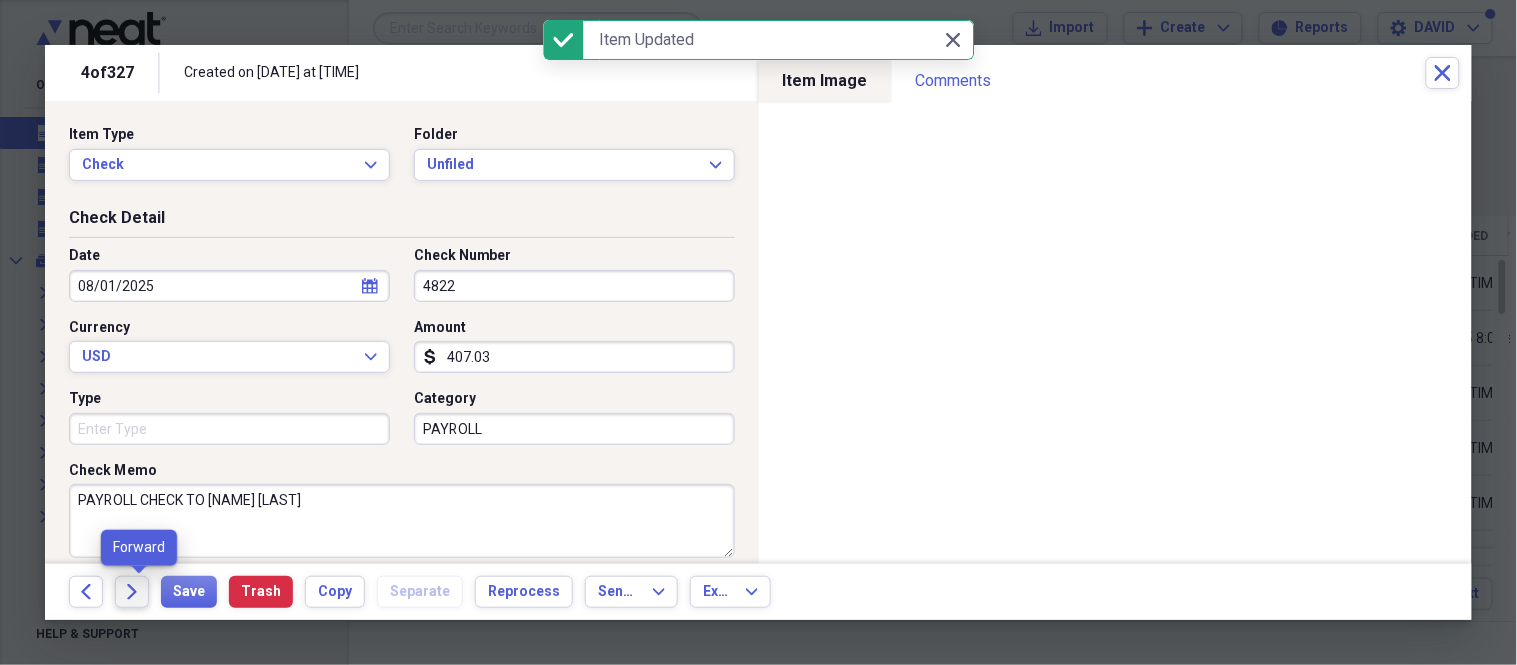 click on "Forward" 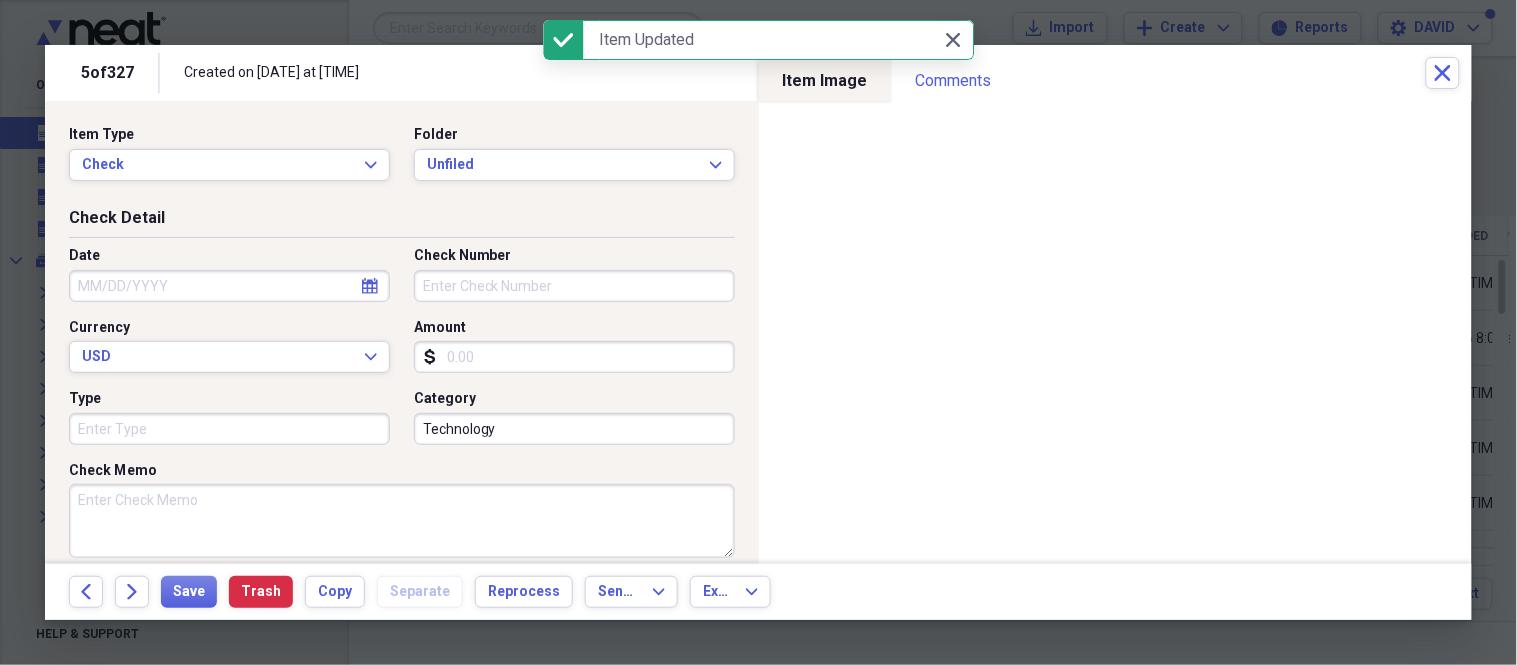 click on "Date" at bounding box center (229, 286) 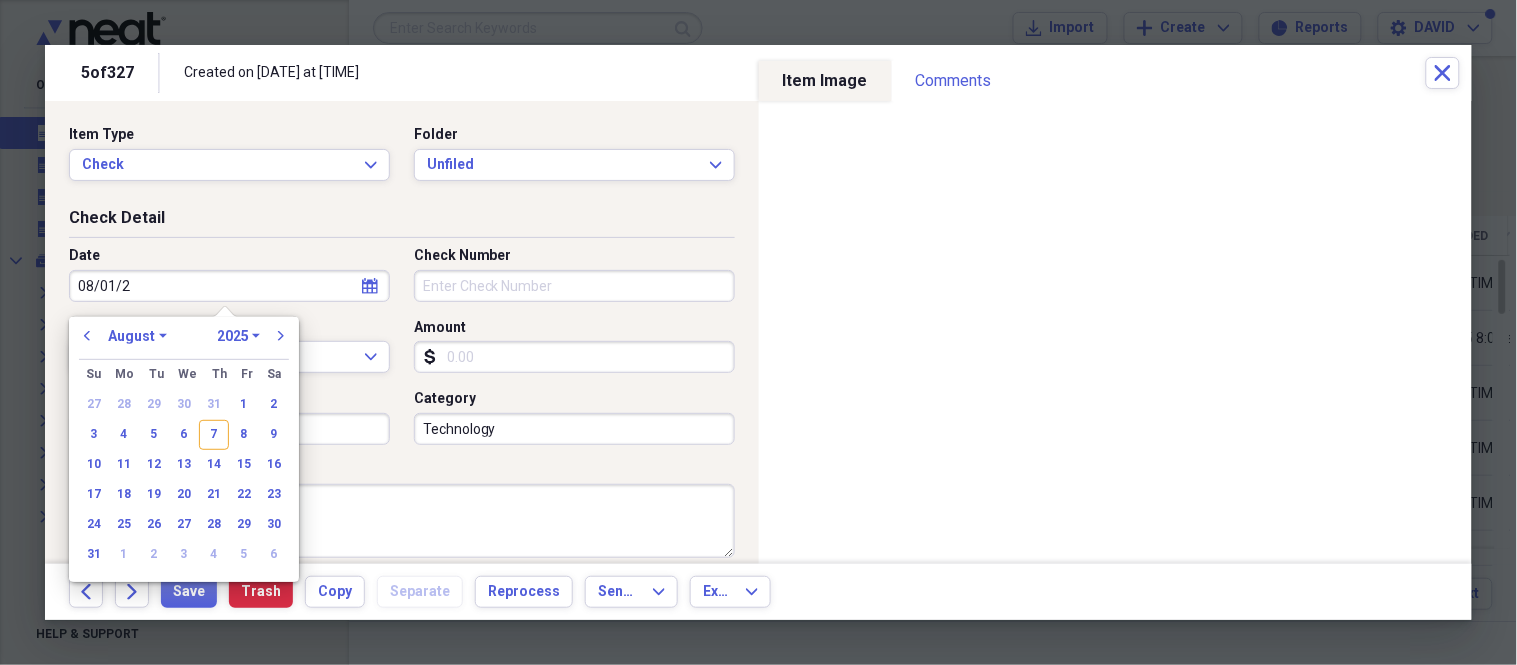 type on "08/01/20" 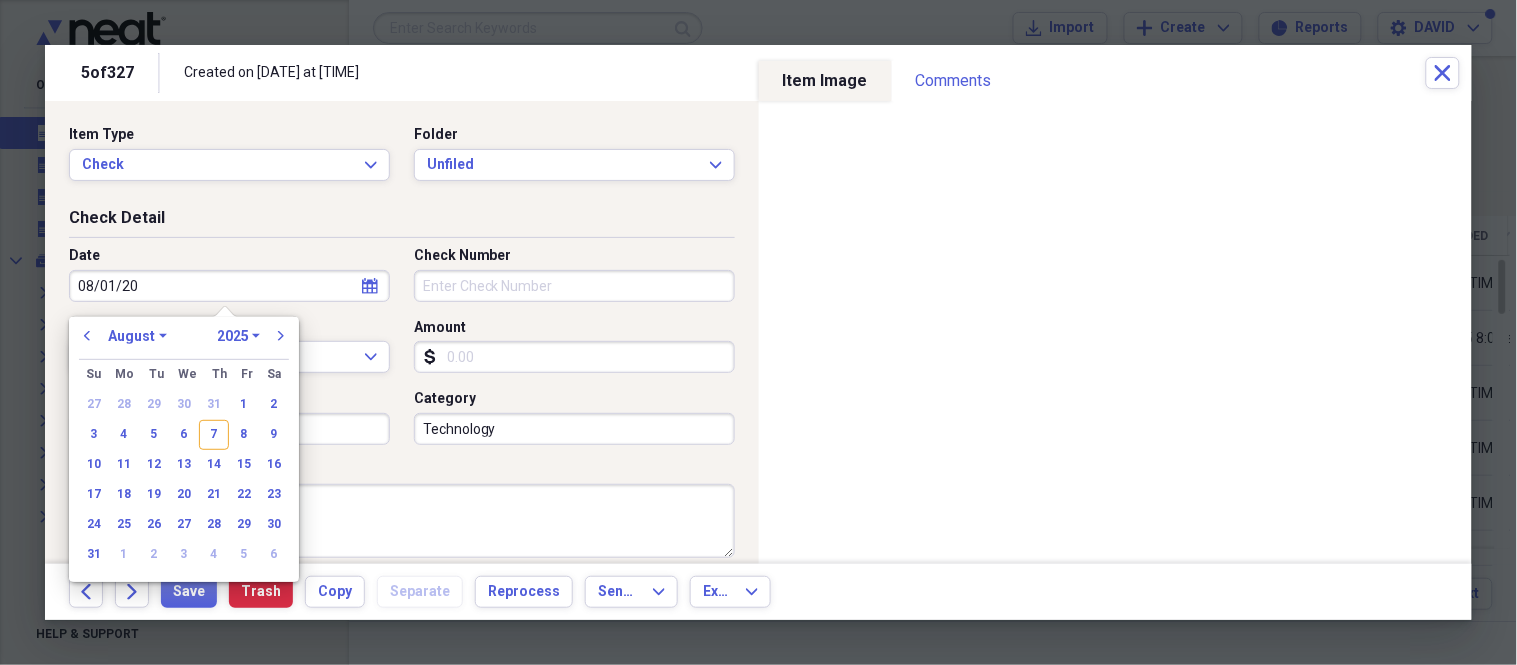 select on "2020" 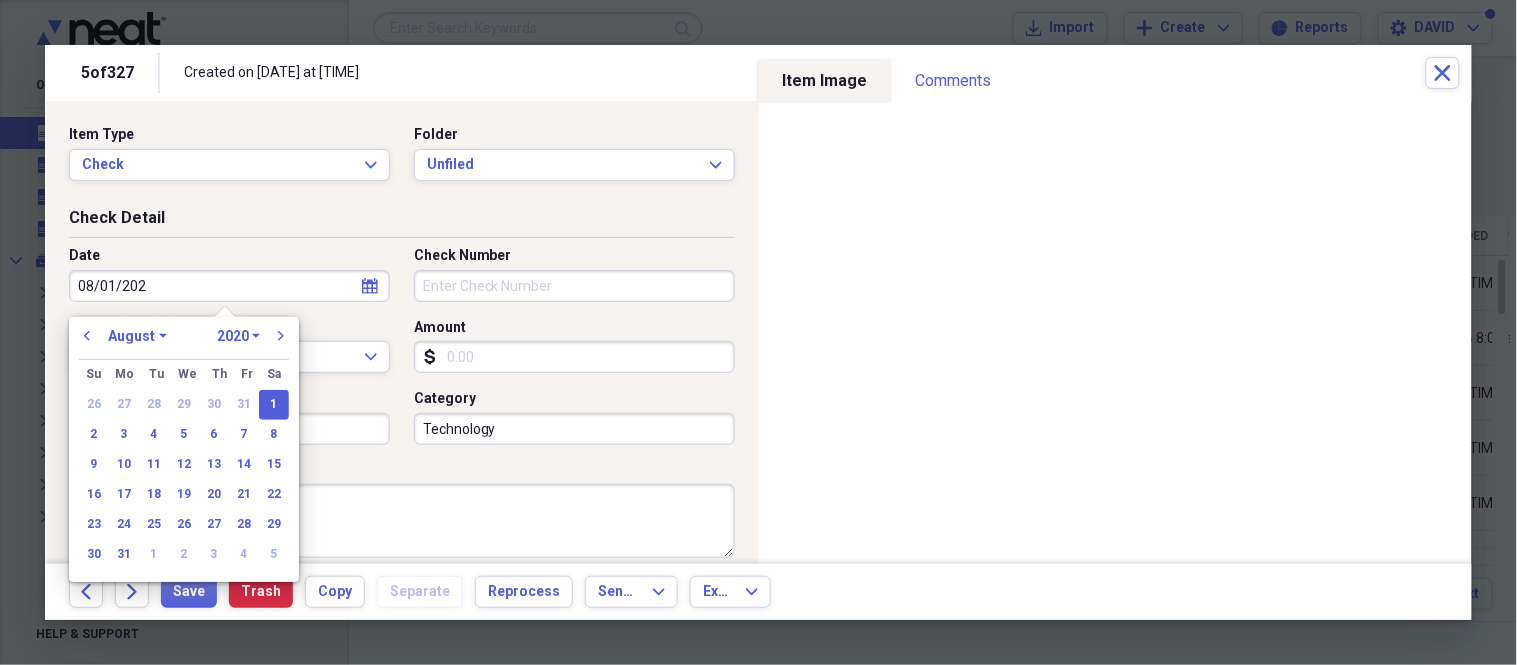 type on "08/01/2025" 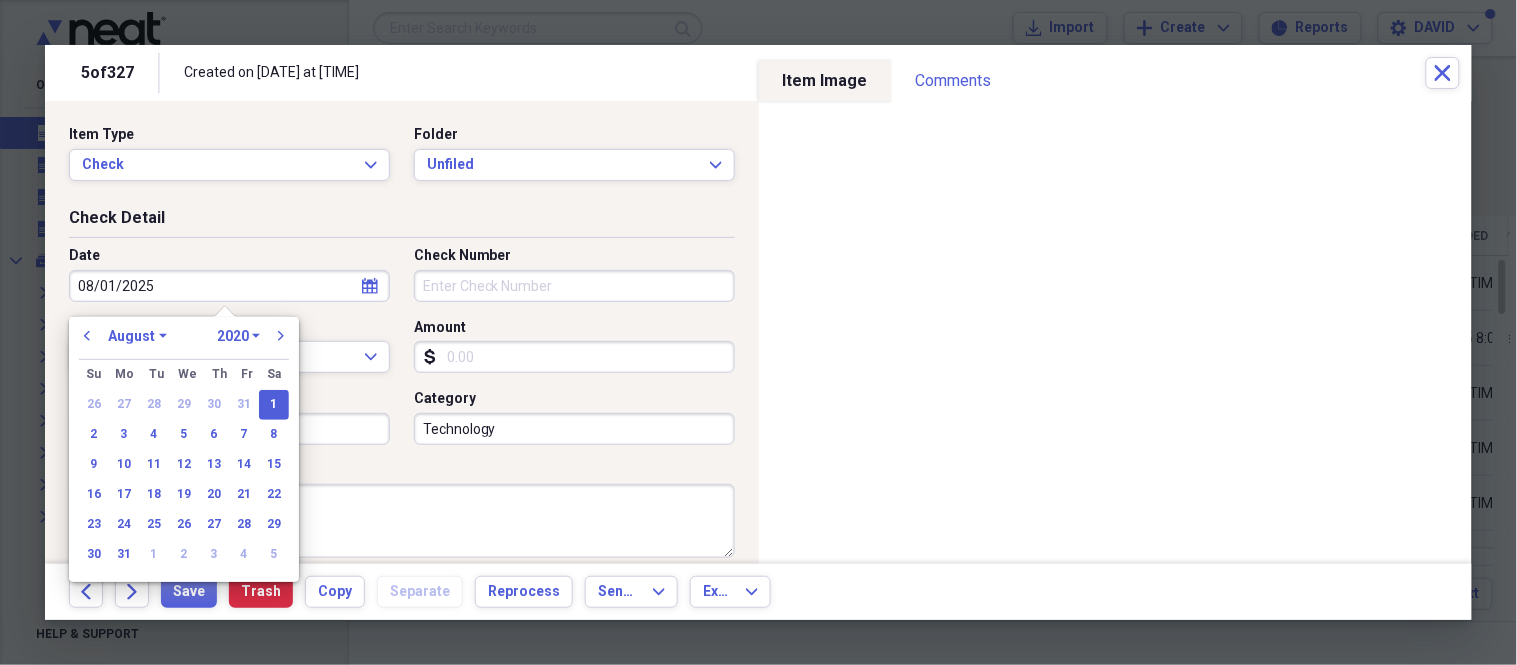 select on "2025" 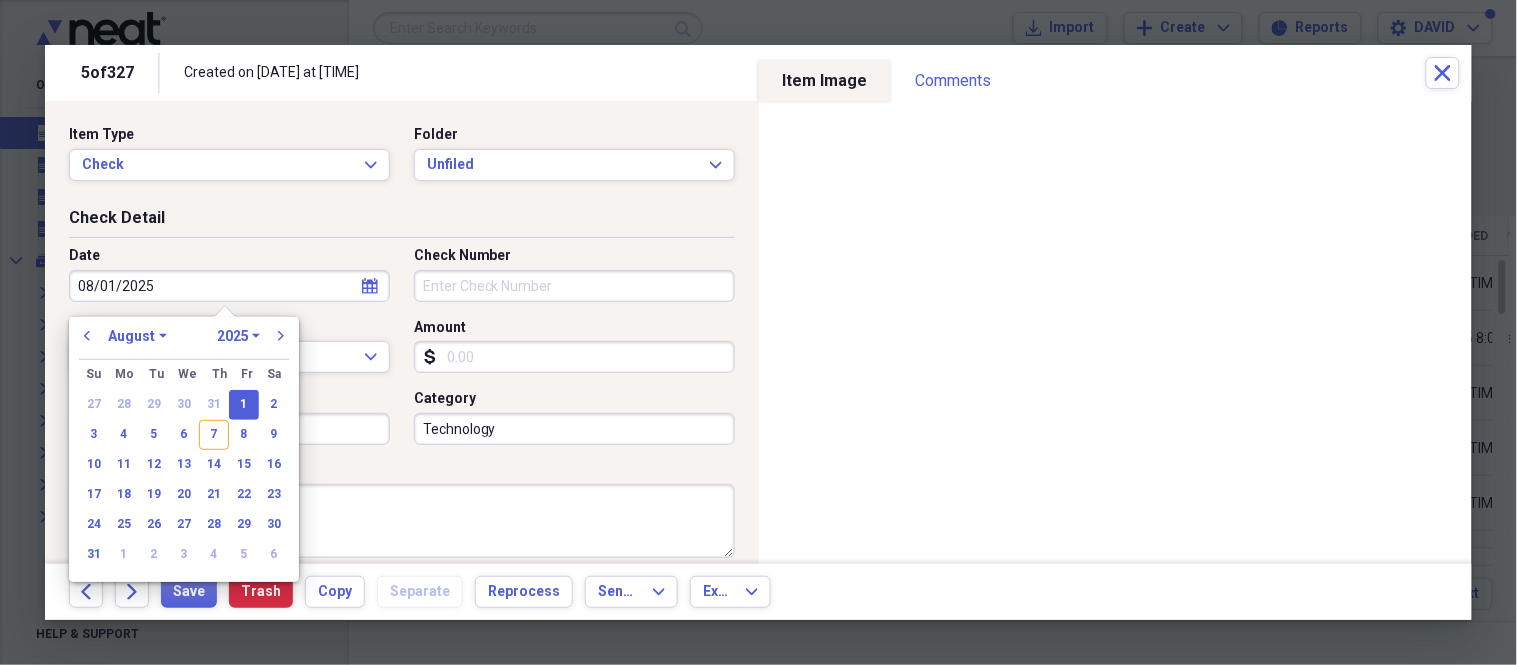 type on "08/01/2025" 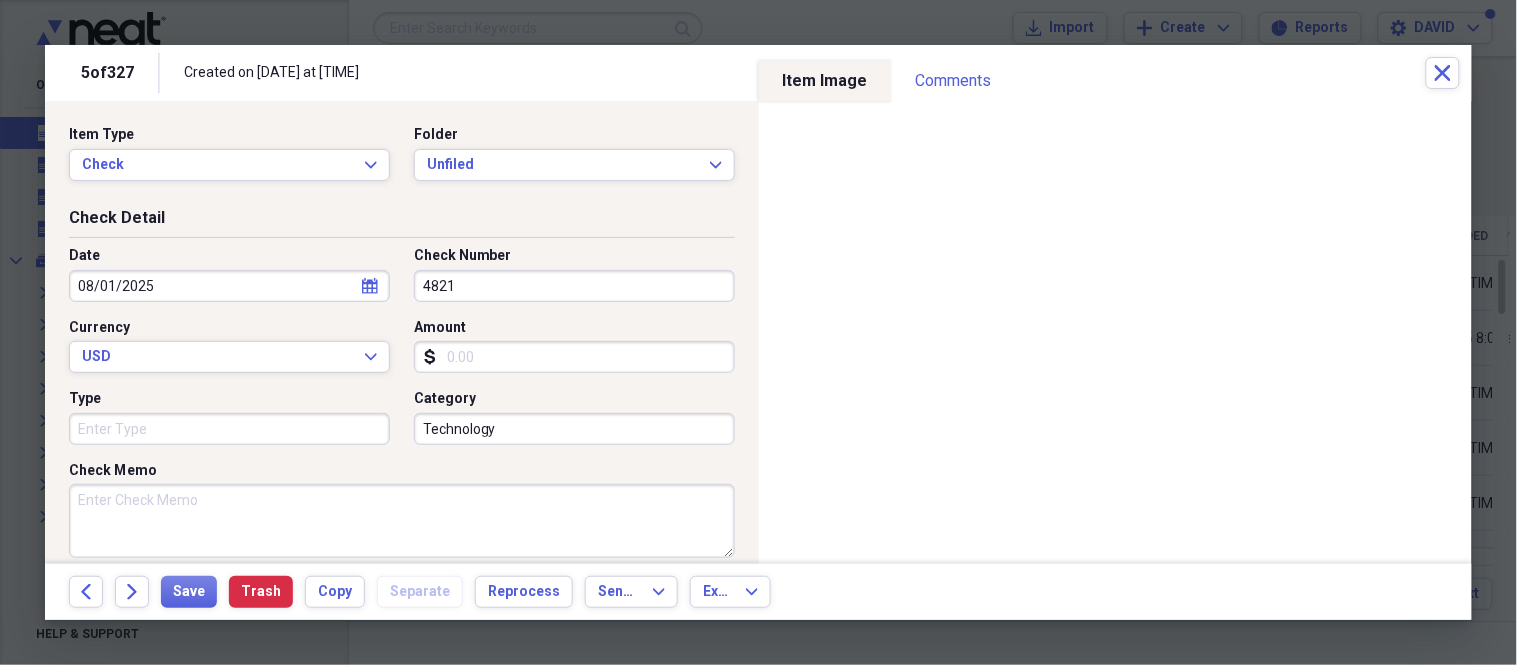 type on "4821" 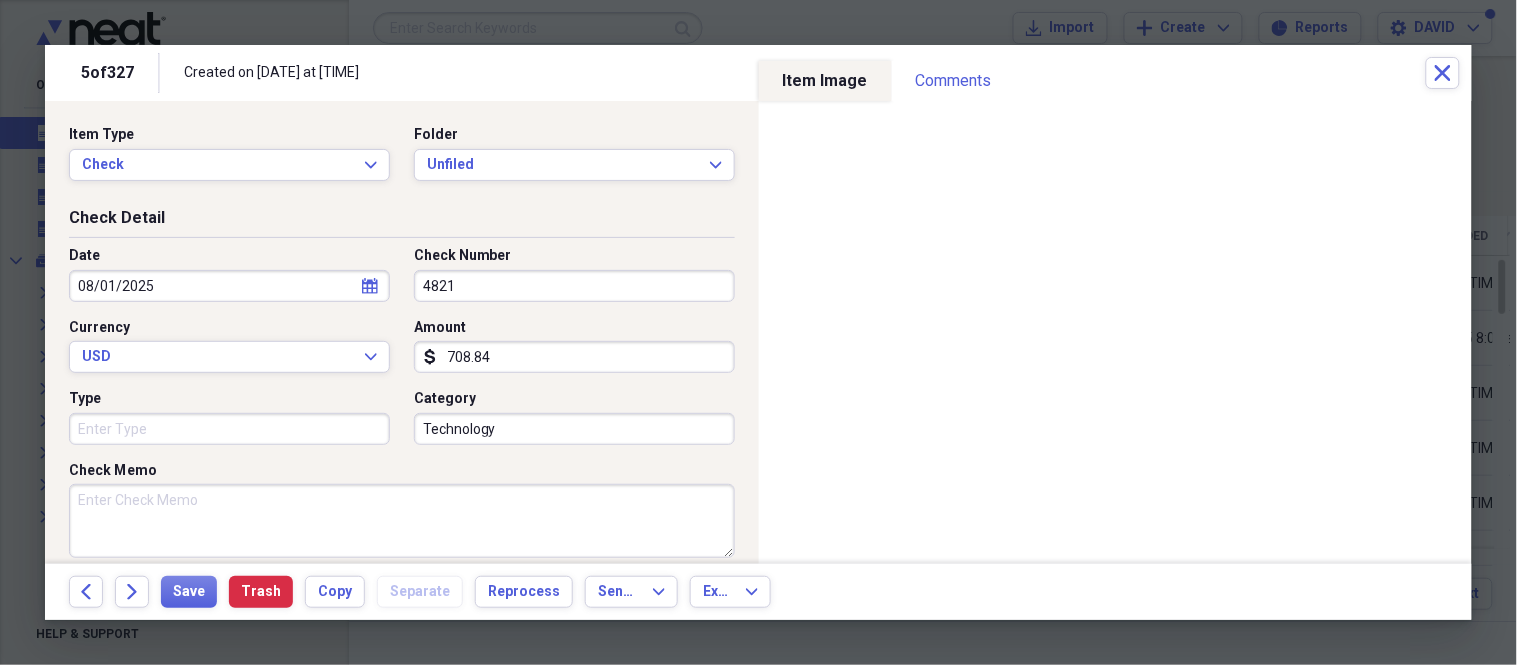 type on "708.84" 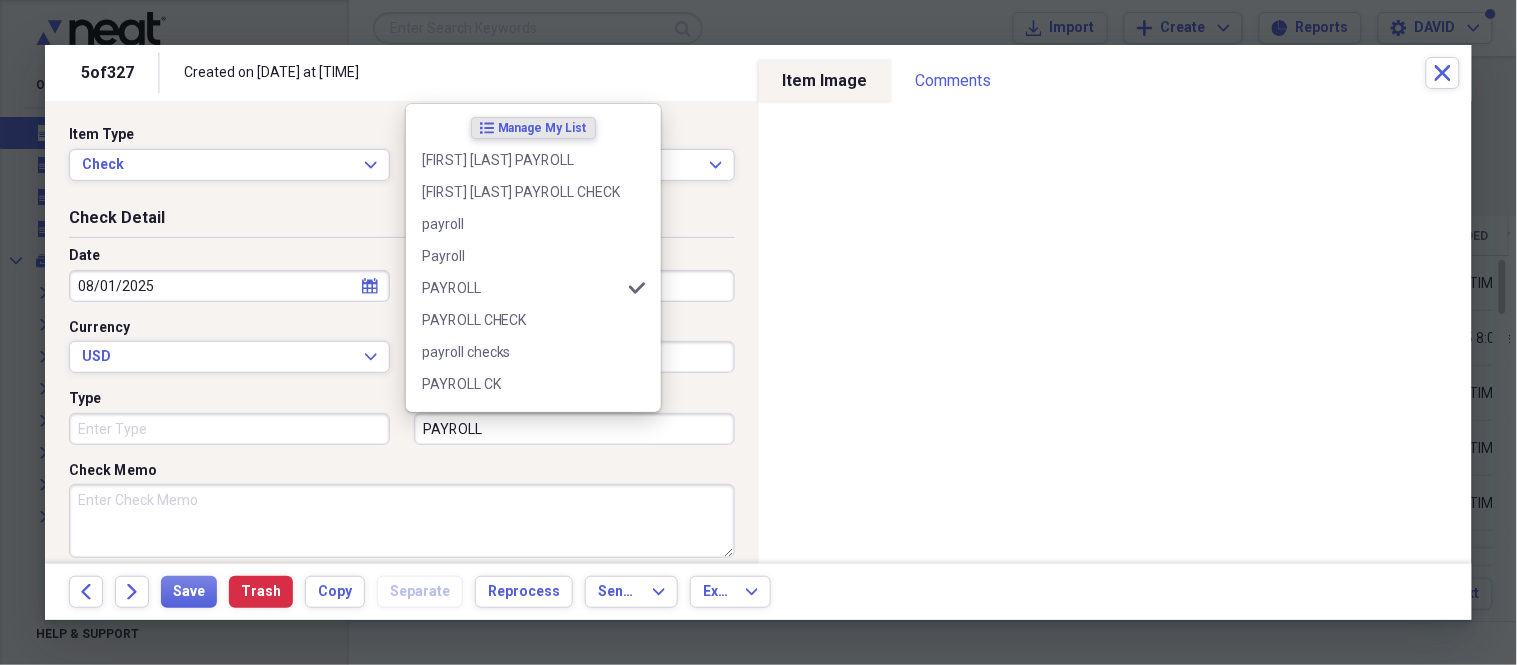 type on "PAYROLL" 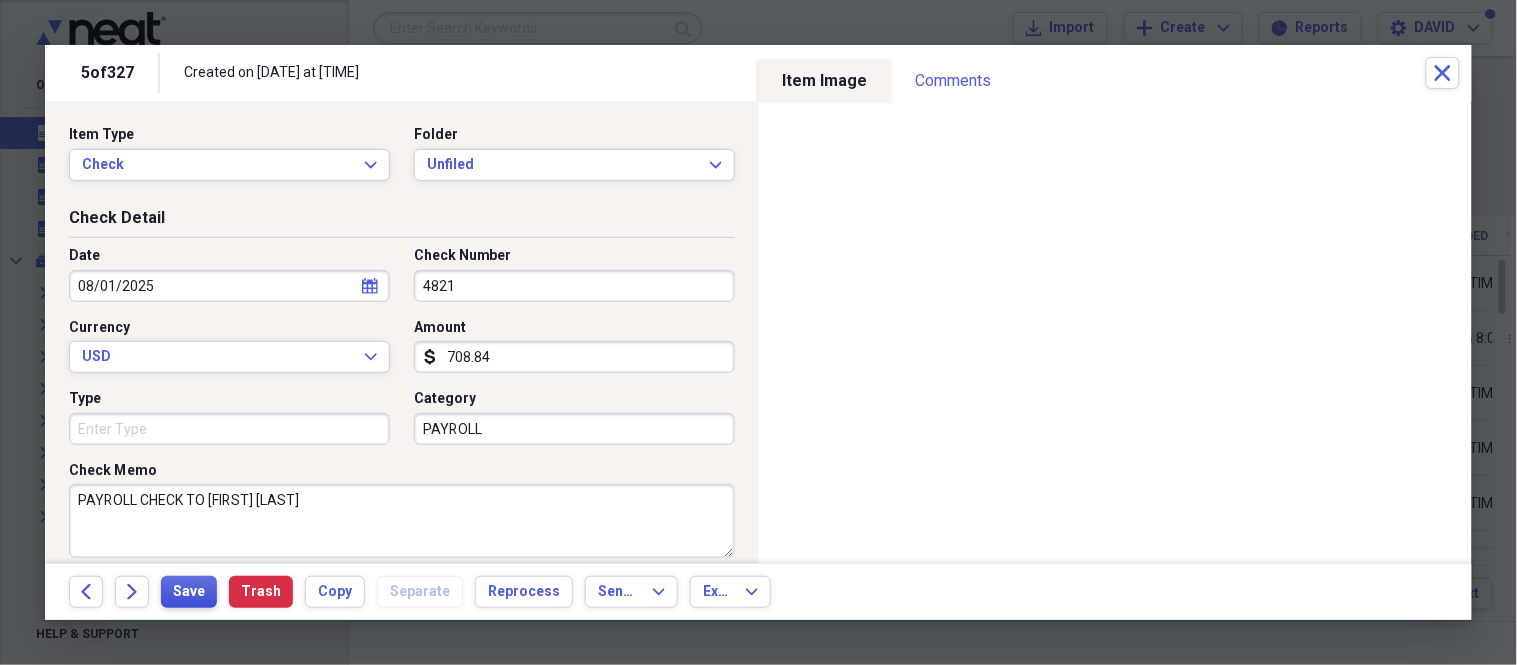 type on "PAYROLL CHECK TO [FIRST] [LAST]" 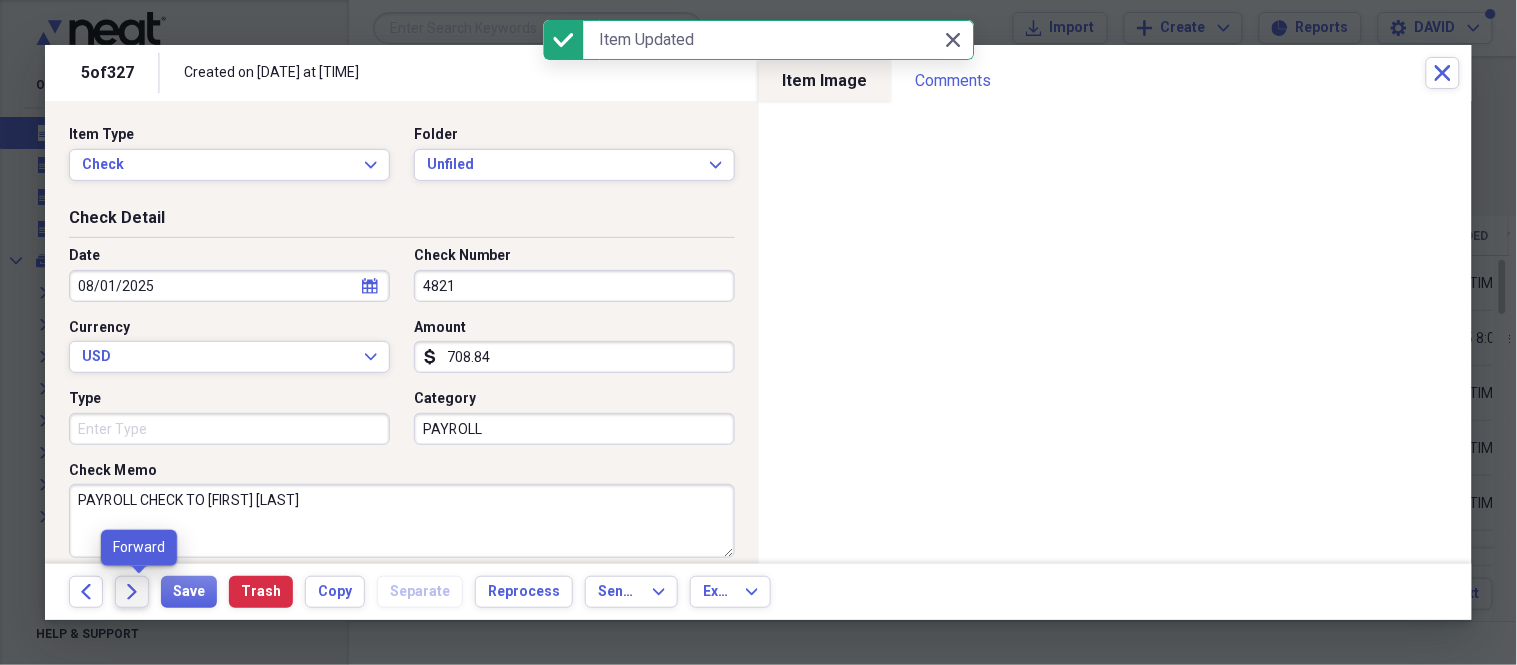 click on "Forward" 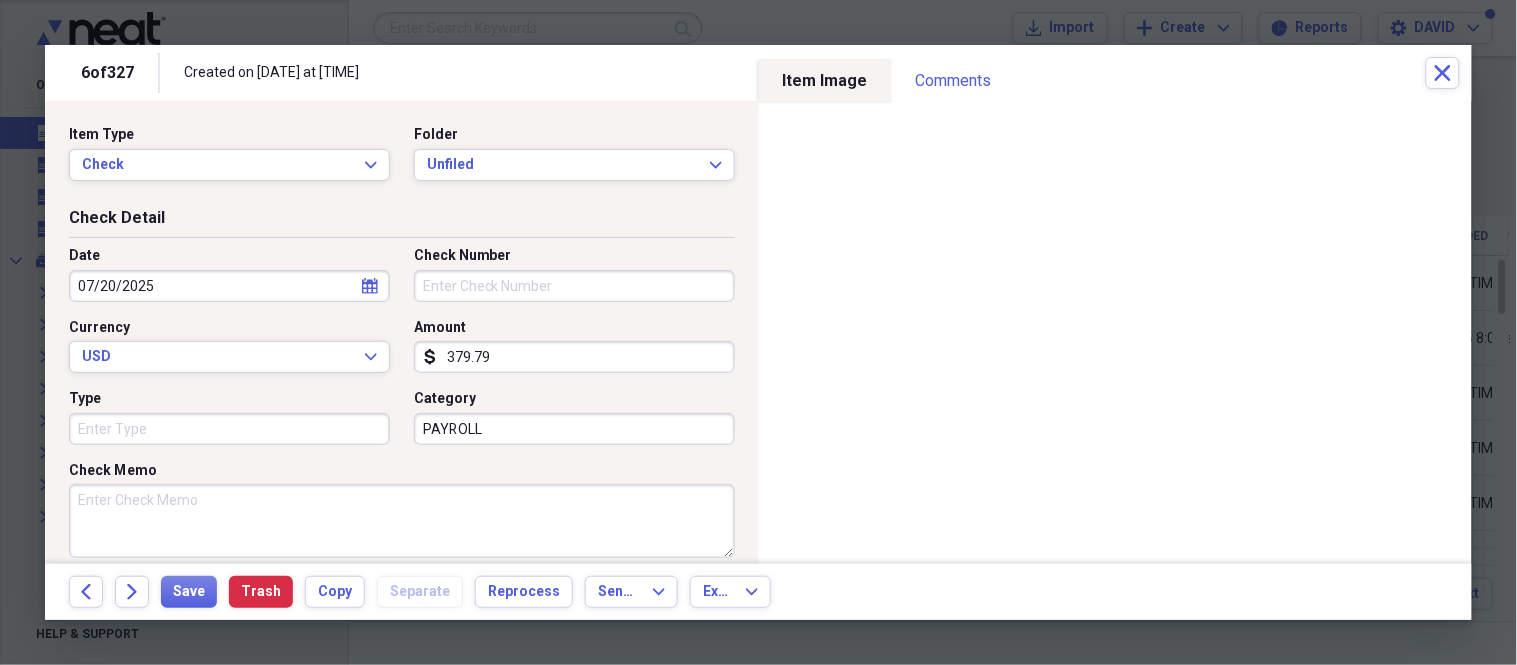 click on "Check Number" at bounding box center [574, 286] 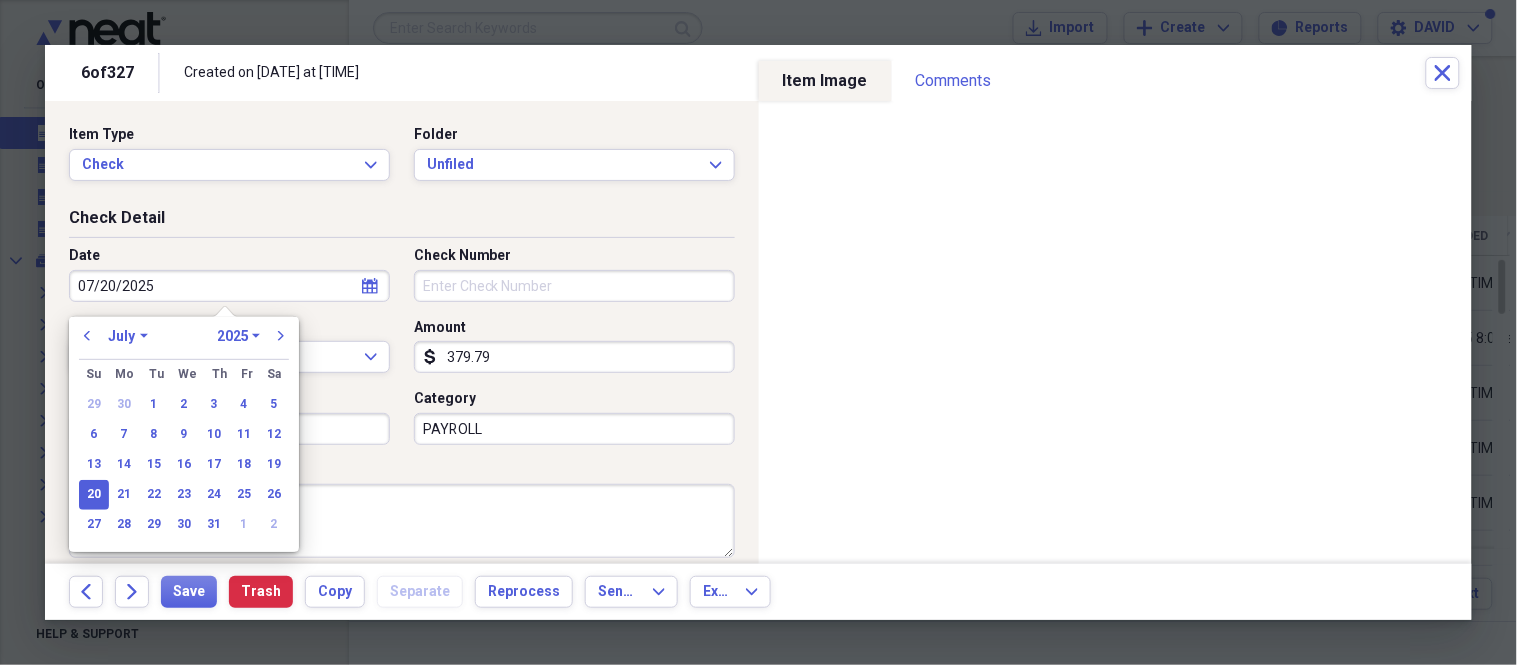 click on "07/20/2025" at bounding box center [229, 286] 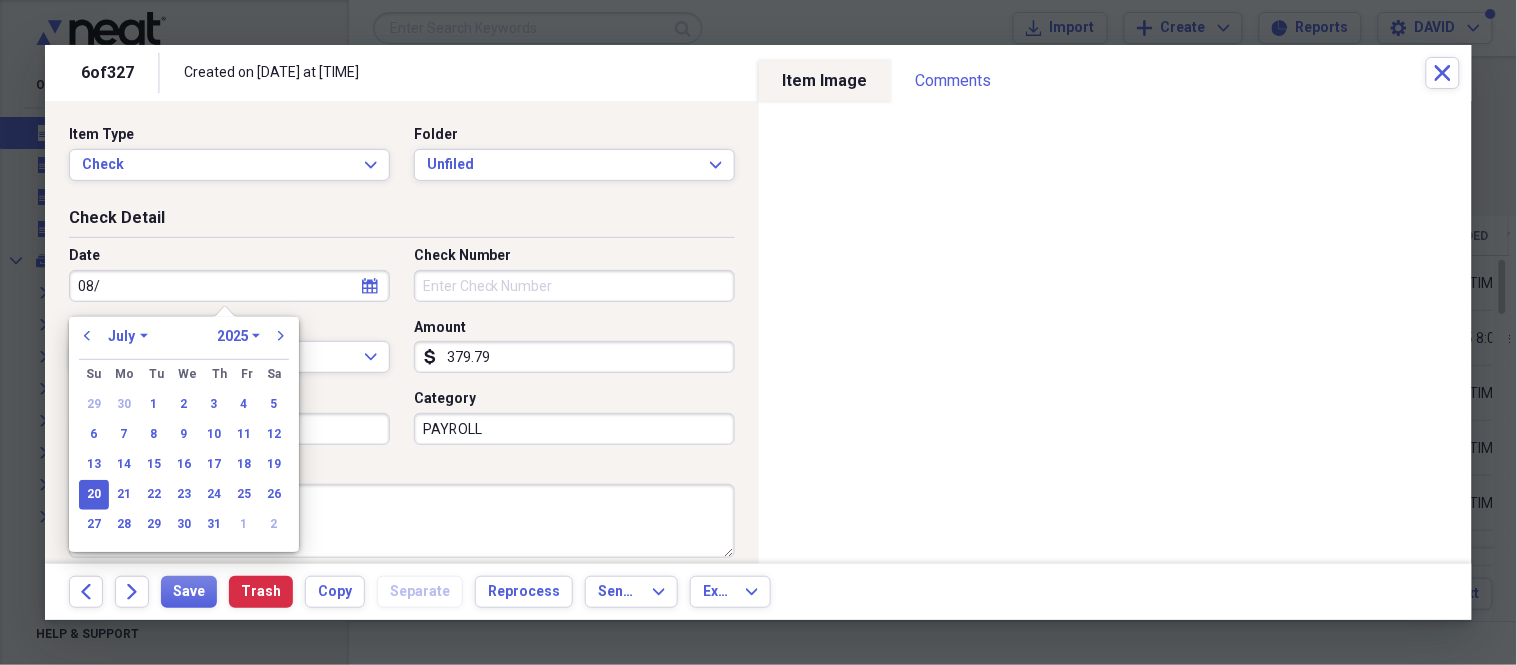 type on "07/20/2025" 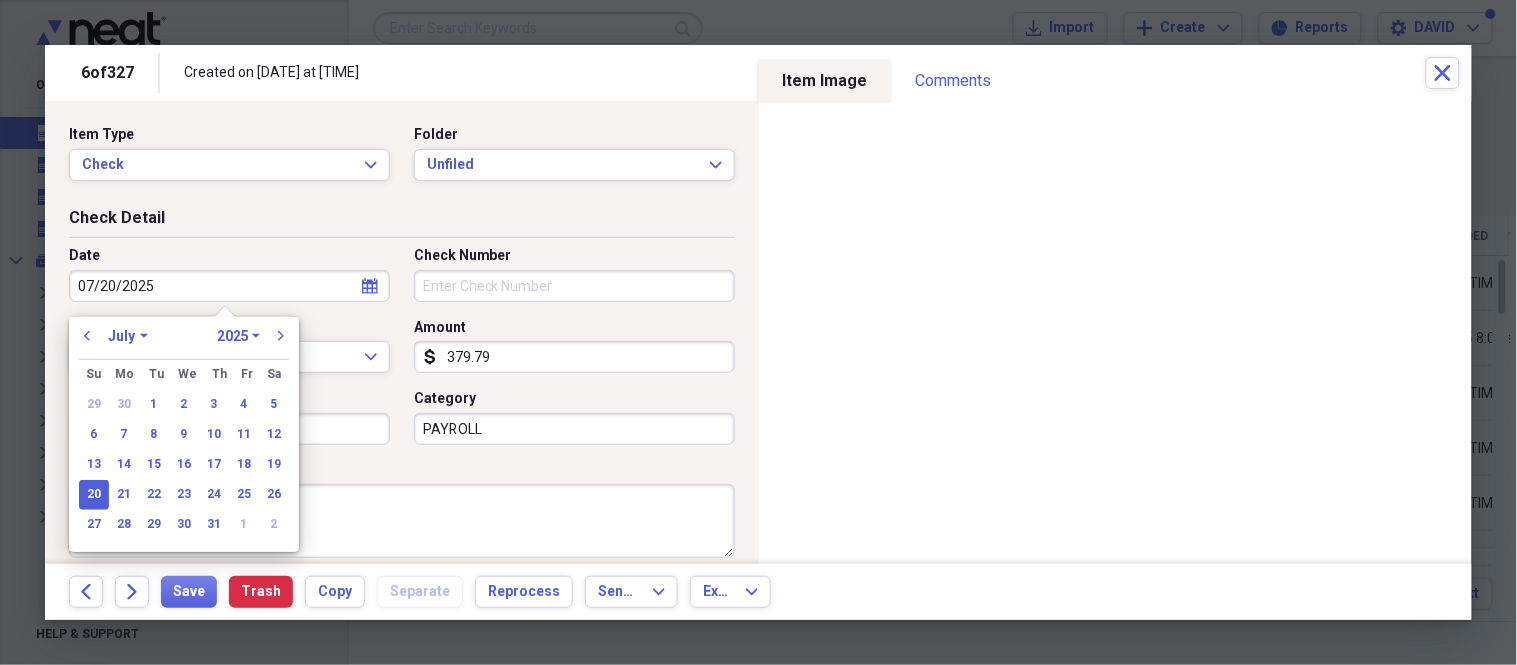 click on "previous January February March April May June July August September October November December 1970 1971 1972 1973 1974 1975 1976 1977 1978 1979 1980 1981 1982 1983 1984 1985 1986 1987 1988 1989 1990 1991 1992 1993 1994 1995 1996 1997 1998 1999 2000 2001 2002 2003 2004 2005 2006 2007 2008 2009 2010 2011 2012 2013 2014 2015 2016 2017 2018 2019 2020 2021 2022 2023 2024 2025 2026 2027 2028 2029 2030 2031 2032 2033 2034 2035 next" at bounding box center (184, 342) 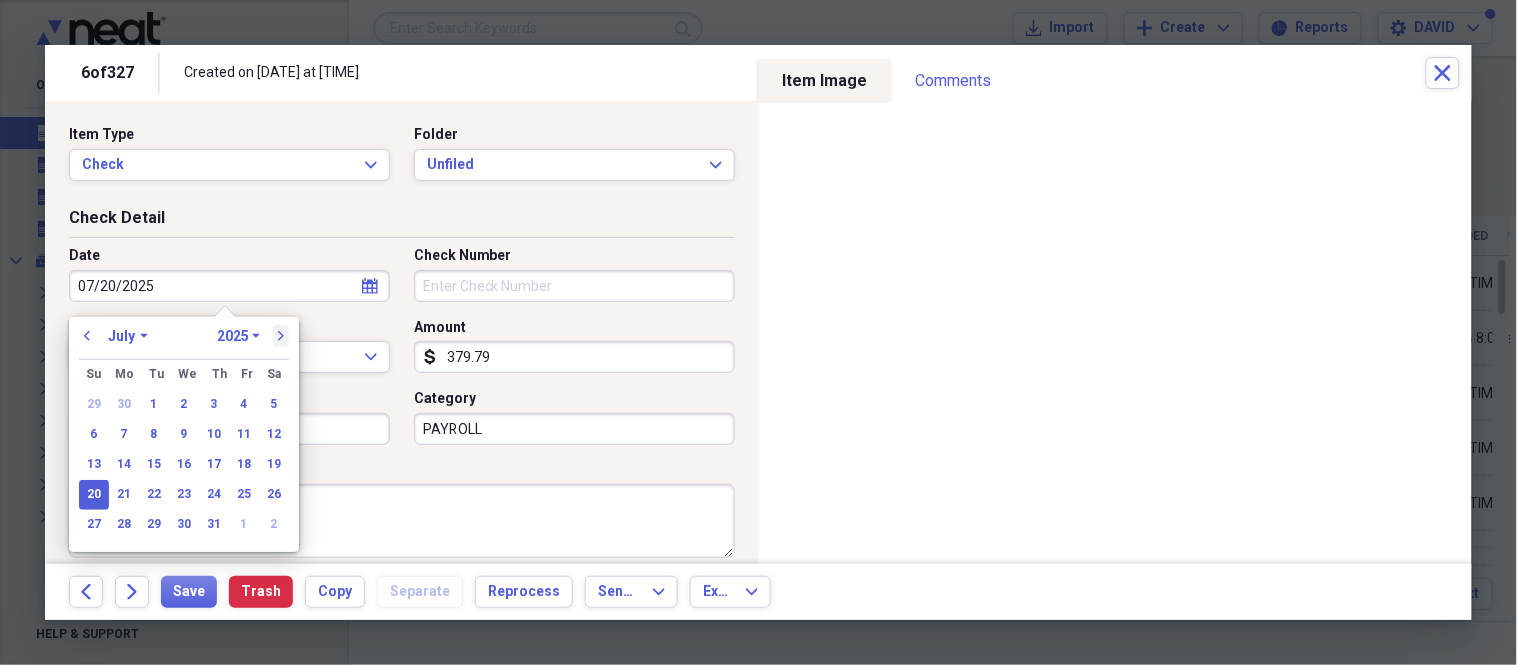 click on "next" at bounding box center [281, 336] 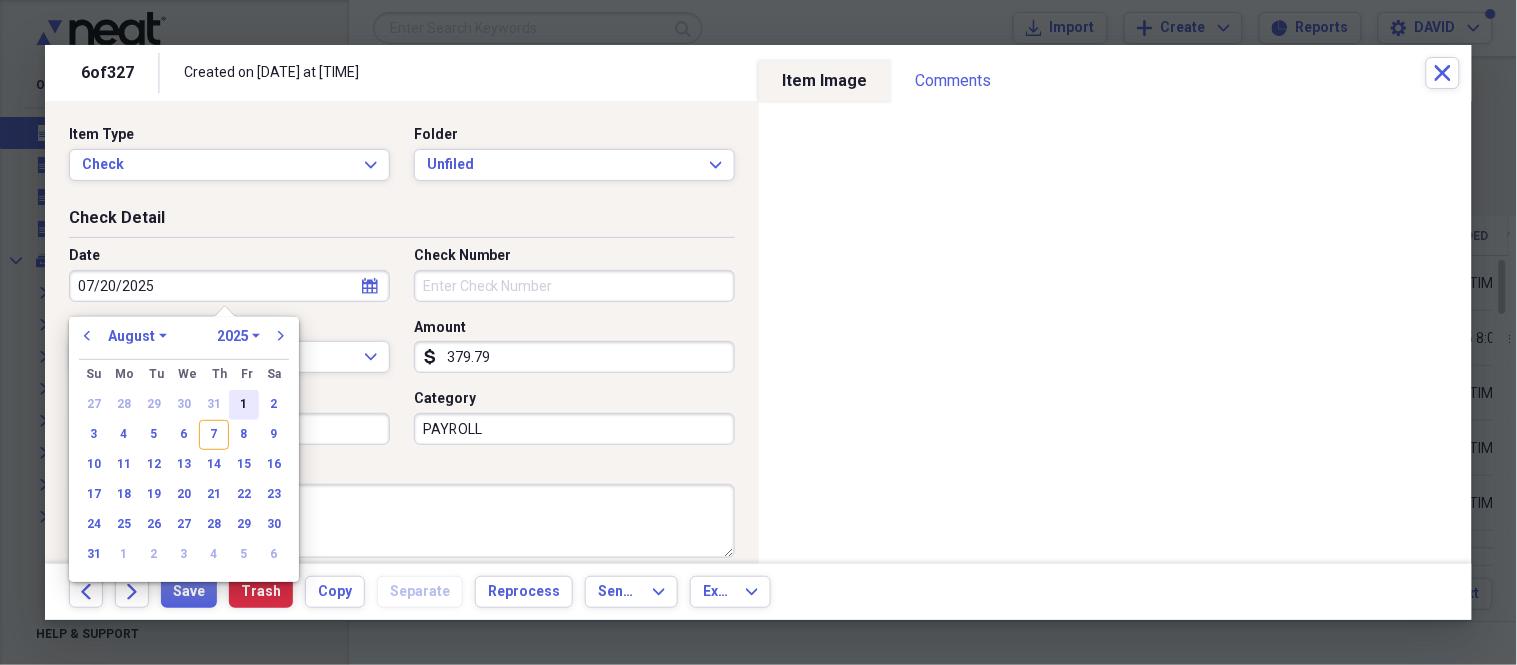 click on "1" at bounding box center (244, 405) 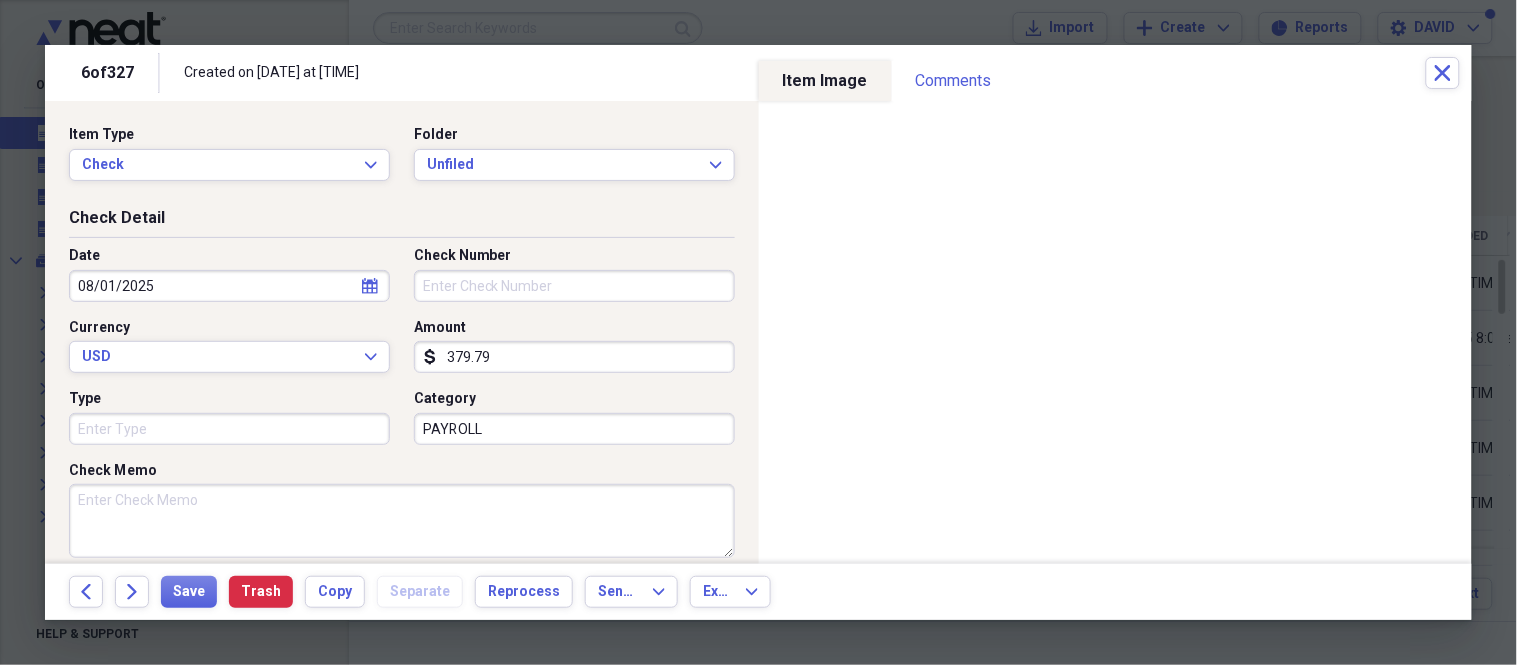 click on "Check Number" at bounding box center [574, 286] 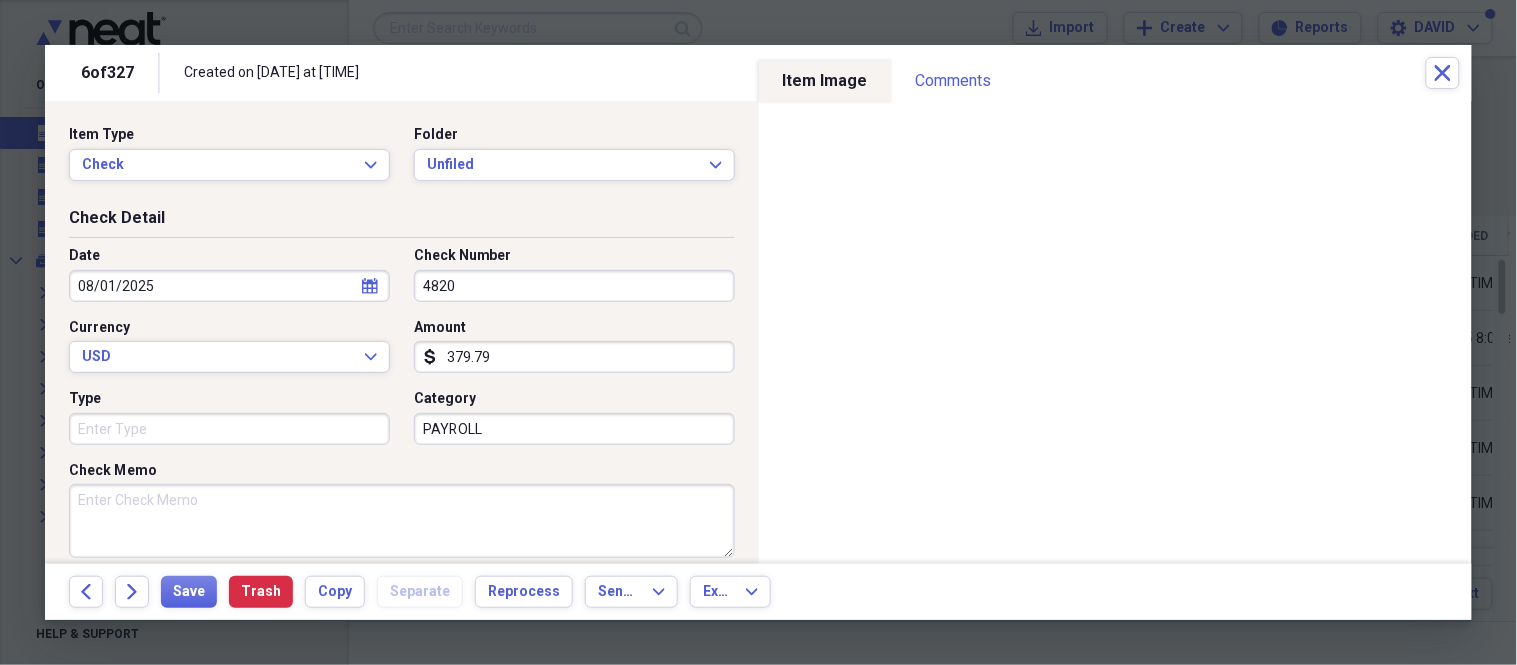 type on "4820" 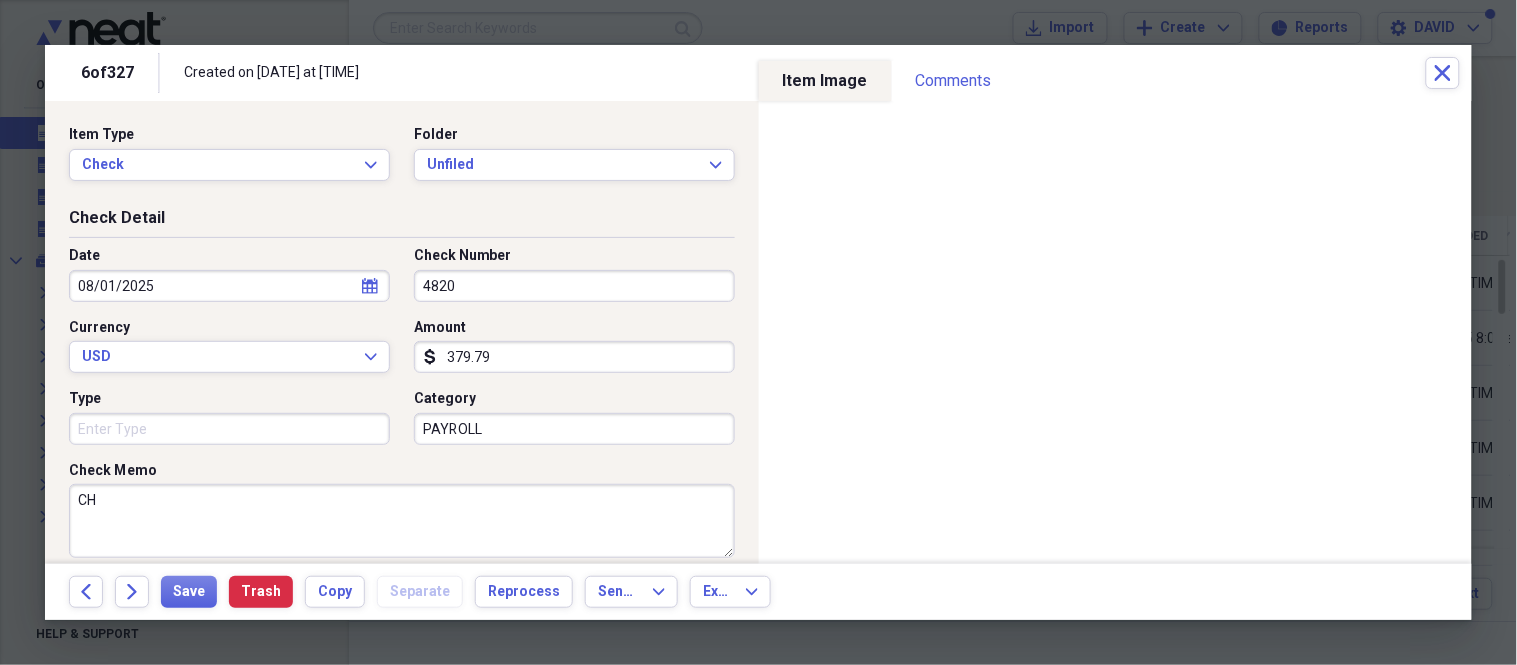 type on "C" 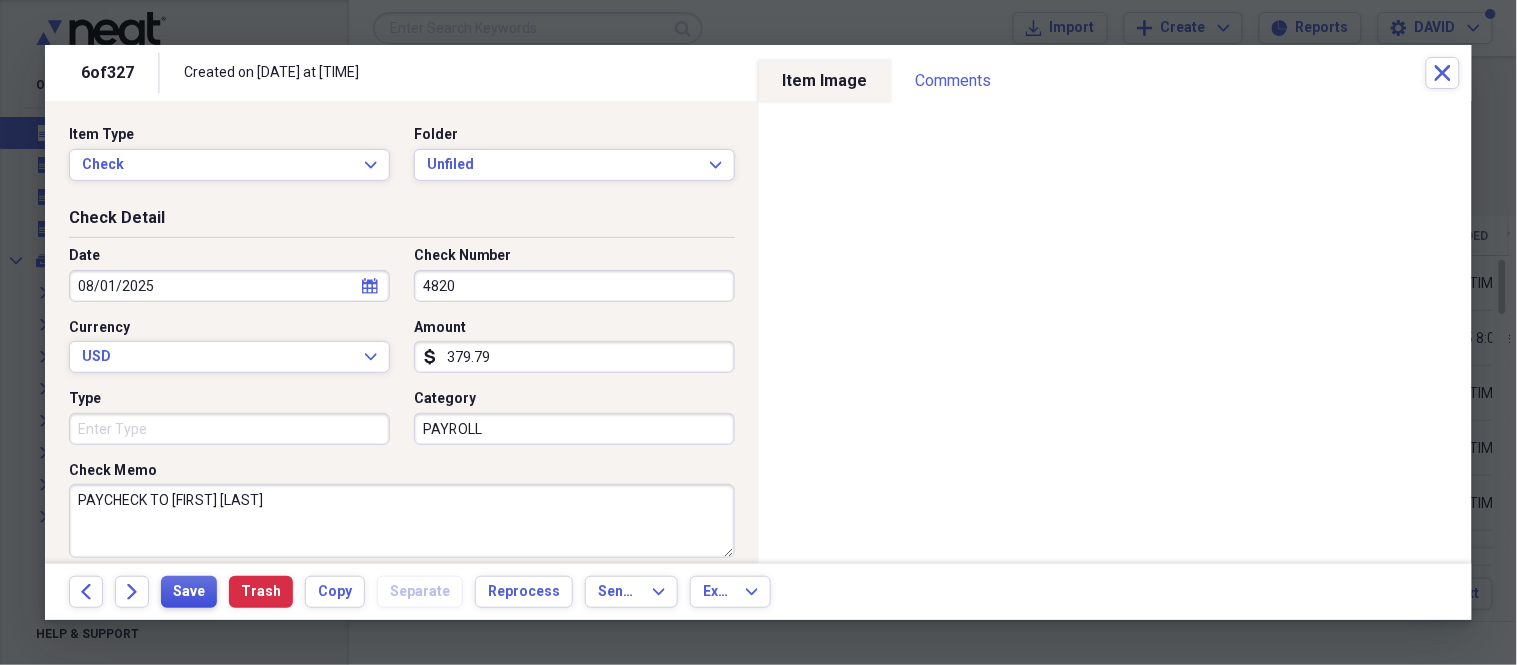 type on "PAYCHECK TO [FIRST] [LAST]" 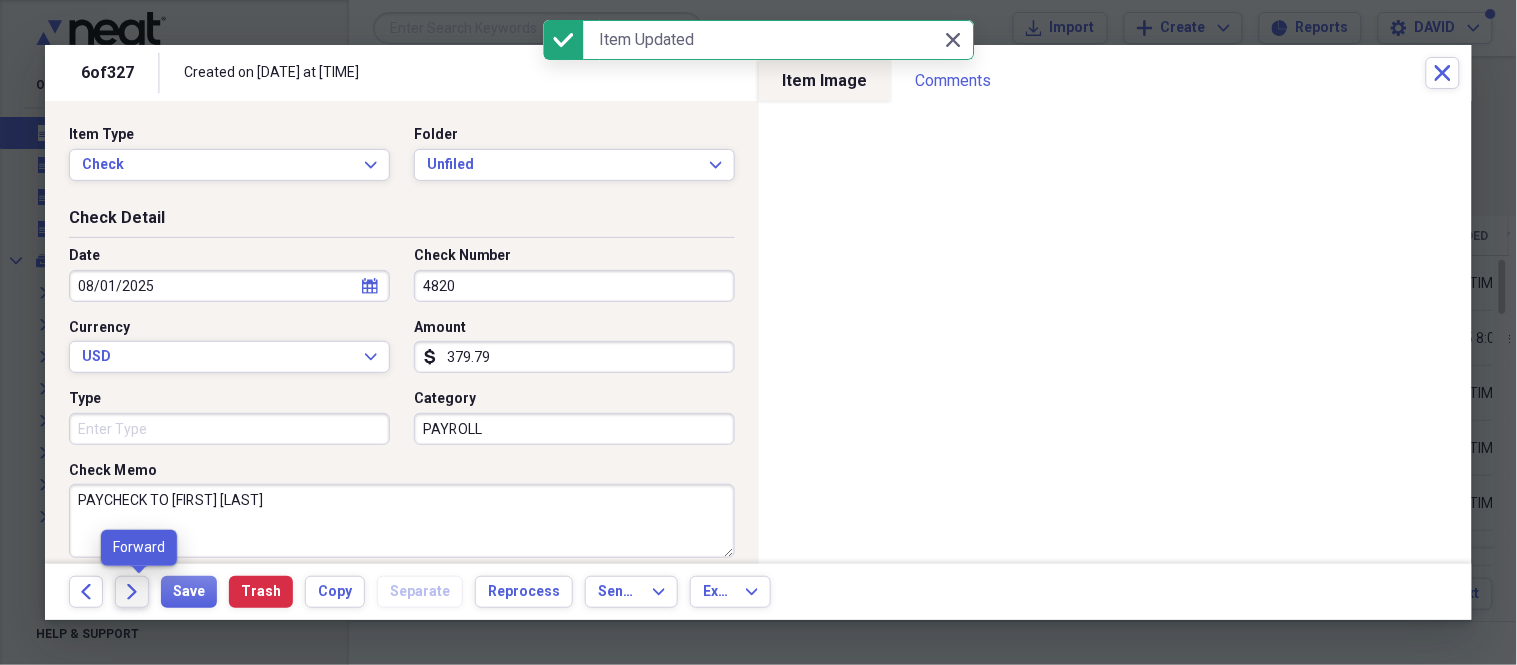 click on "Forward" 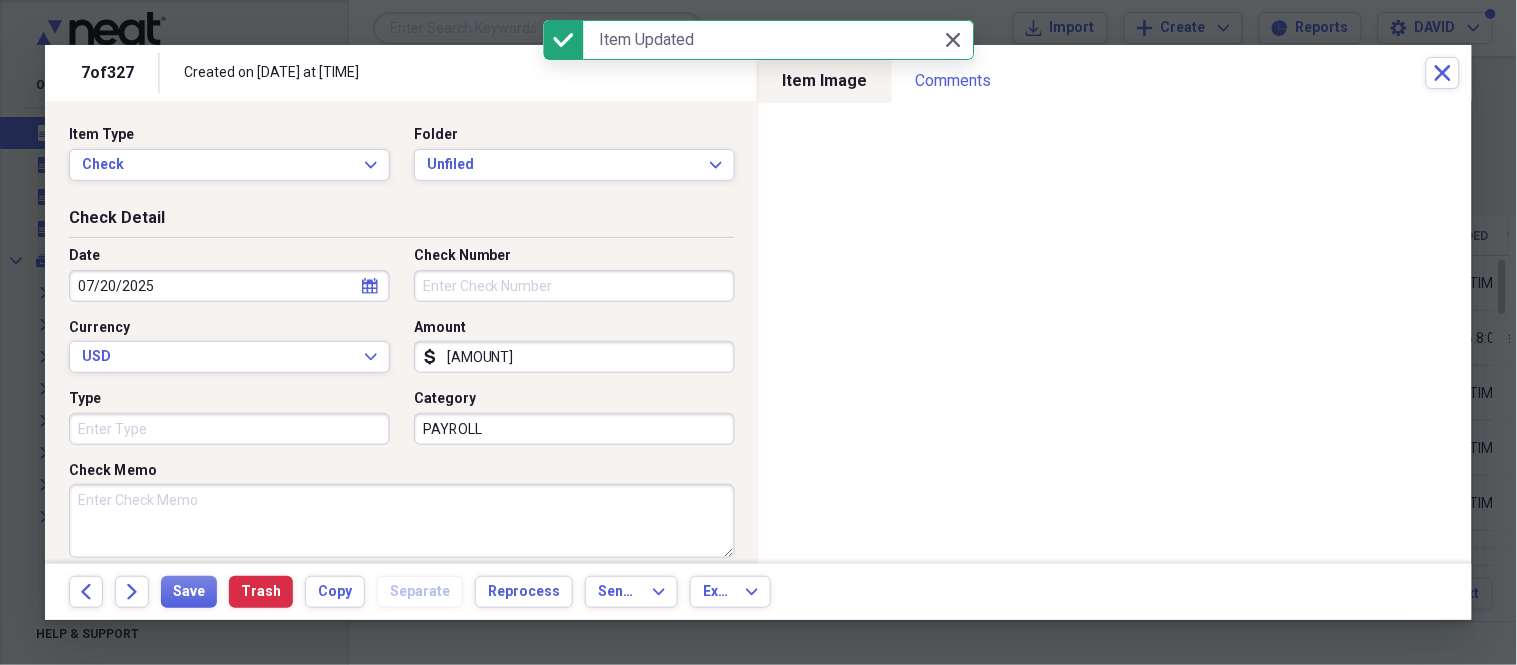 click on "07/20/2025" at bounding box center (229, 286) 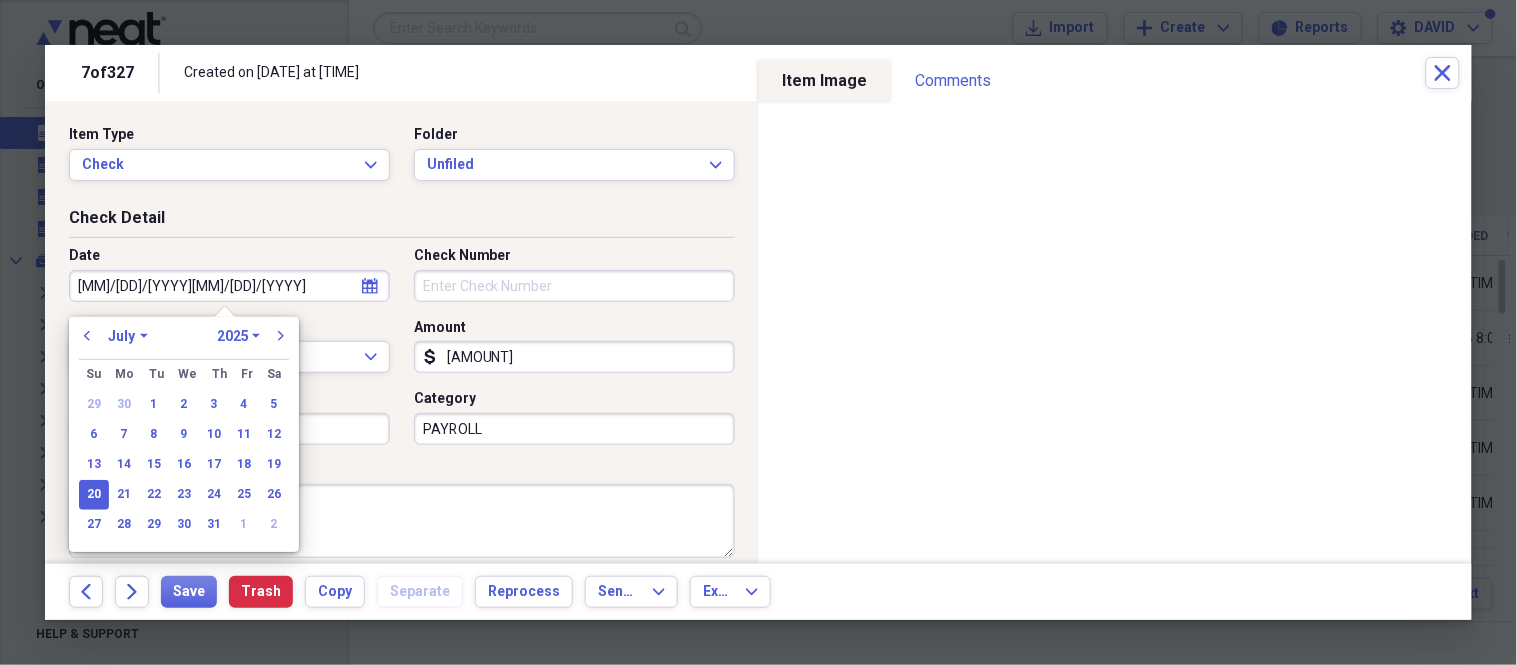 click on "Check Number" at bounding box center [574, 286] 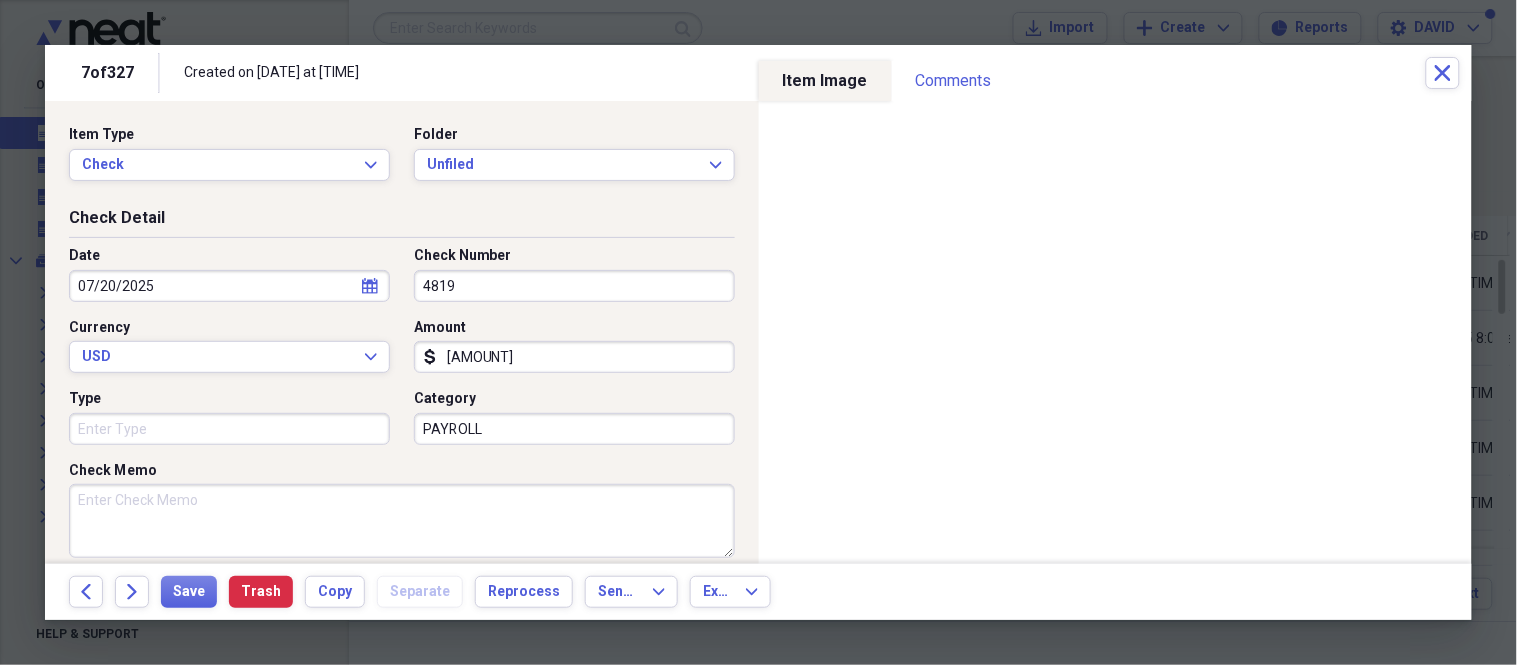 type on "4819" 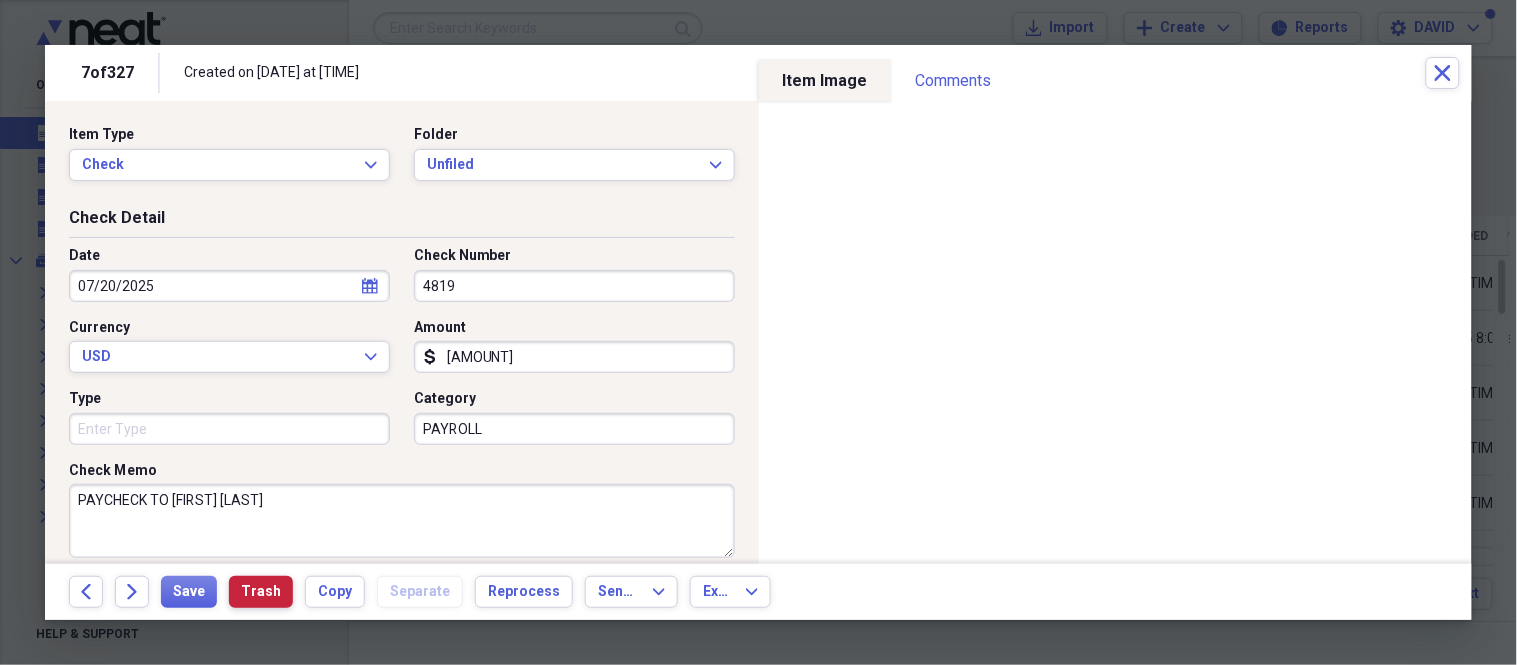 type on "PAYCHECK TO [FIRST] [LAST]" 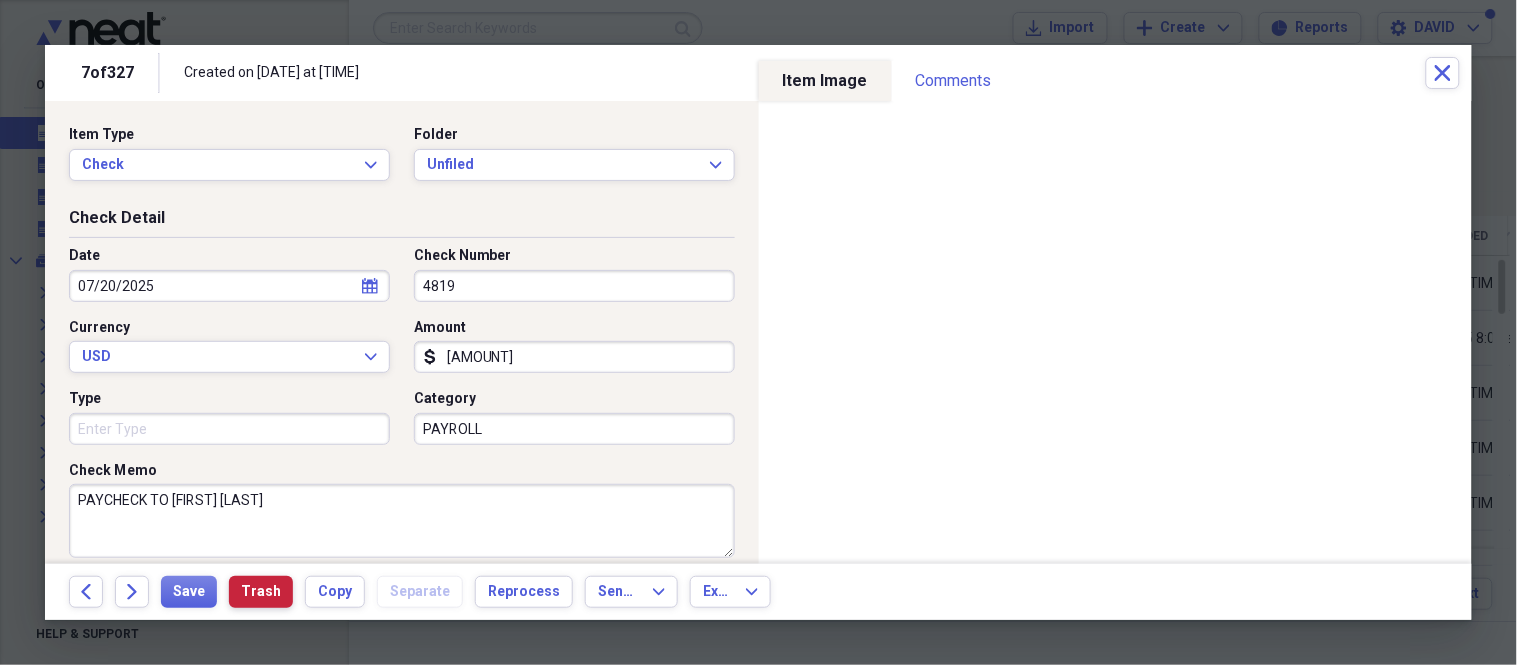 click on "Trash" at bounding box center [261, 592] 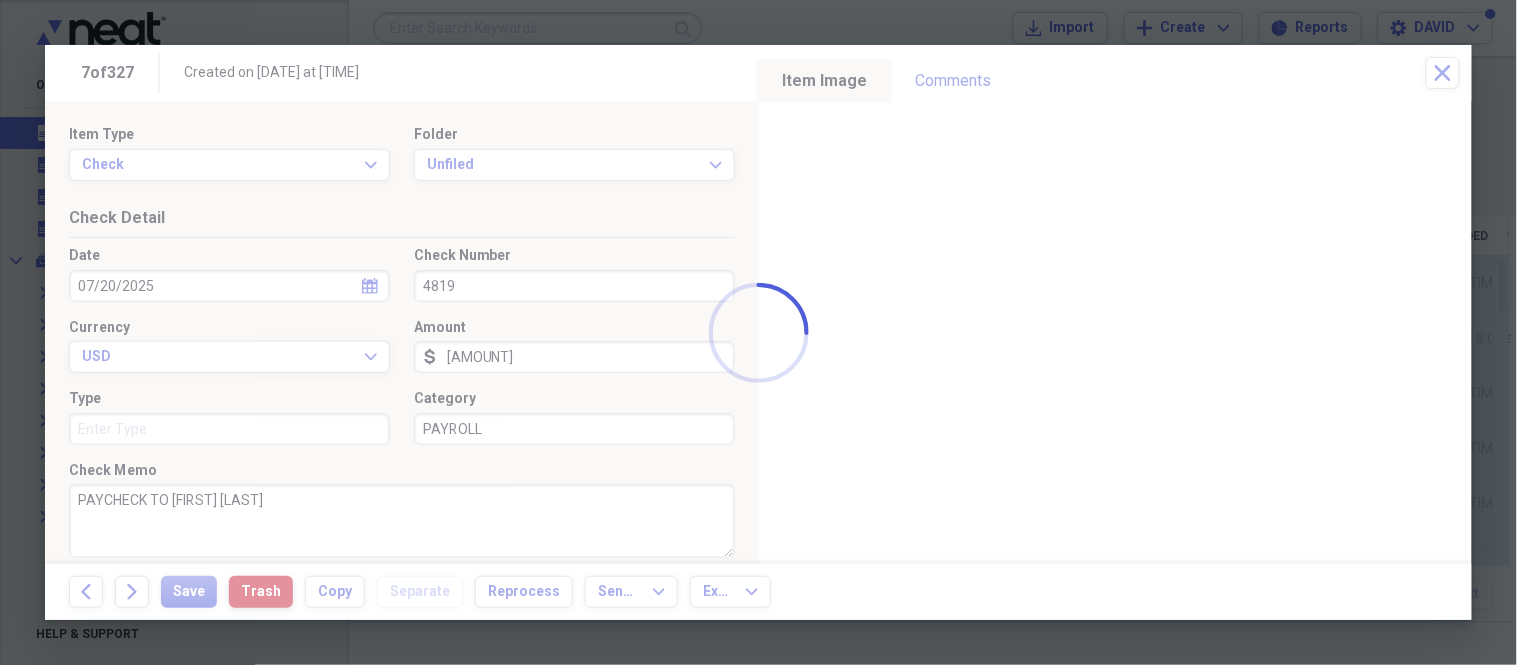 type 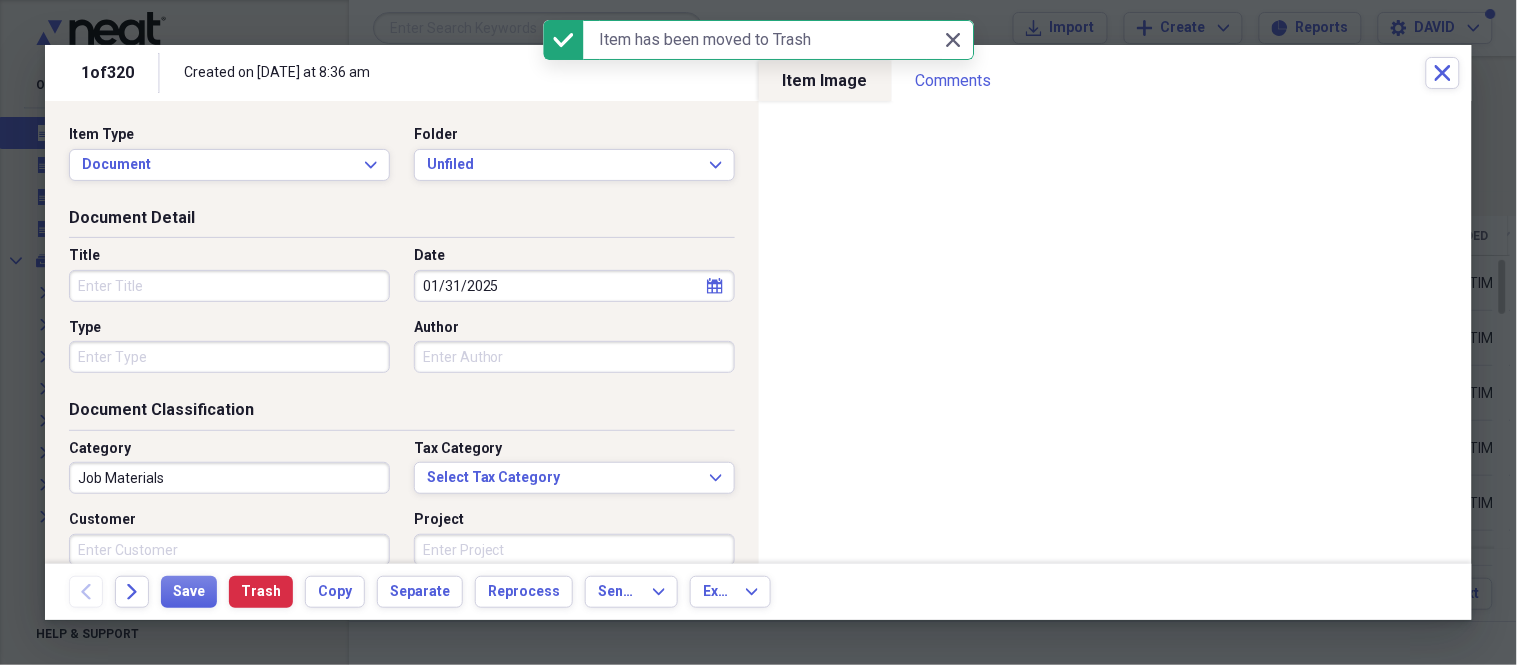 click on "Item has been moved to Trash" at bounding box center [762, 40] 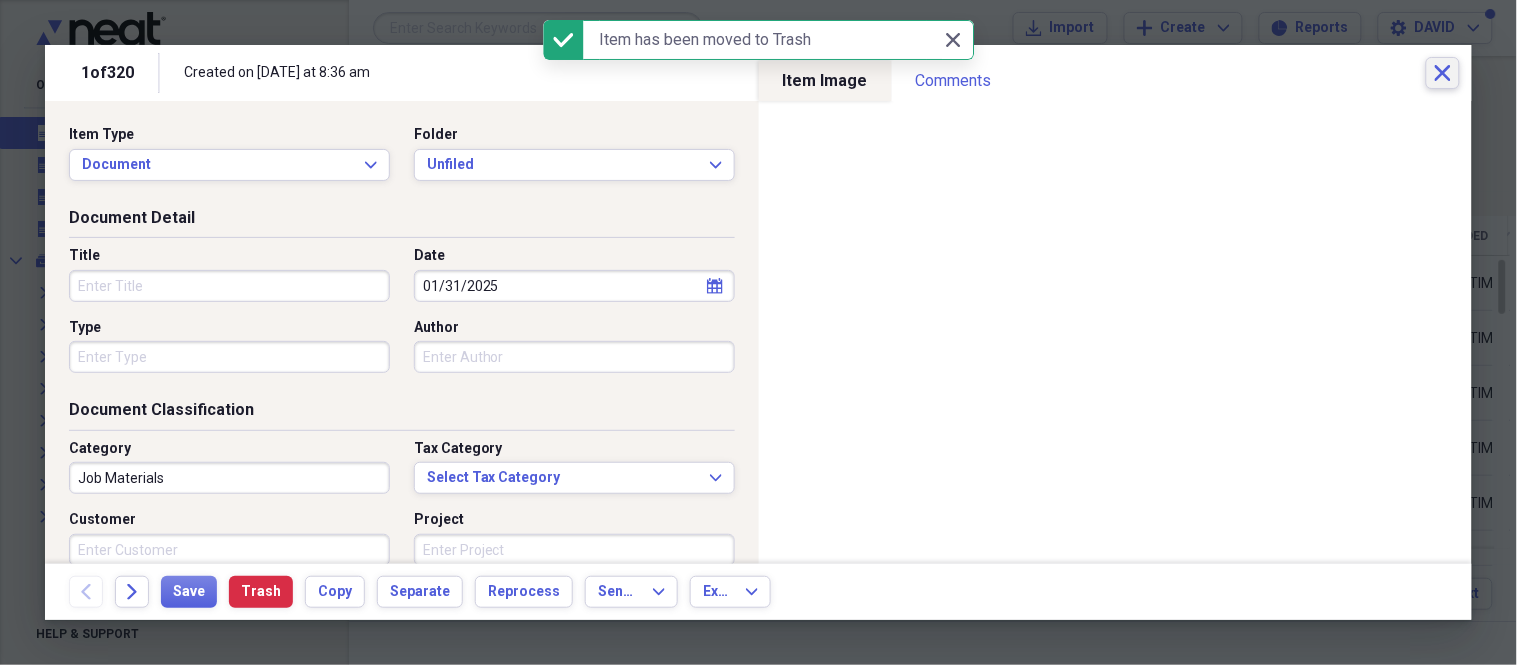 click 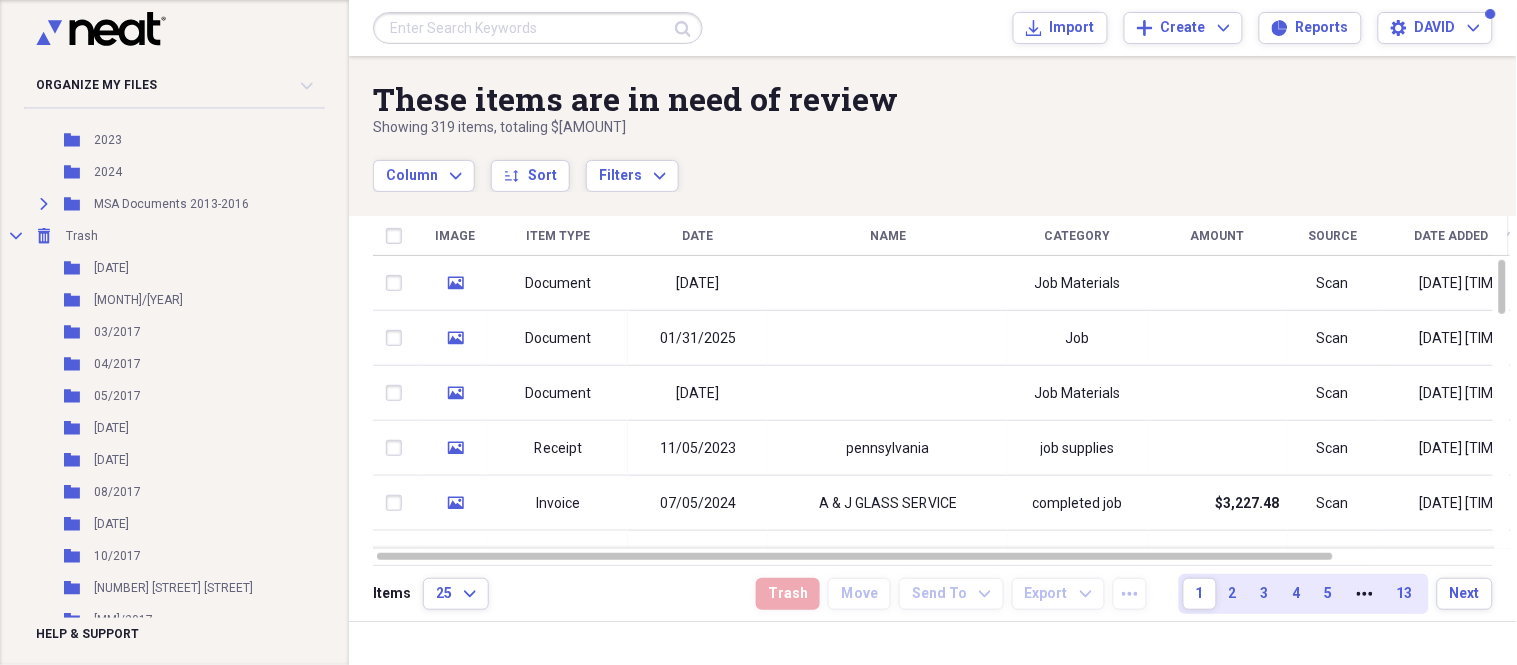 scroll, scrollTop: 310, scrollLeft: 0, axis: vertical 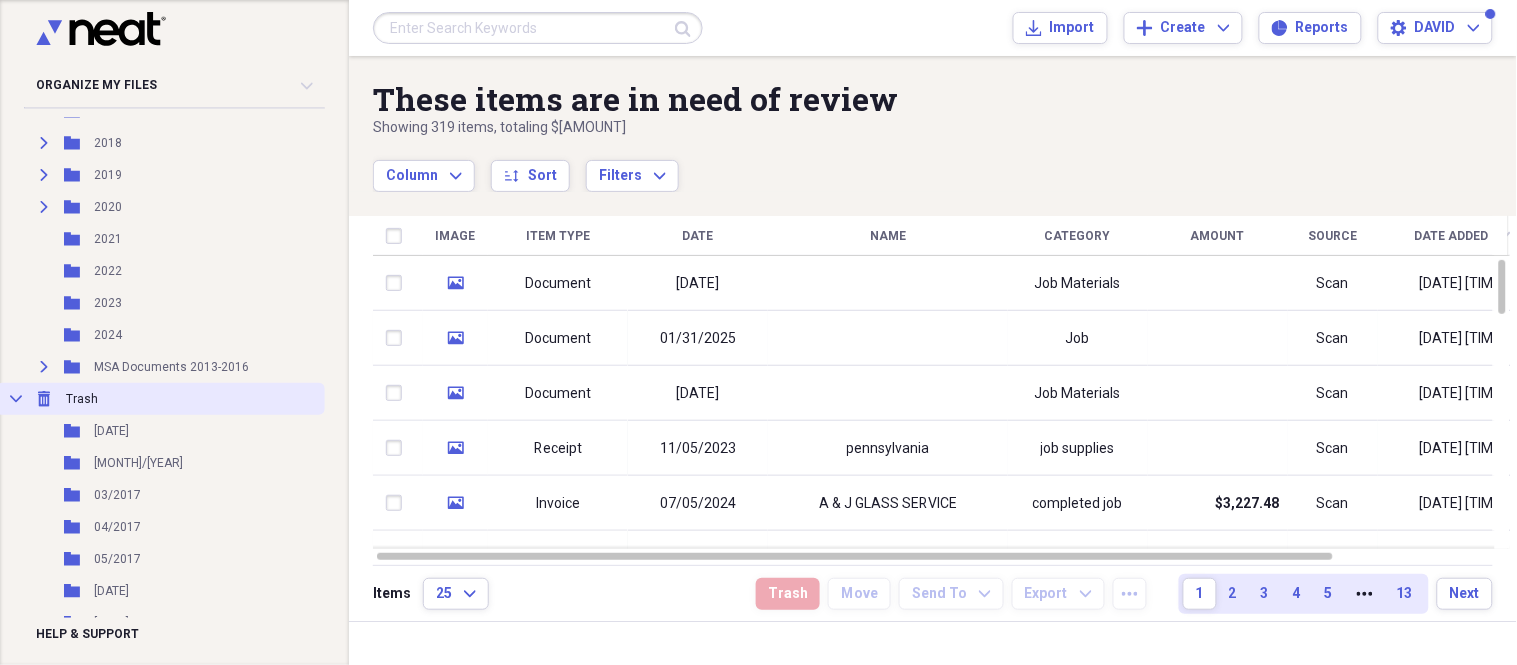 click on "Trash" at bounding box center (82, 399) 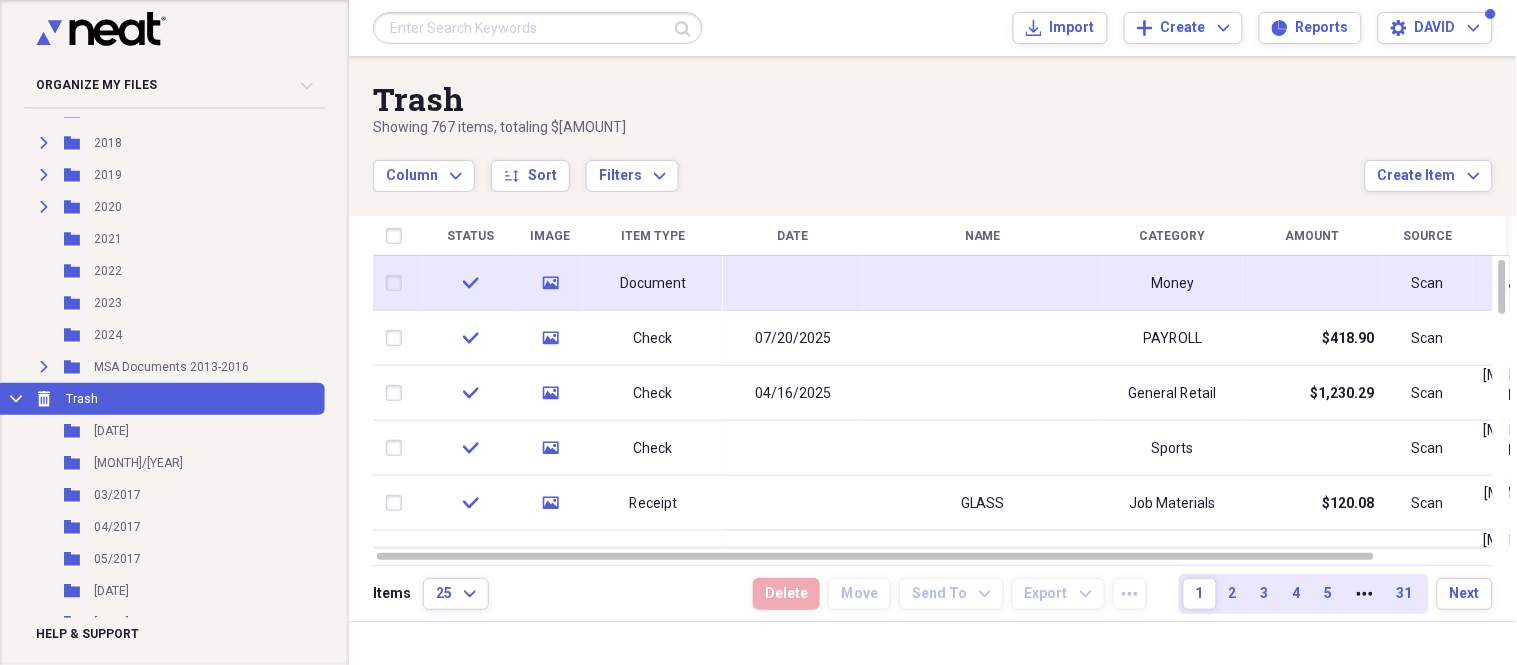 click at bounding box center [793, 283] 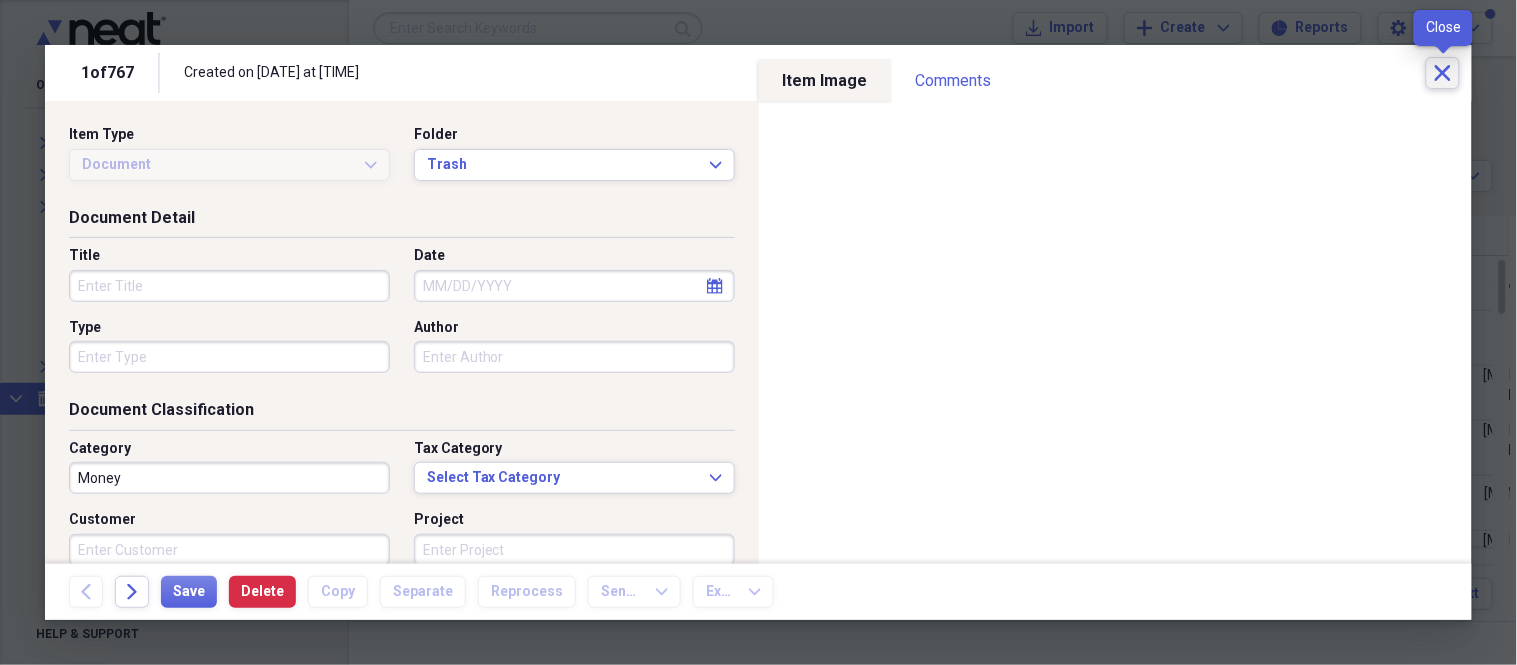 click on "Close" 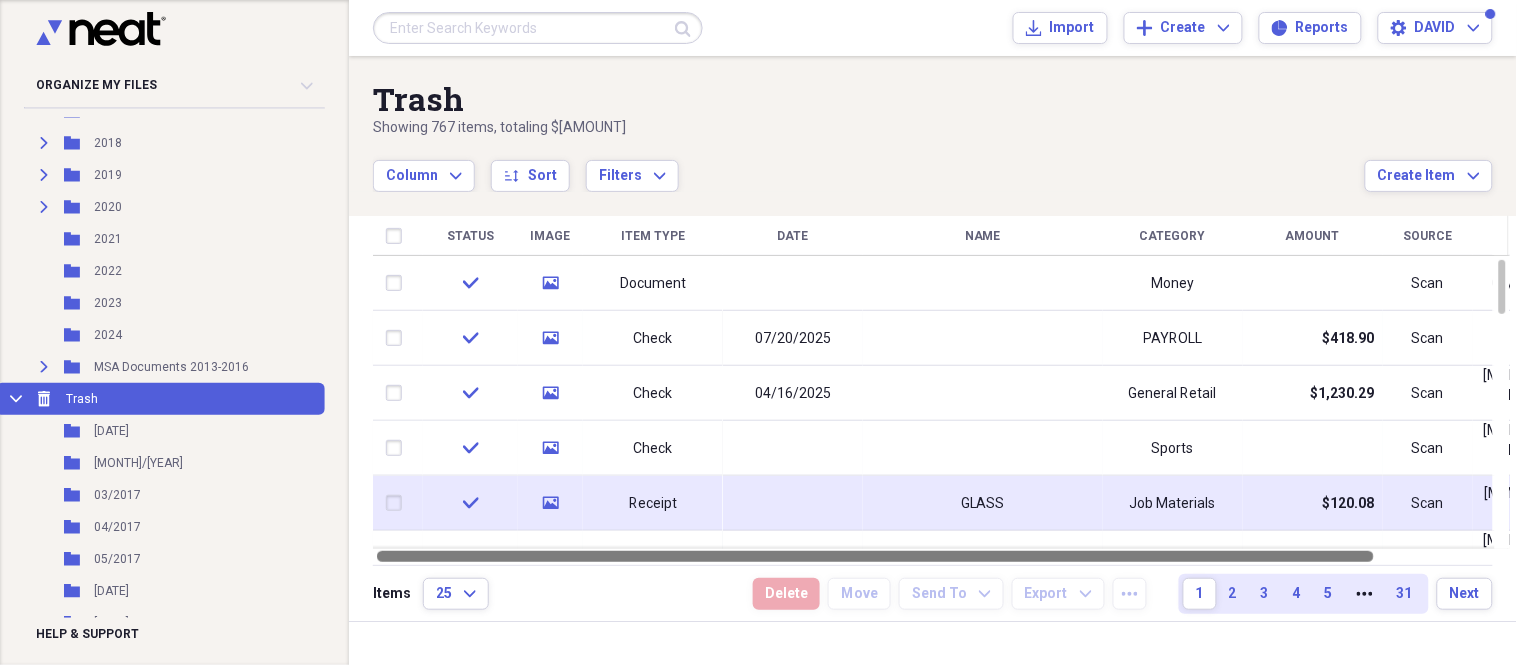drag, startPoint x: 937, startPoint y: 551, endPoint x: 706, endPoint y: 521, distance: 232.93991 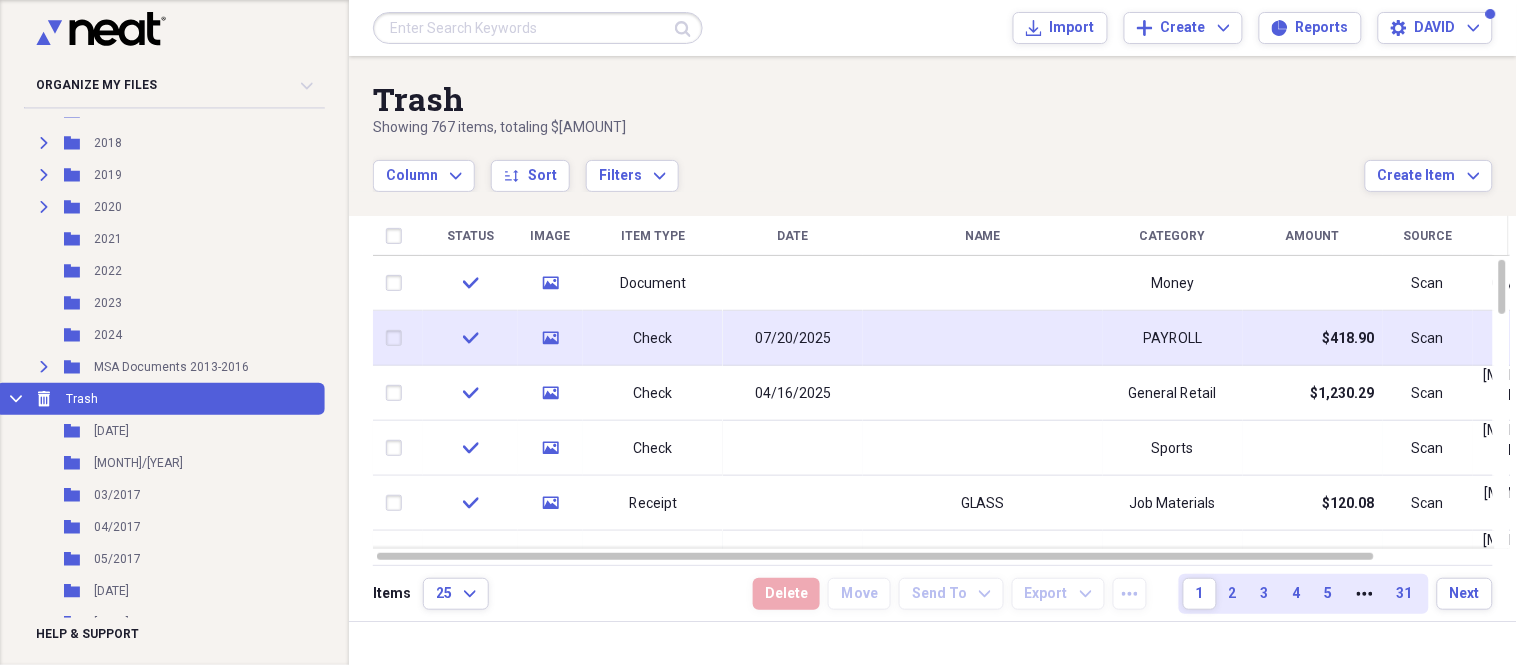 click on "07/20/2025" at bounding box center [793, 338] 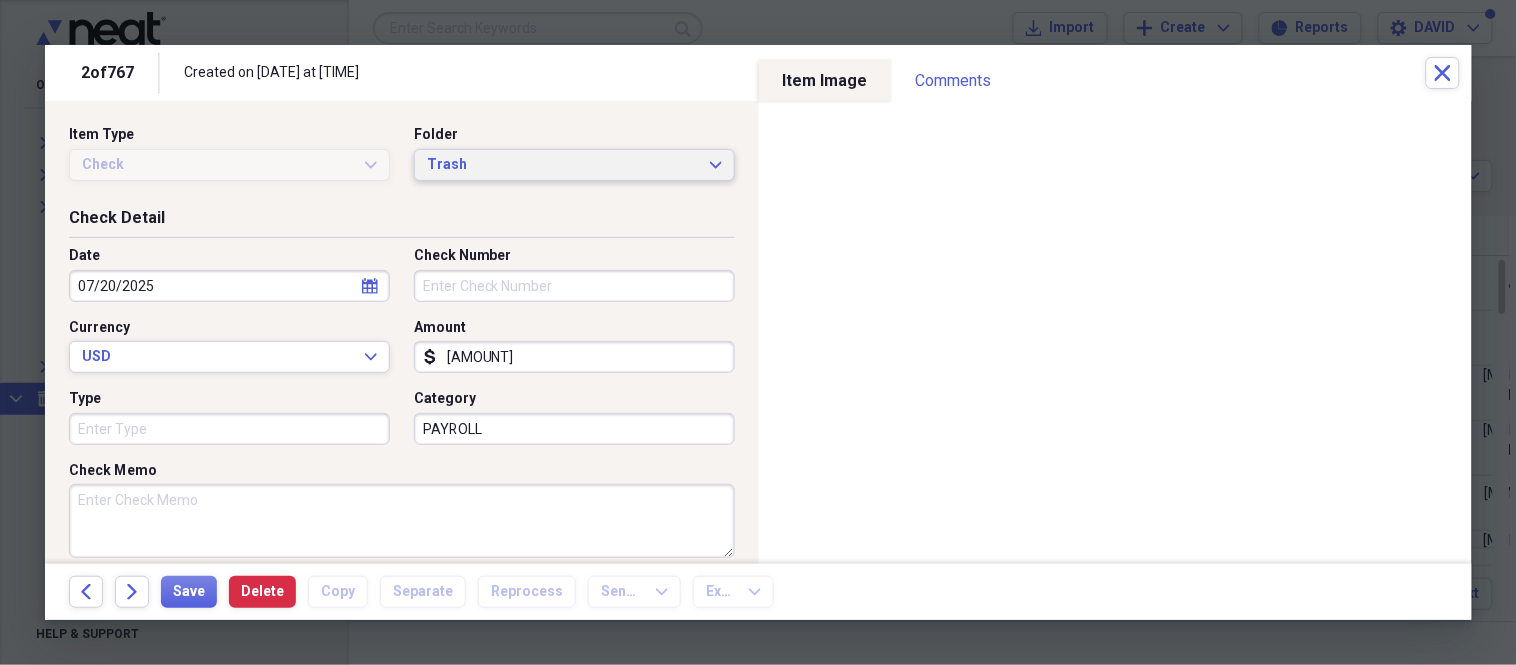 click on "Trash" at bounding box center (562, 165) 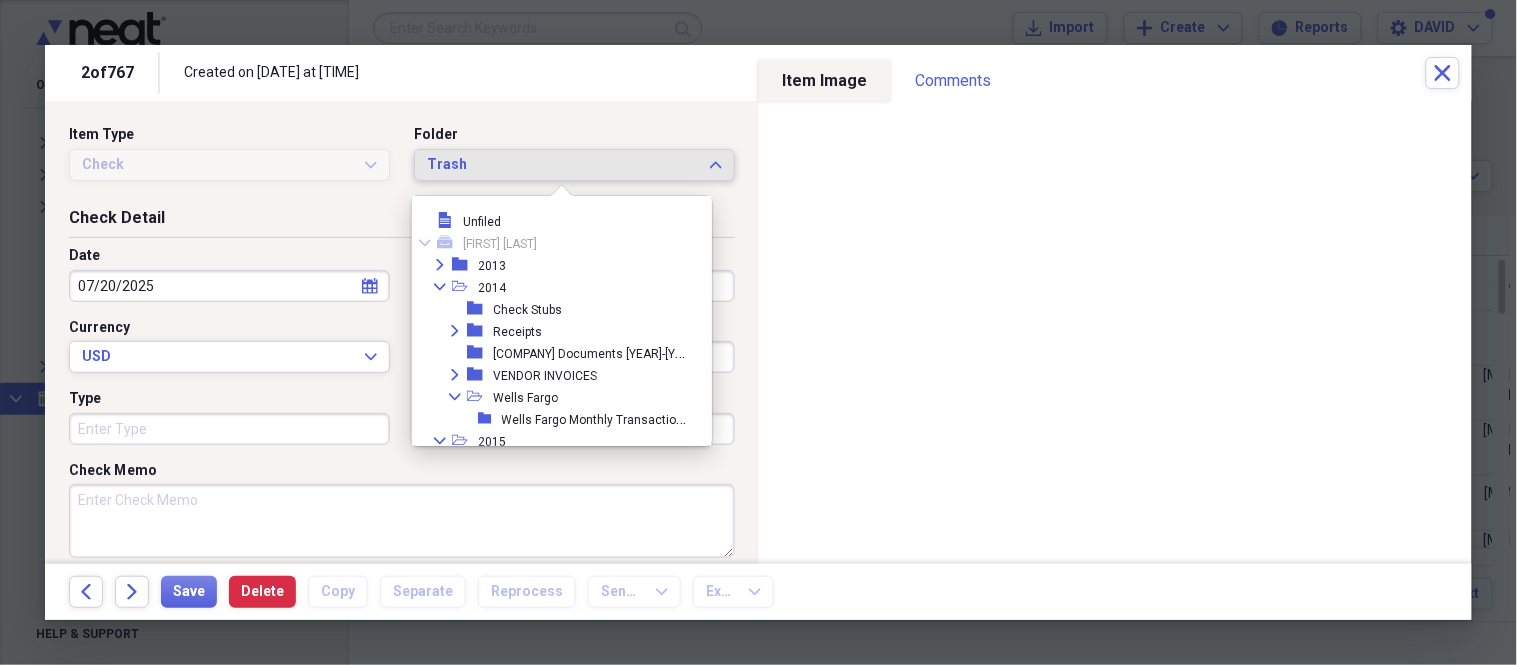 scroll, scrollTop: 730, scrollLeft: 0, axis: vertical 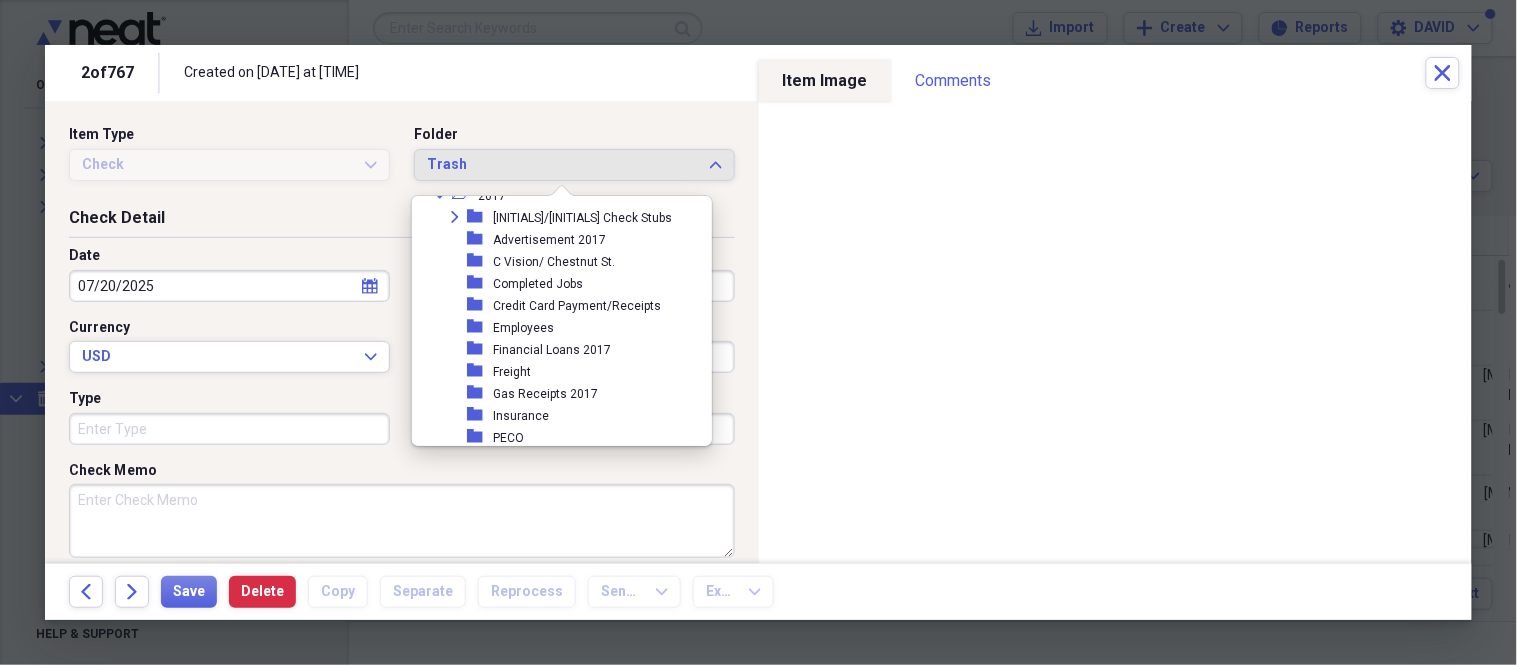 click on "Unfiled" at bounding box center [482, -508] 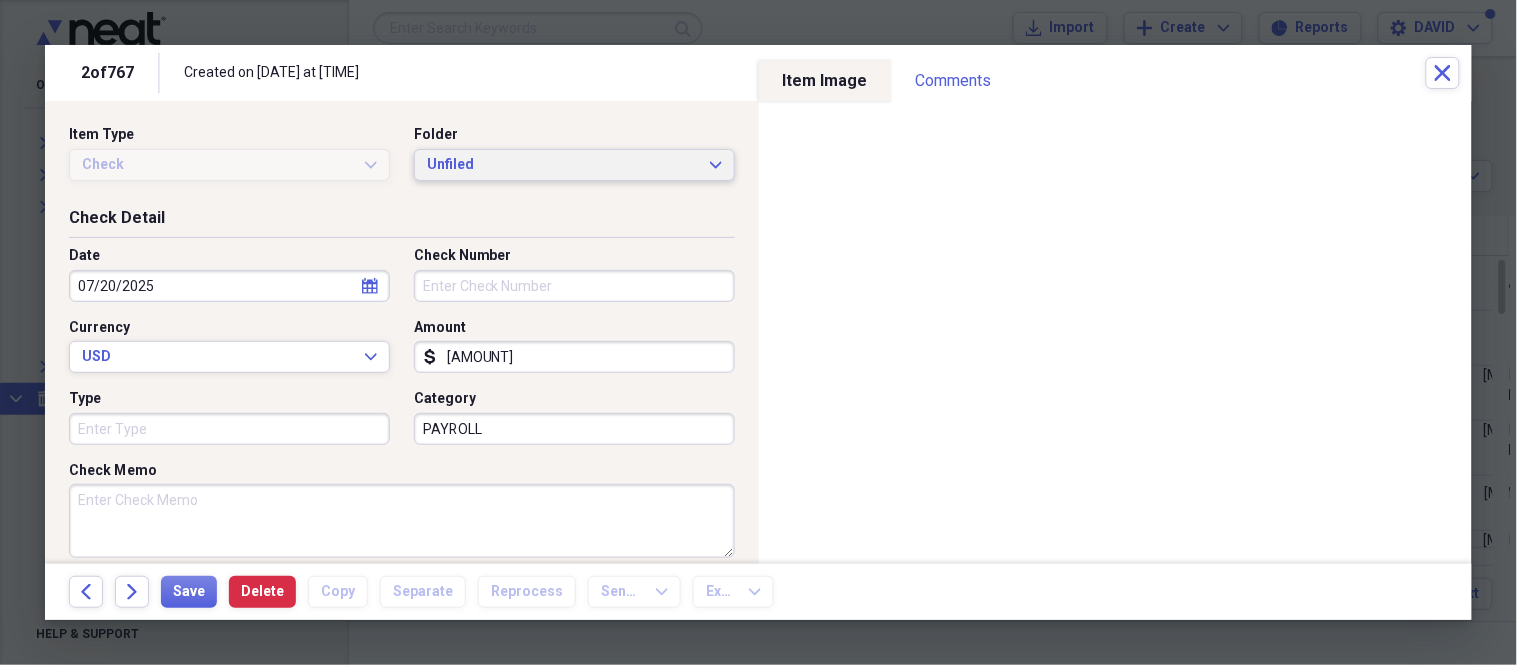 scroll, scrollTop: 0, scrollLeft: 0, axis: both 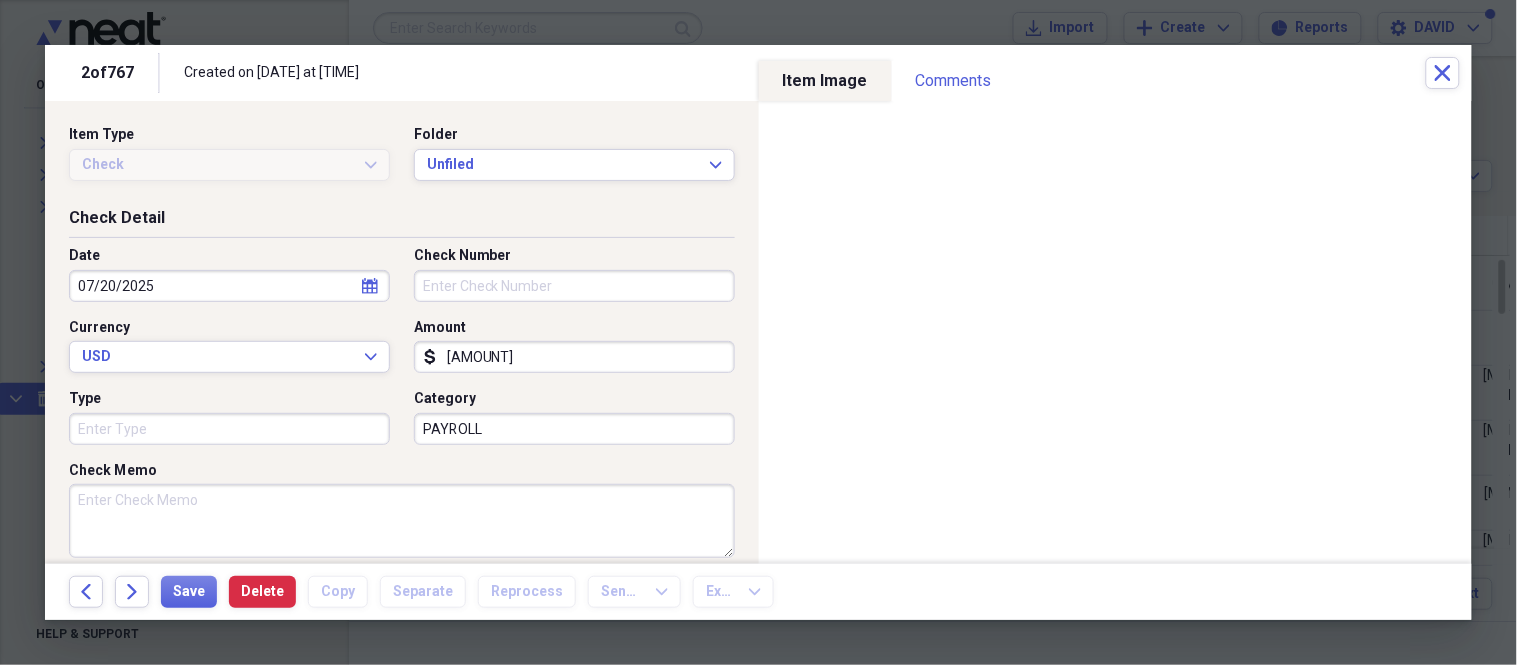 click on "07/20/2025" at bounding box center [229, 286] 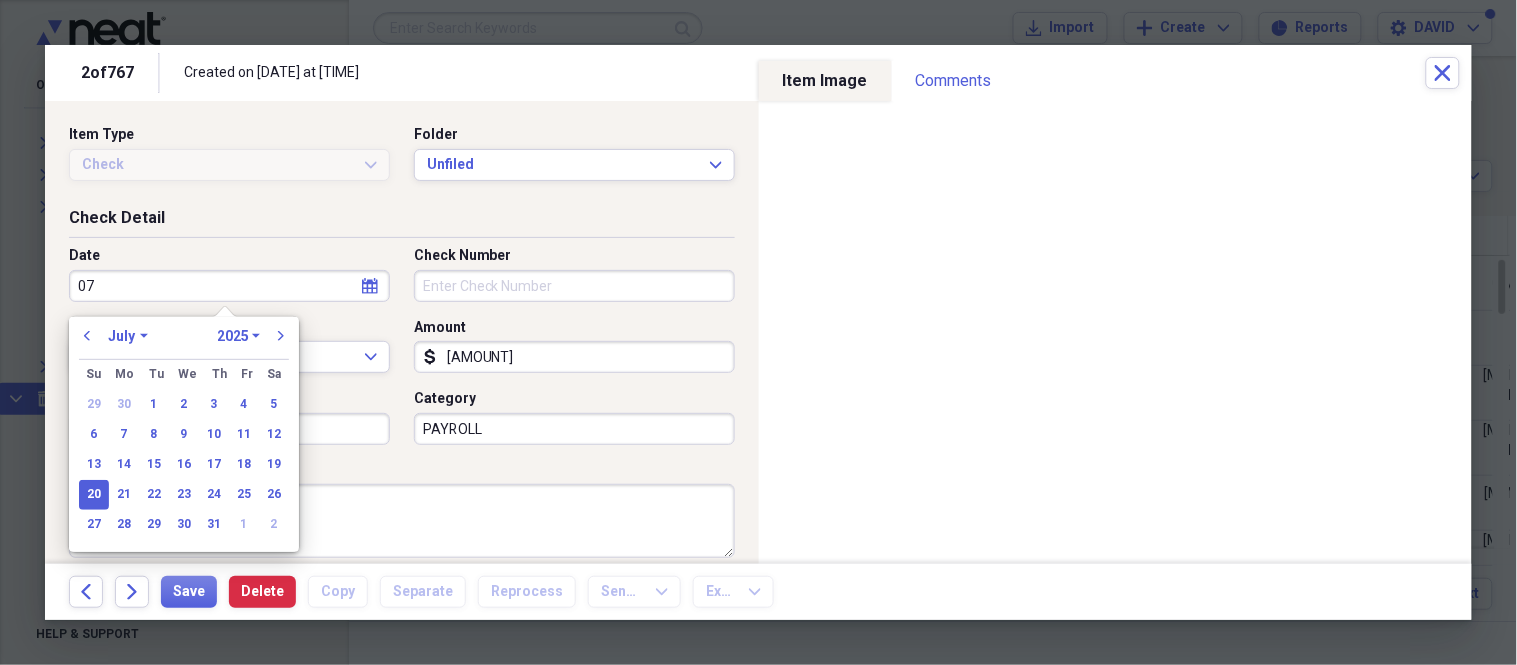 type on "0" 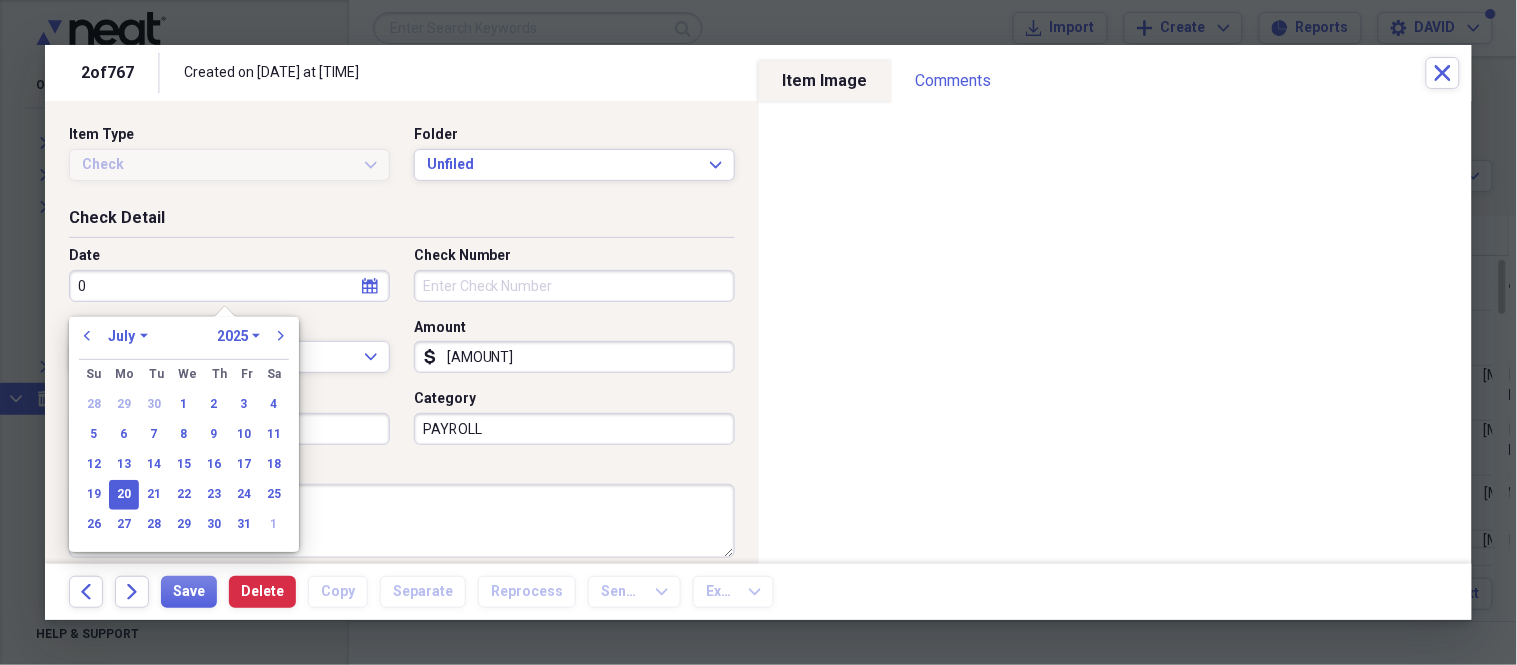 type 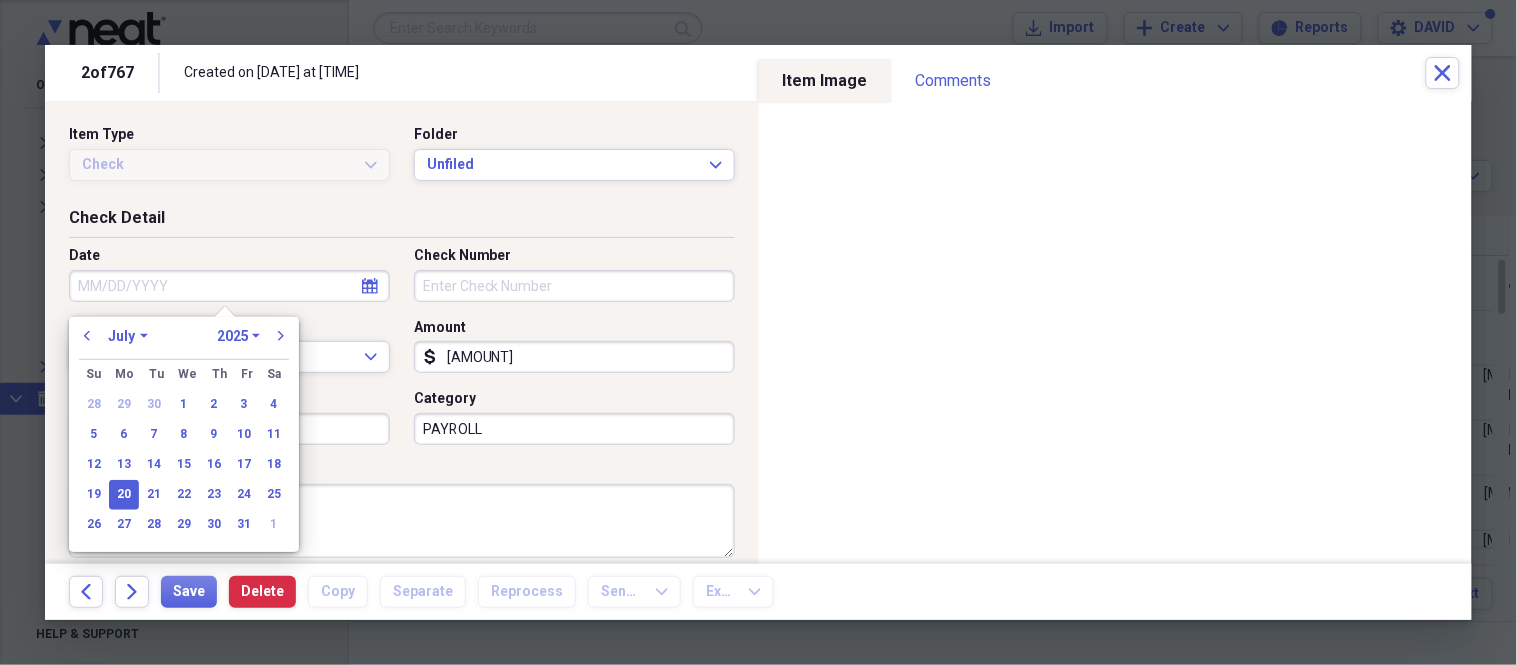 select on "2020" 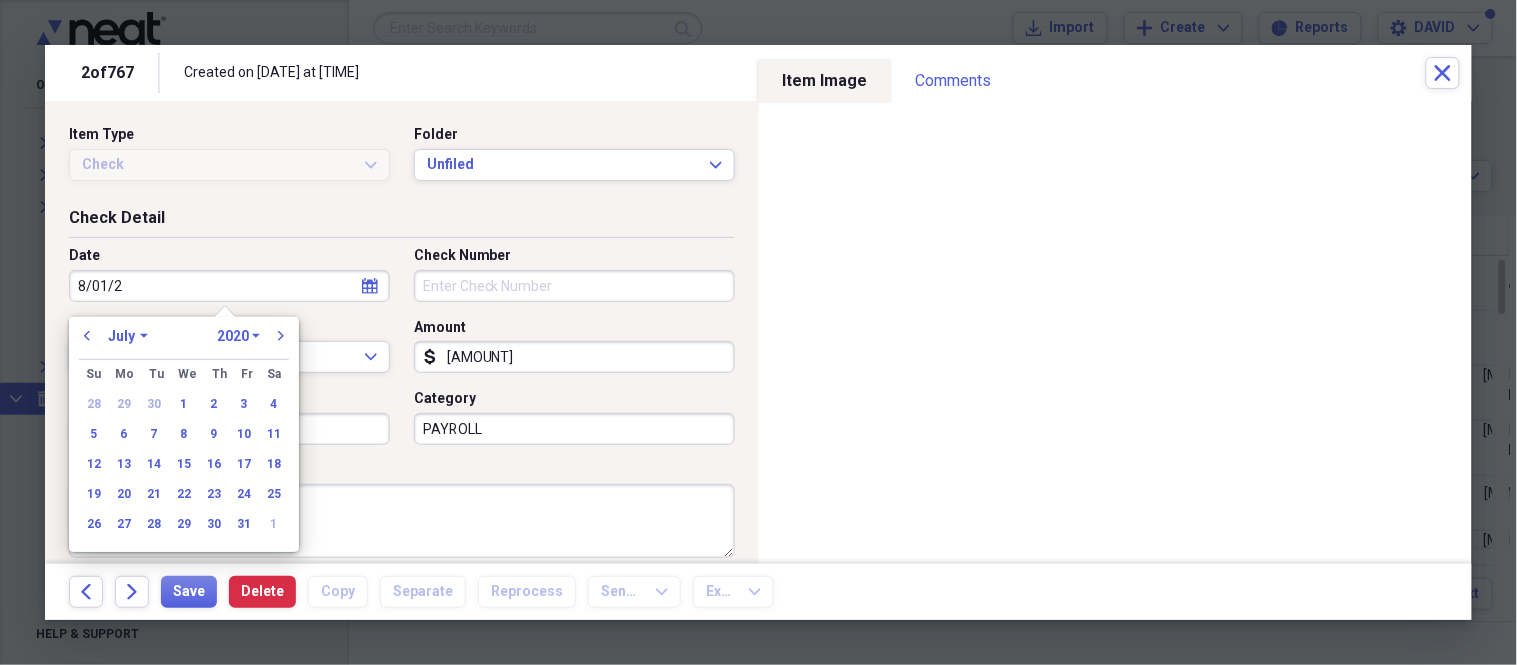 type on "[DATE]" 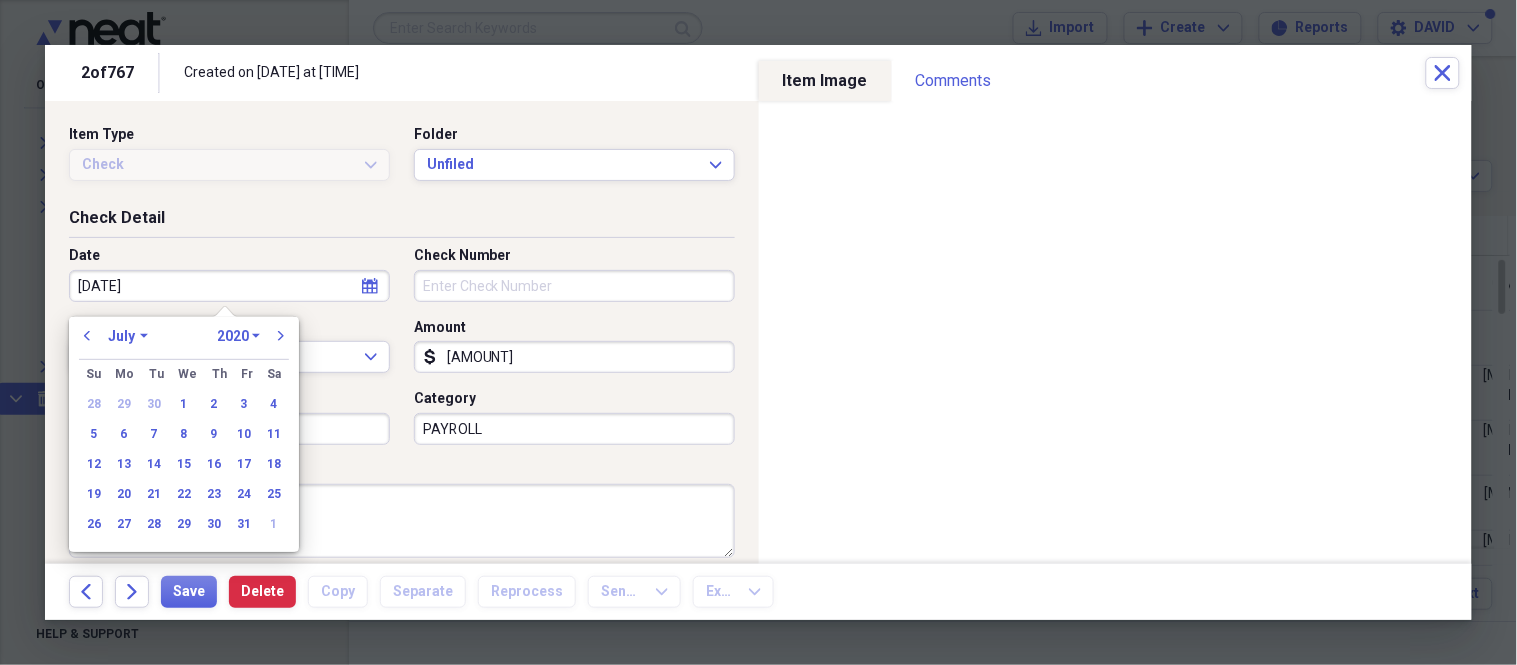 select on "7" 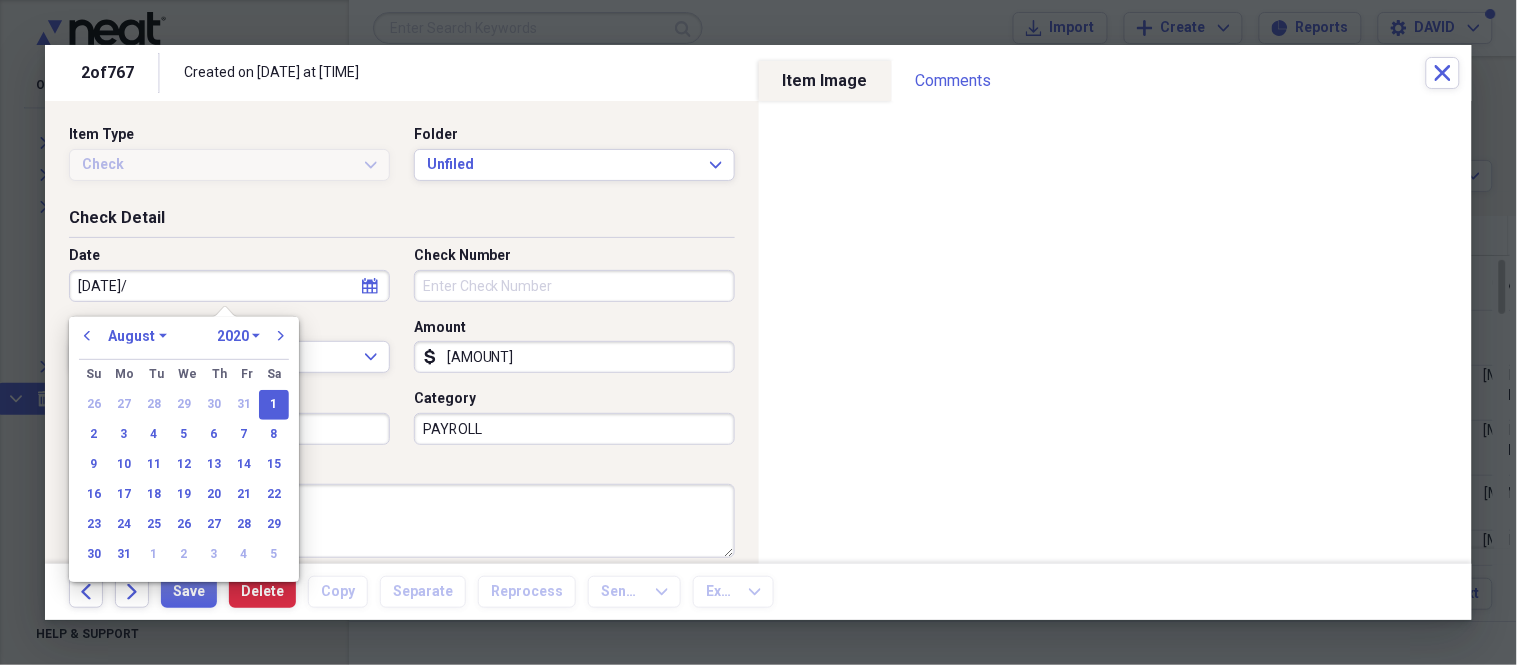 type on "[DATE]" 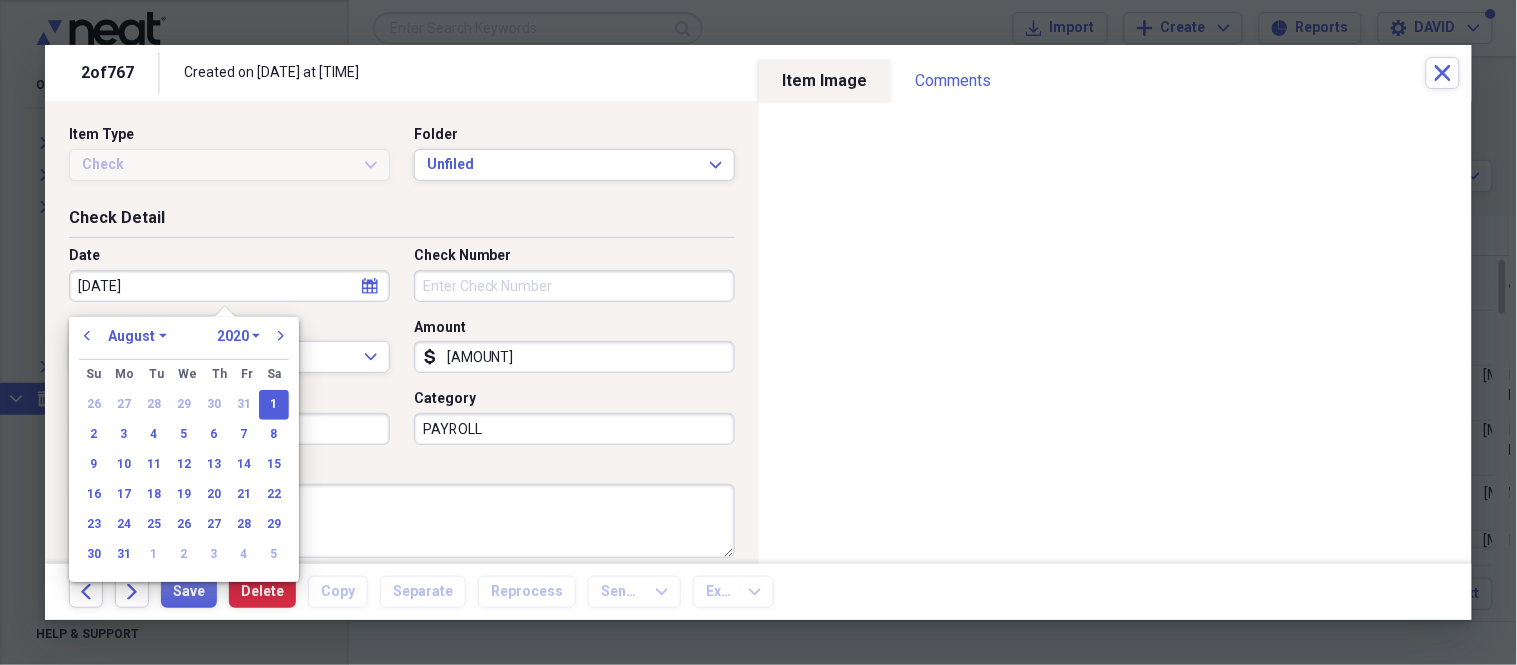 select on "2025" 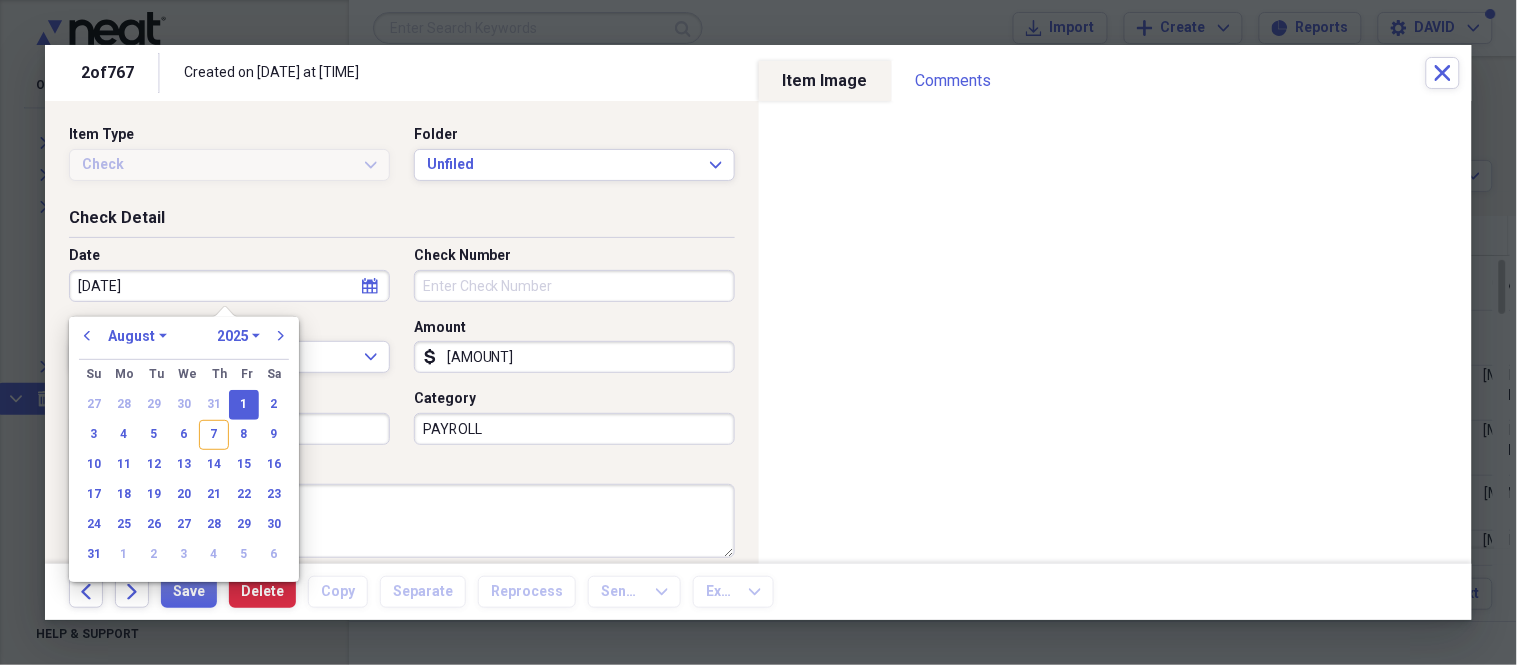 type on "08/01/2025" 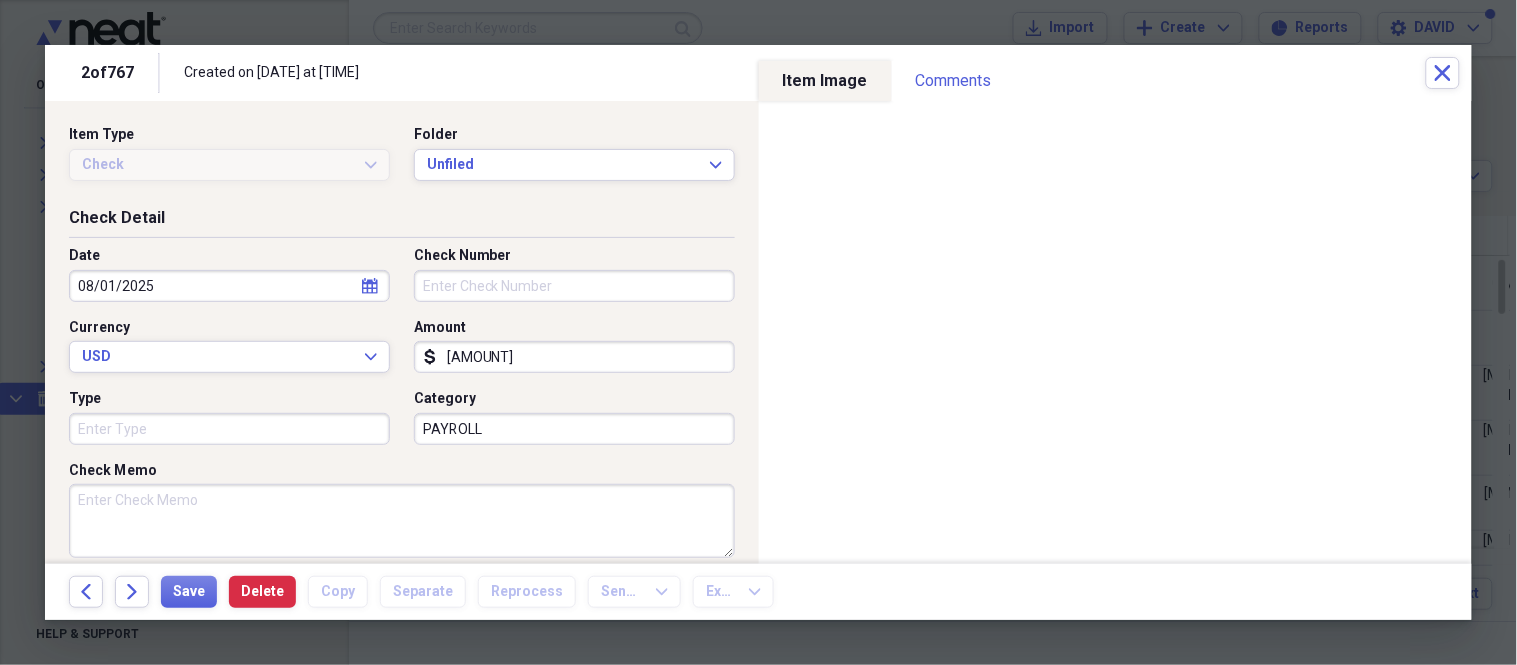 click on "Check Number" at bounding box center [574, 286] 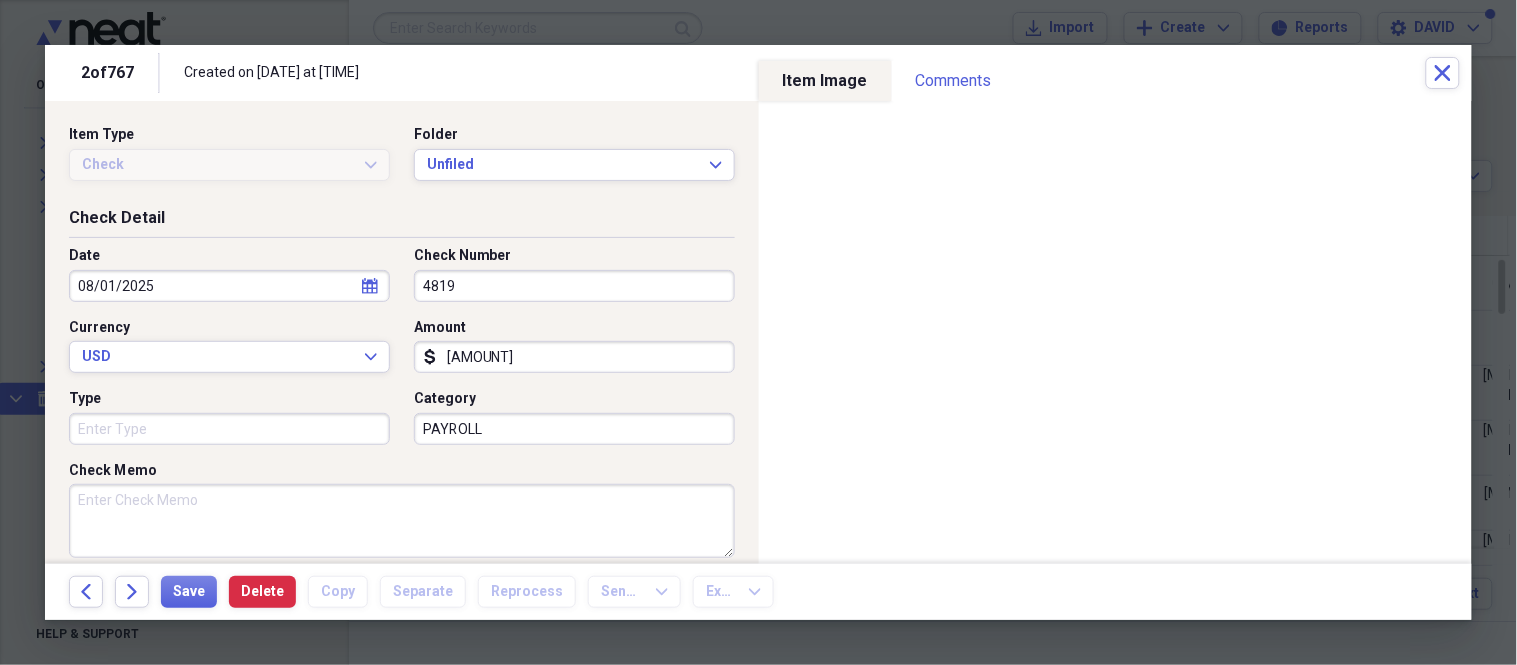 type on "4819" 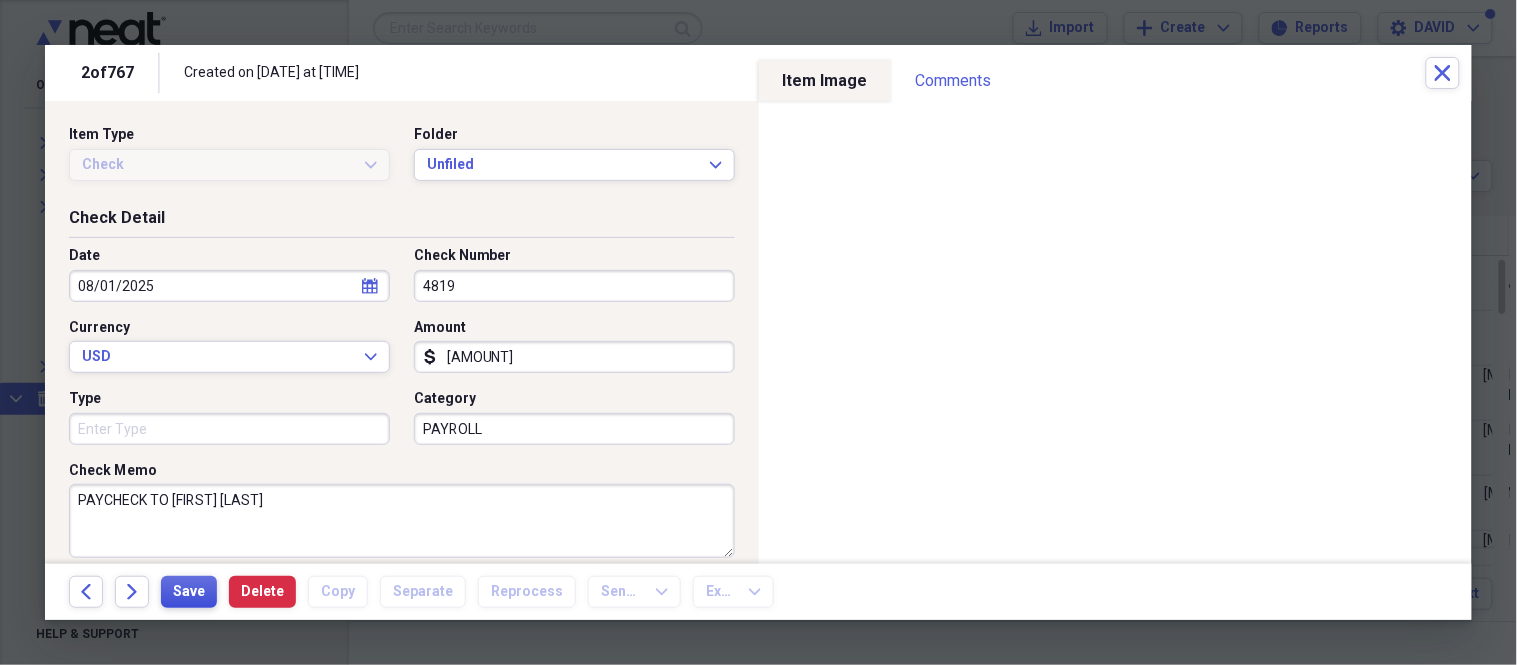 type on "PAYCHECK TO [FIRST] [LAST]" 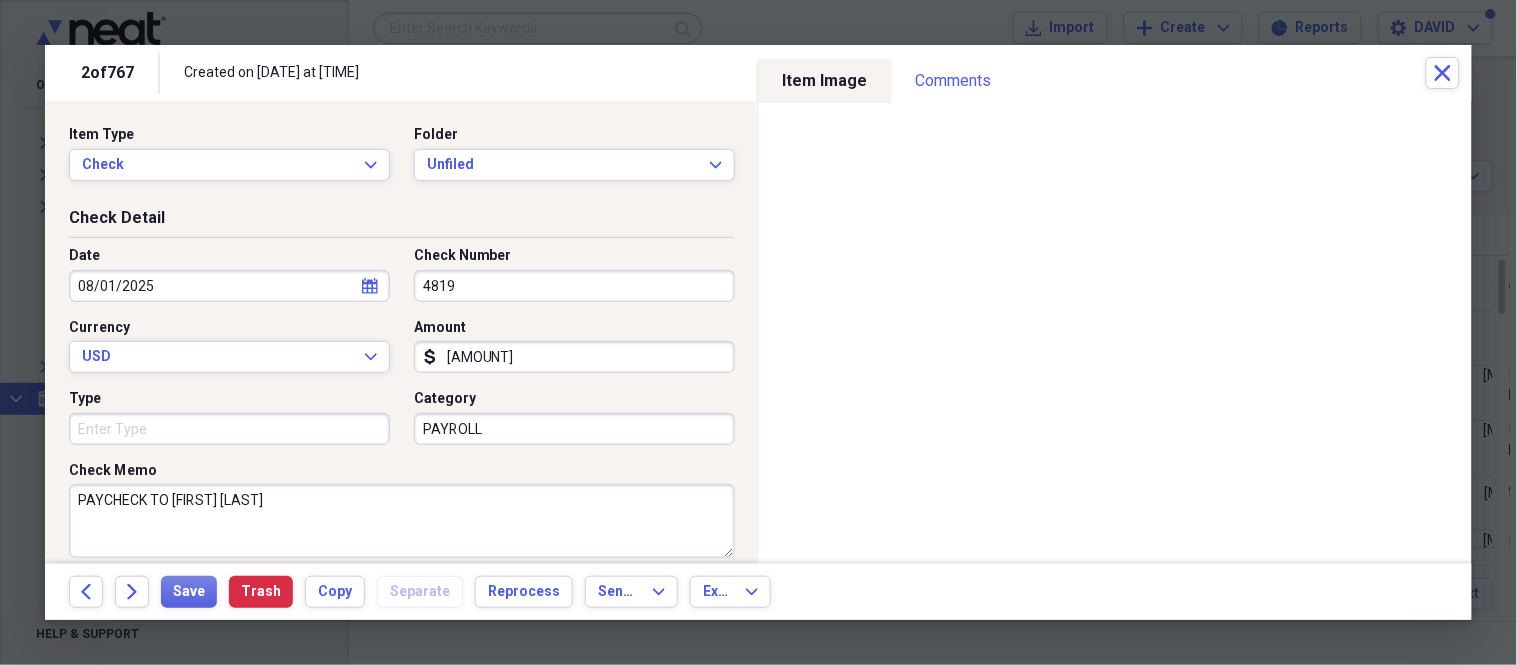 click on "PAYCHECK TO [FIRST] [LAST]" at bounding box center (402, 521) 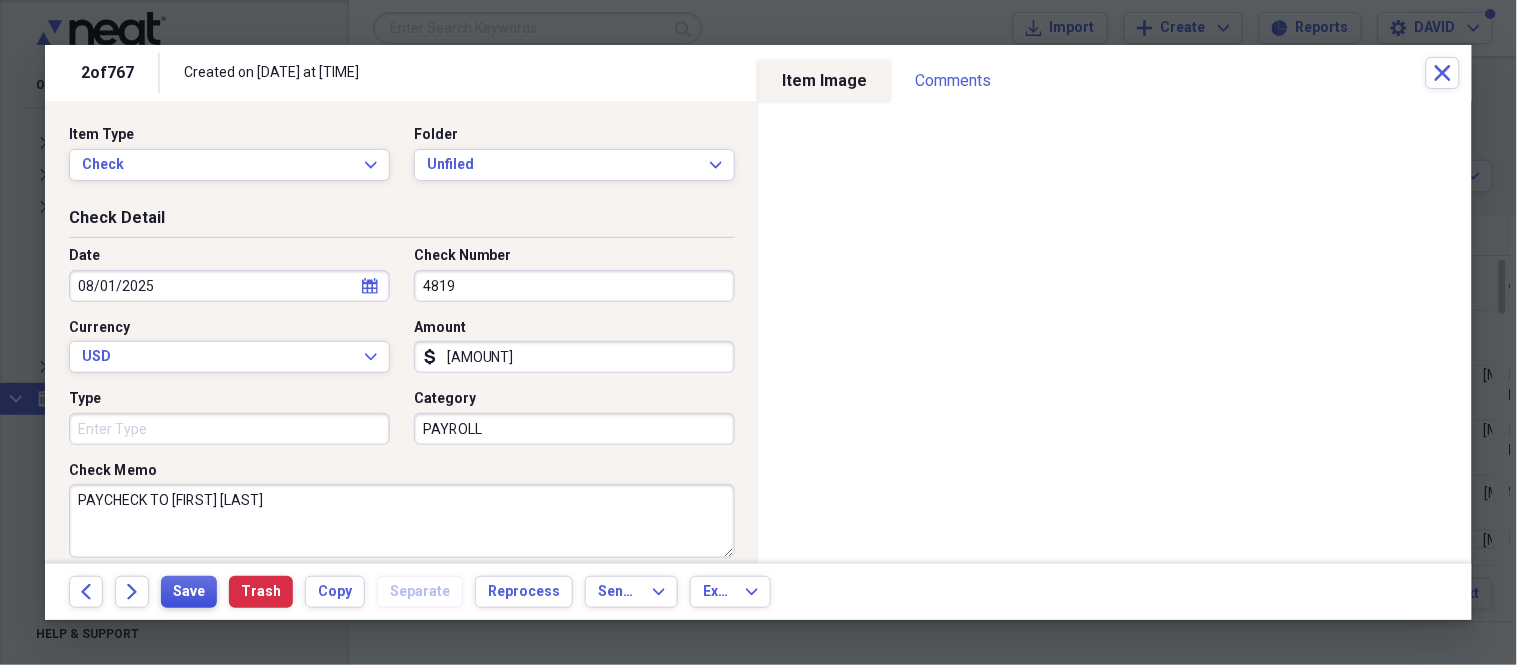 click on "Save" at bounding box center (189, 592) 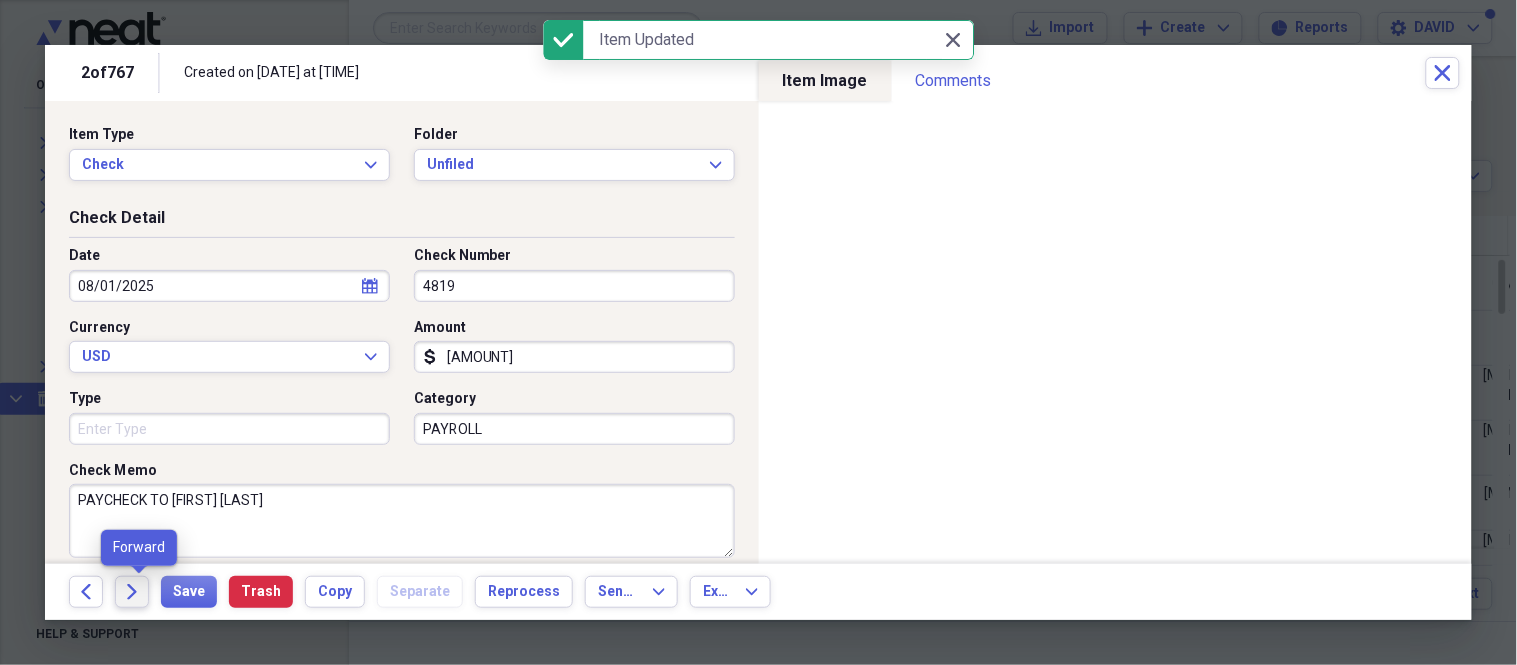 click on "Forward" 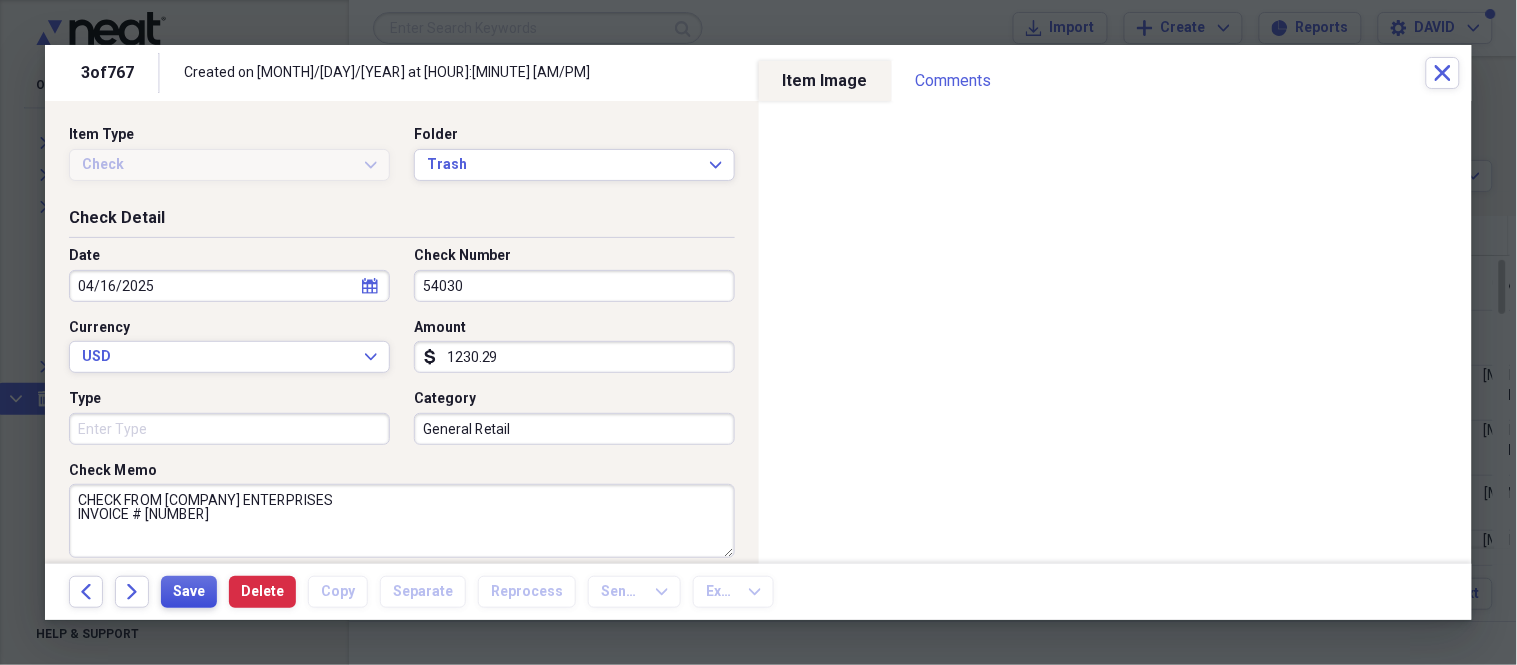 click on "Save" at bounding box center [189, 592] 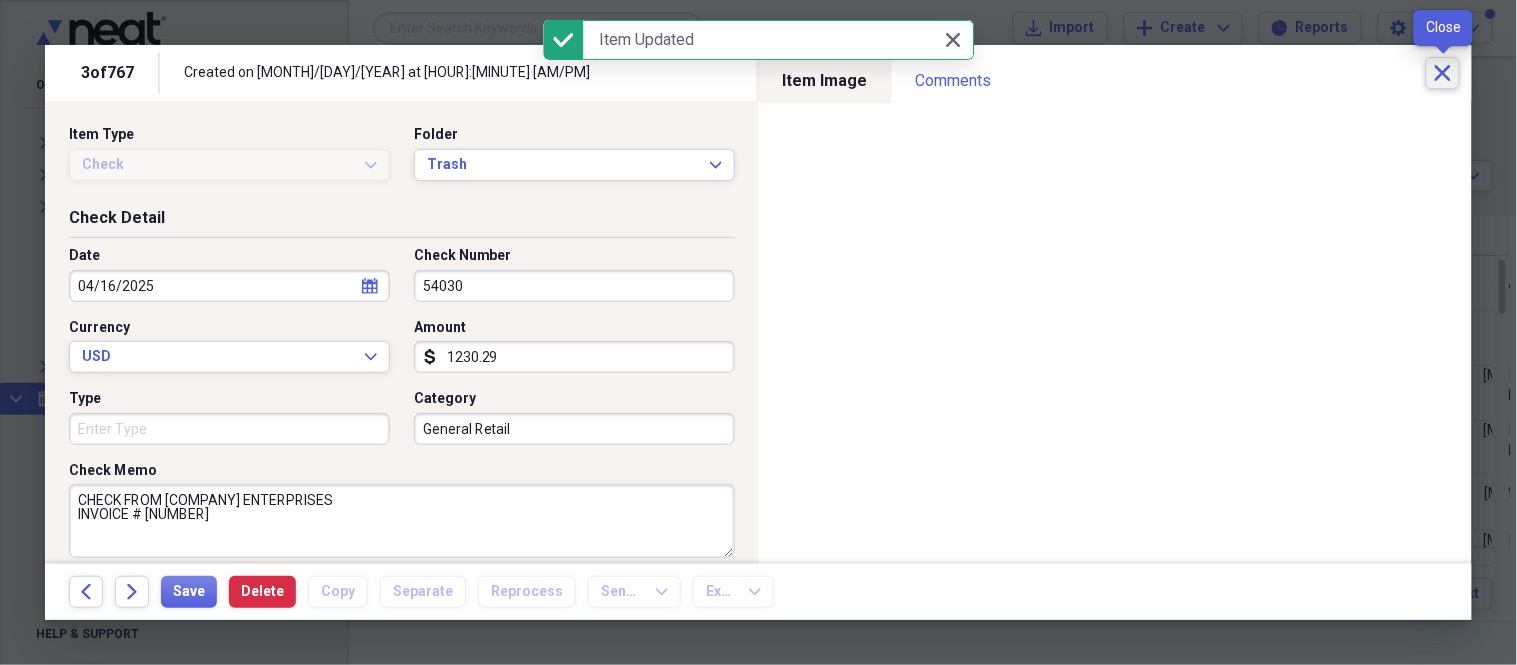 click on "Close" at bounding box center (1443, 73) 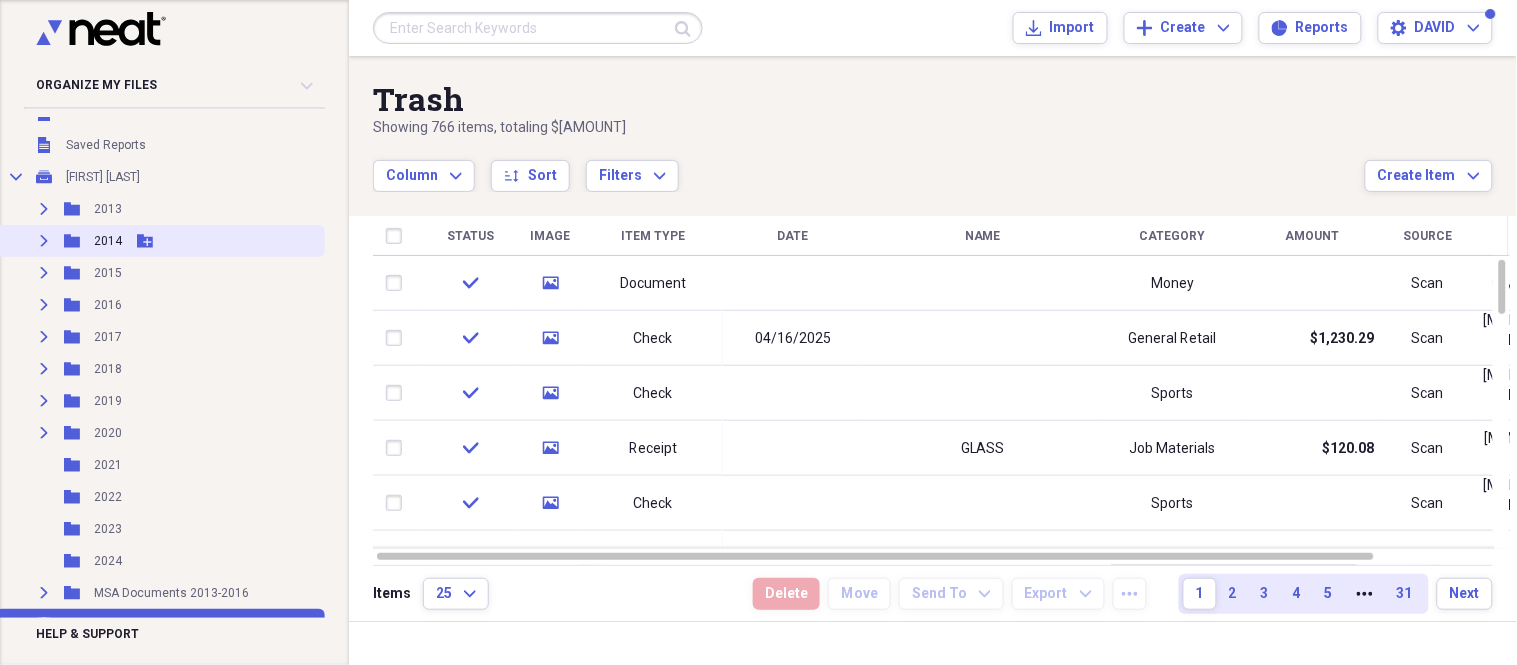 scroll, scrollTop: 0, scrollLeft: 0, axis: both 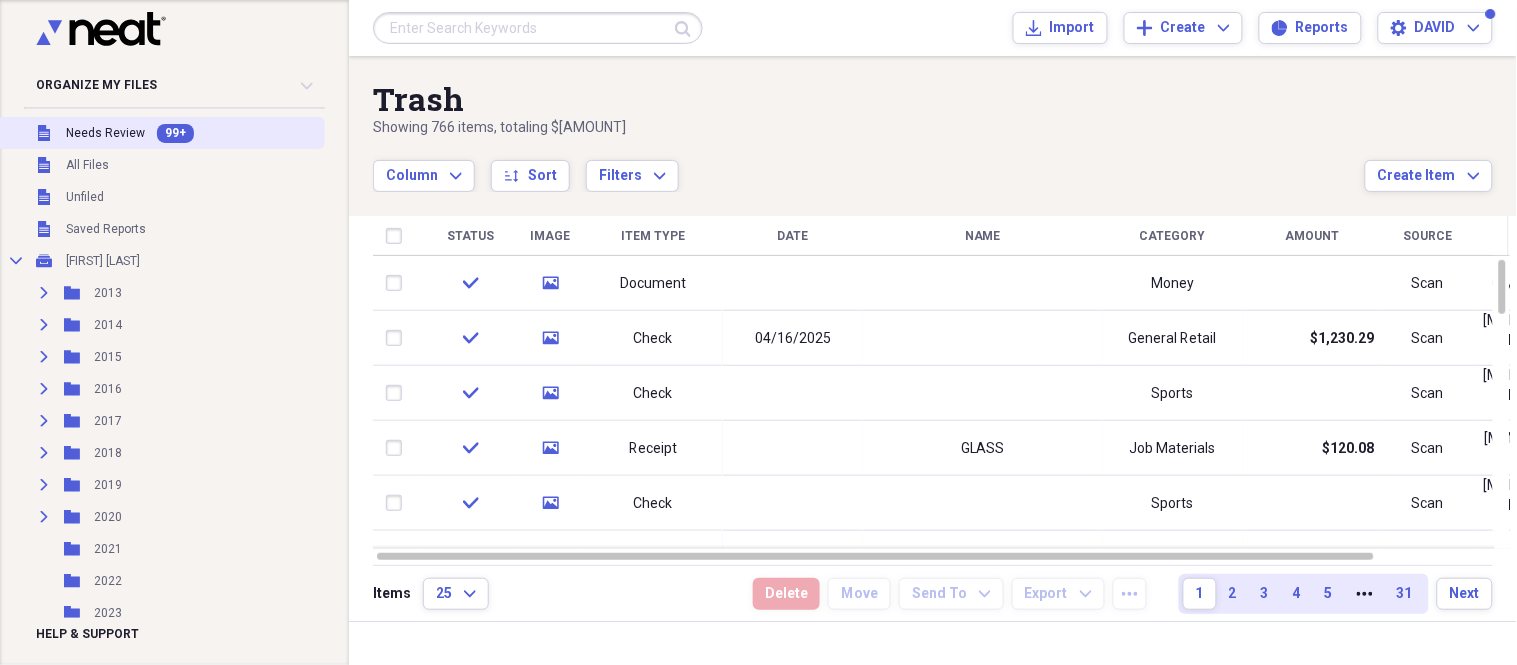 click on "Needs Review" at bounding box center (105, 133) 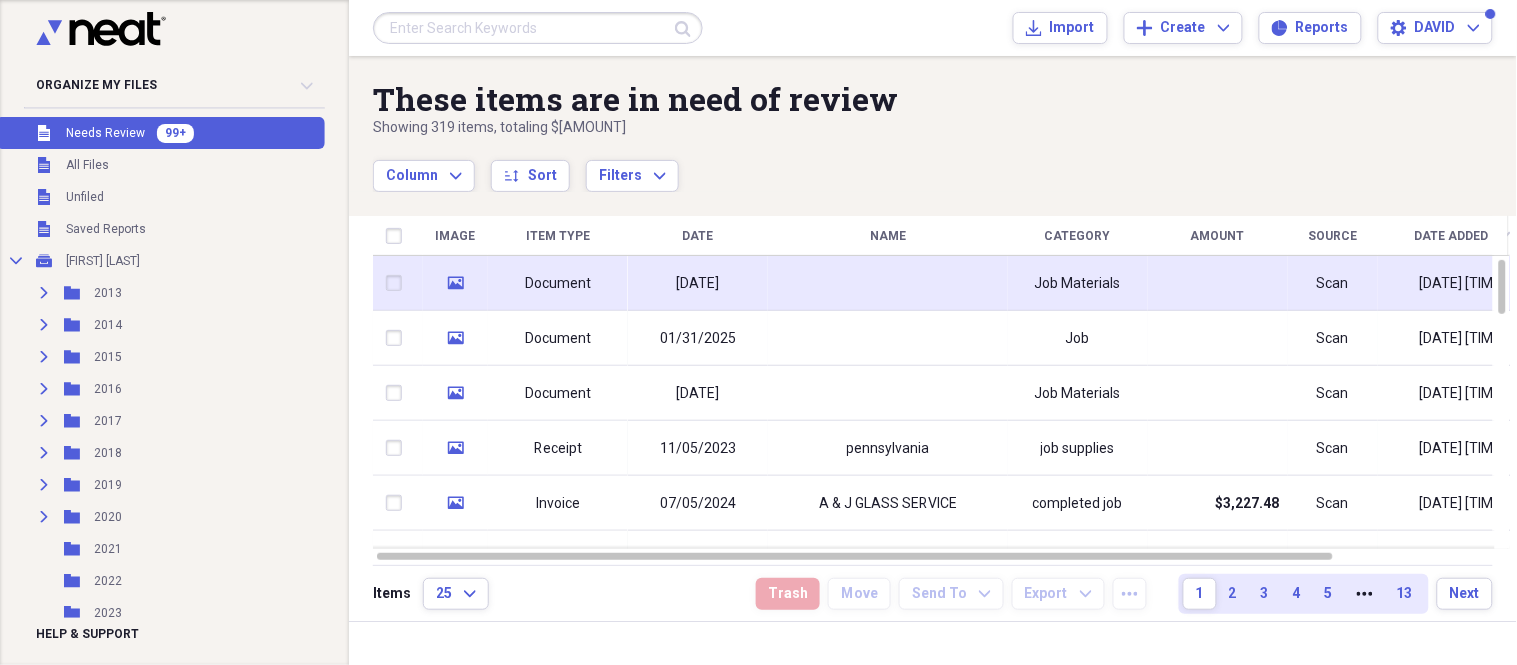 click on "Document" at bounding box center (558, 283) 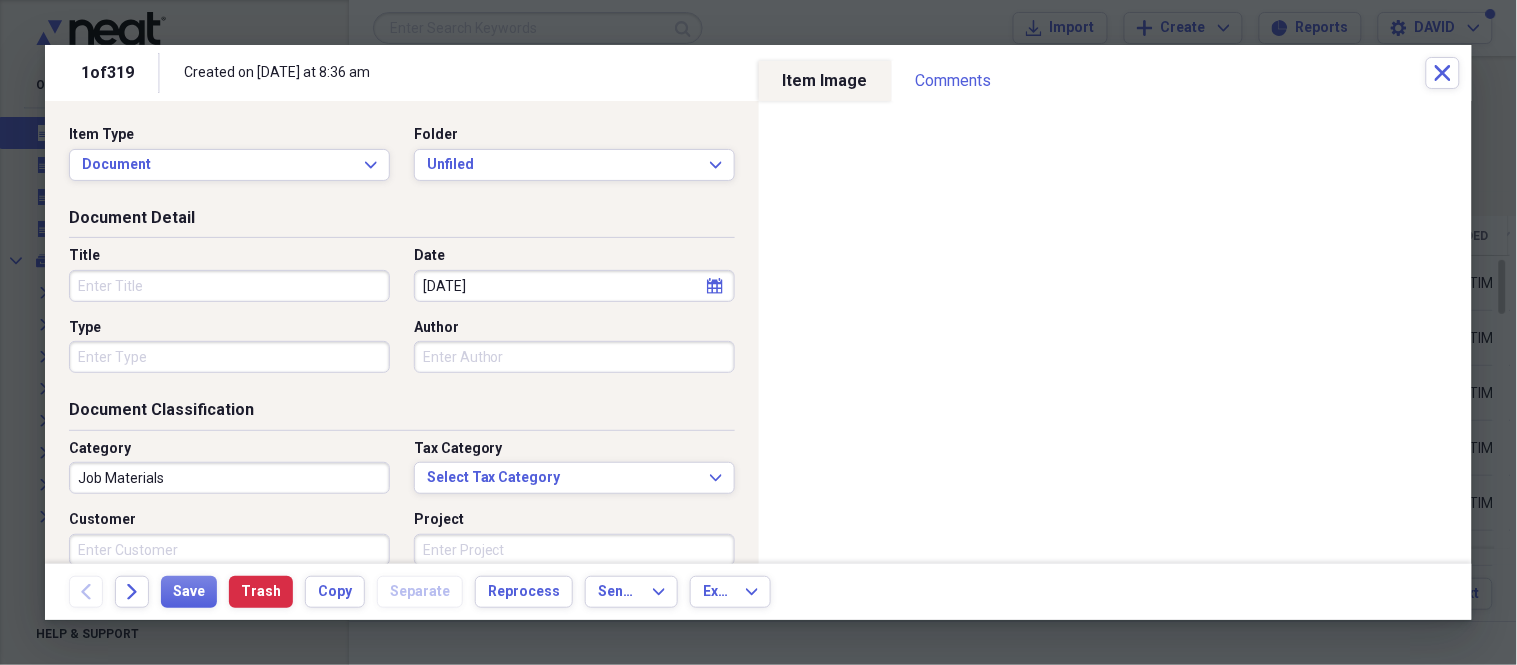 click on "Title" at bounding box center (229, 286) 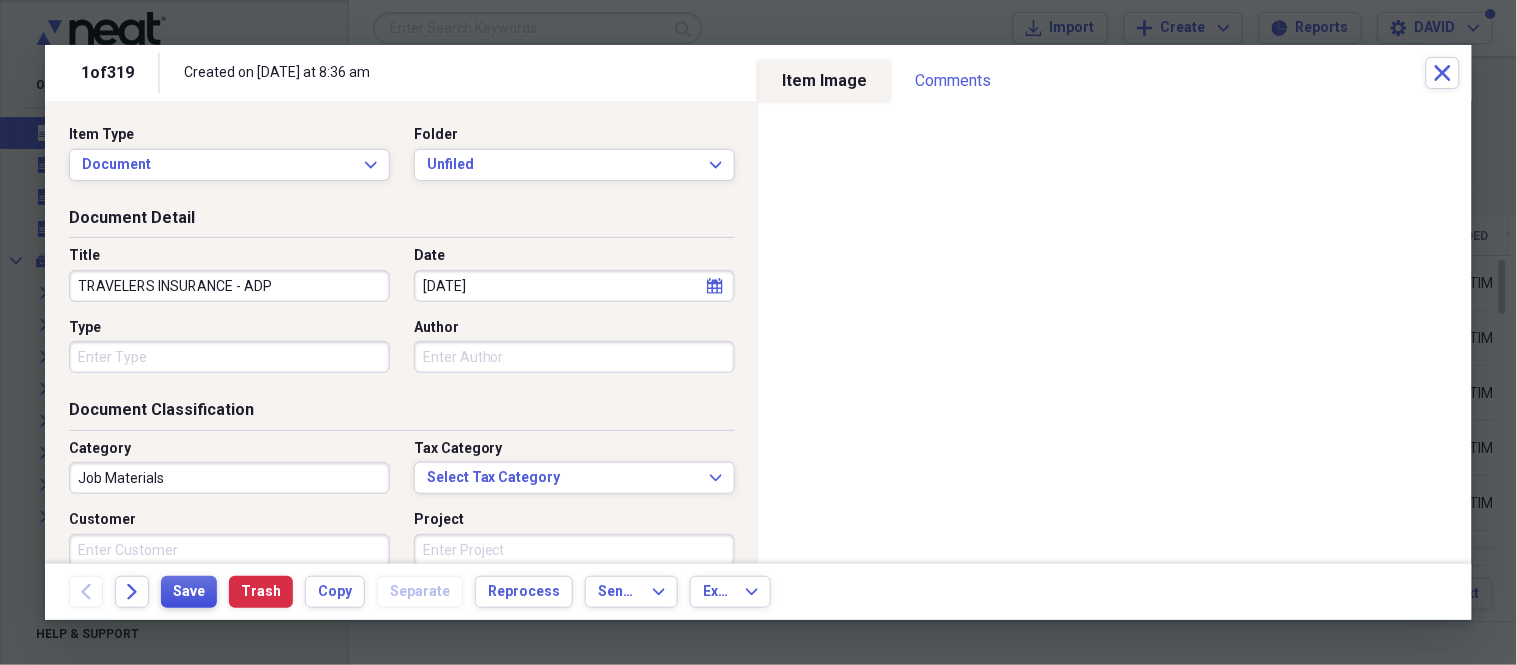 type on "TRAVELERS INSURANCE - ADP" 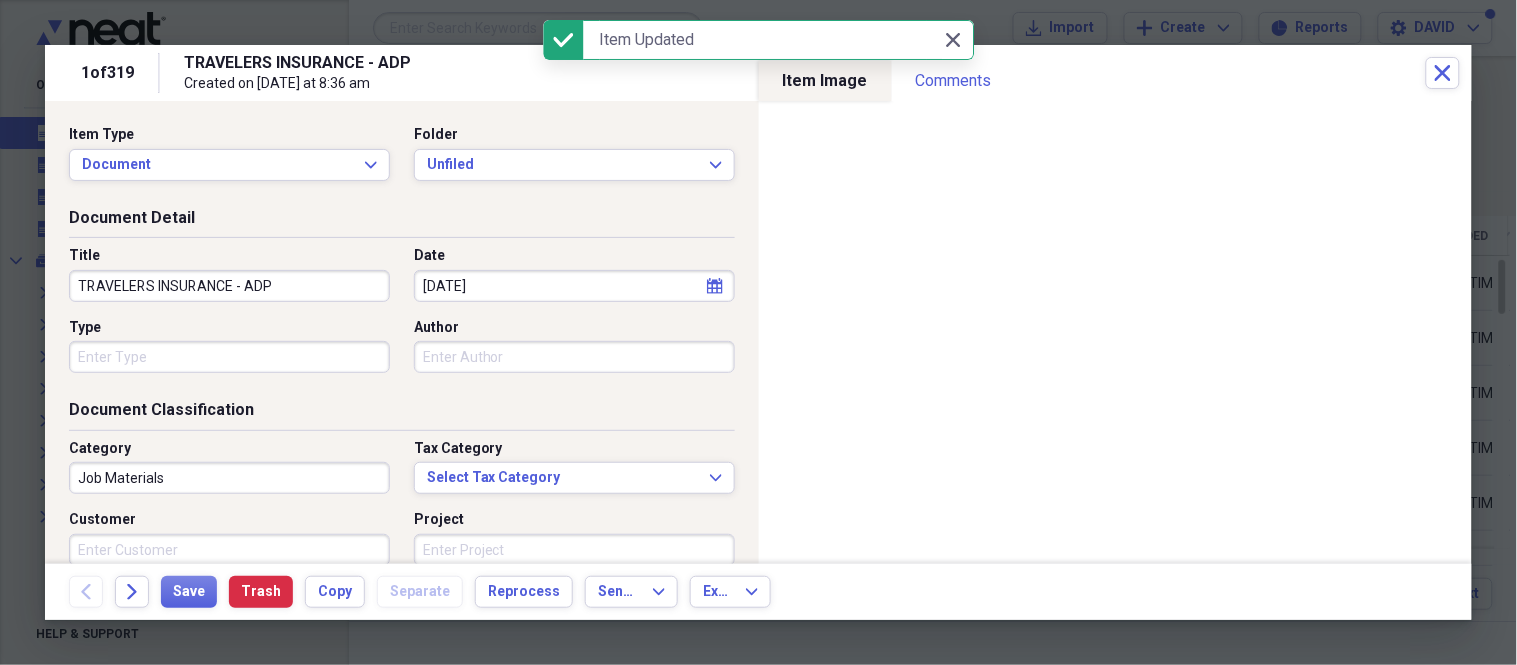 click on "Job Materials" at bounding box center [229, 478] 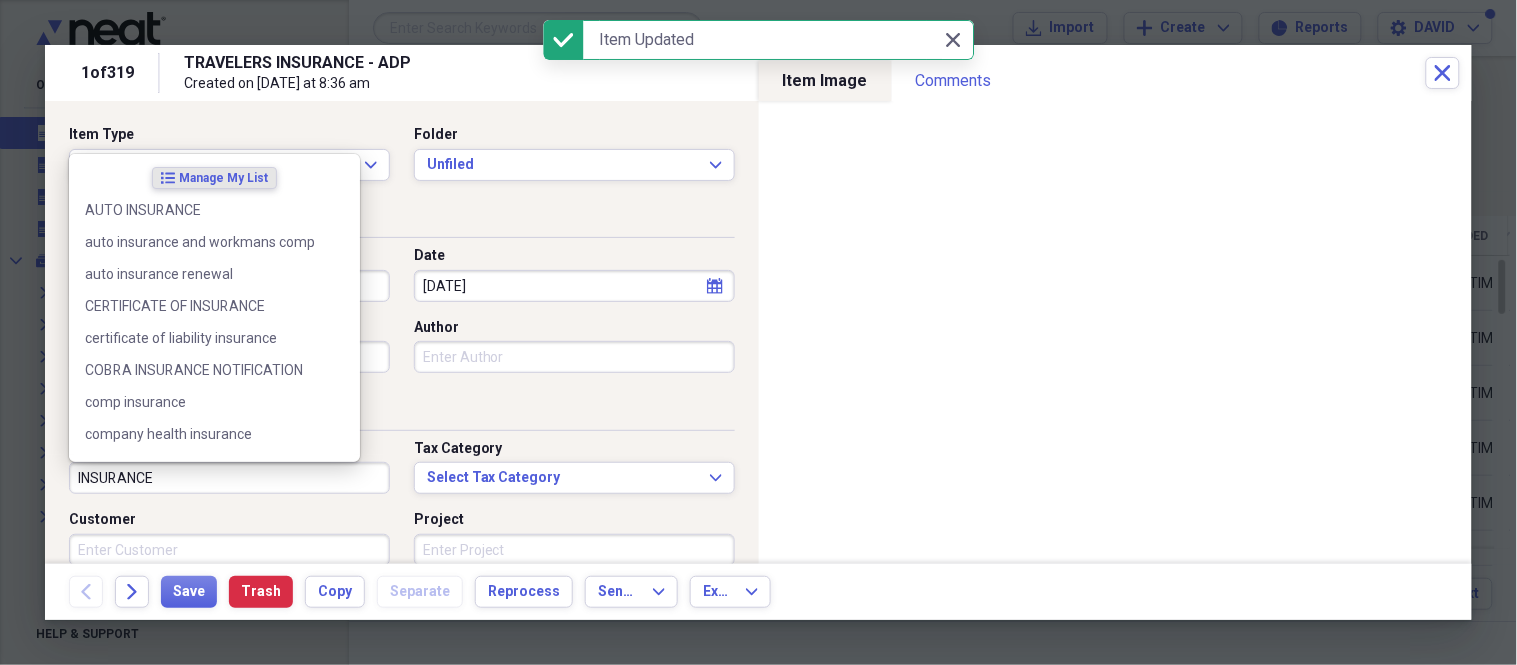 type on "INSURANCE" 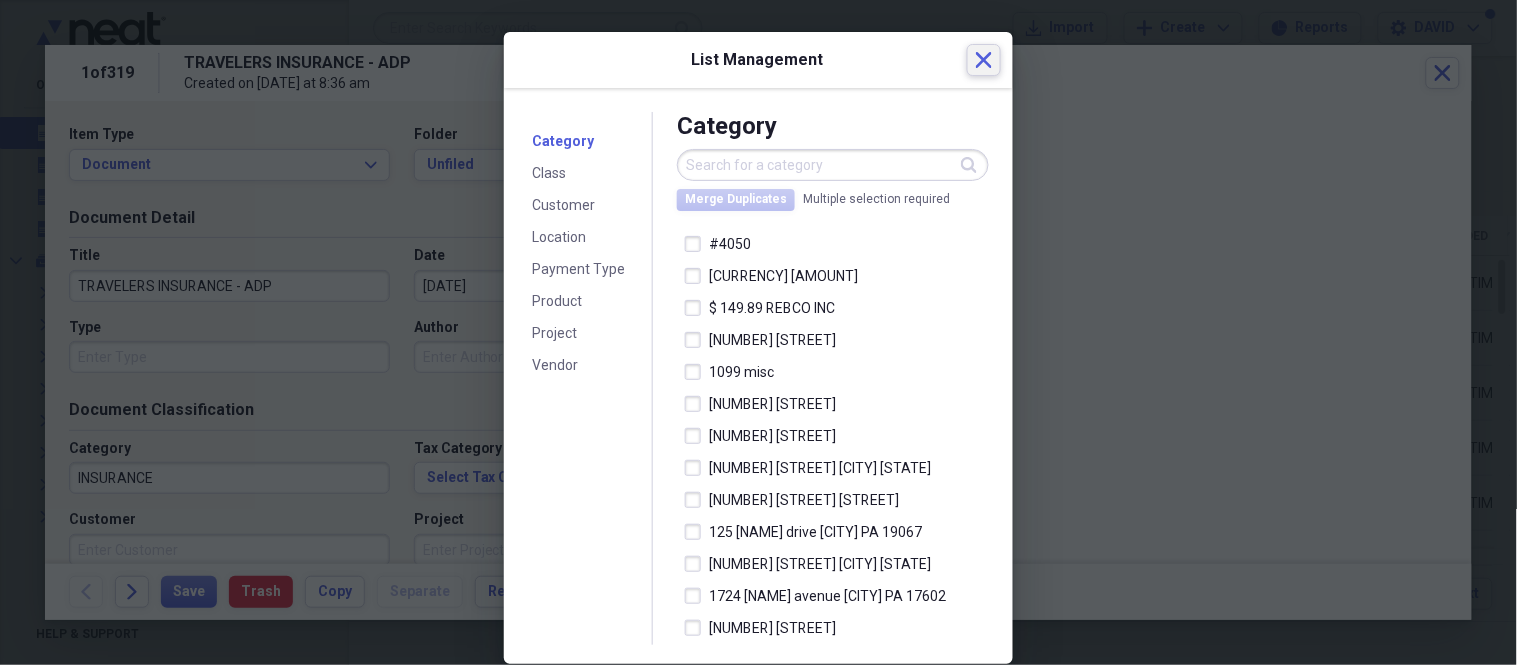 click on "Close" at bounding box center [984, 60] 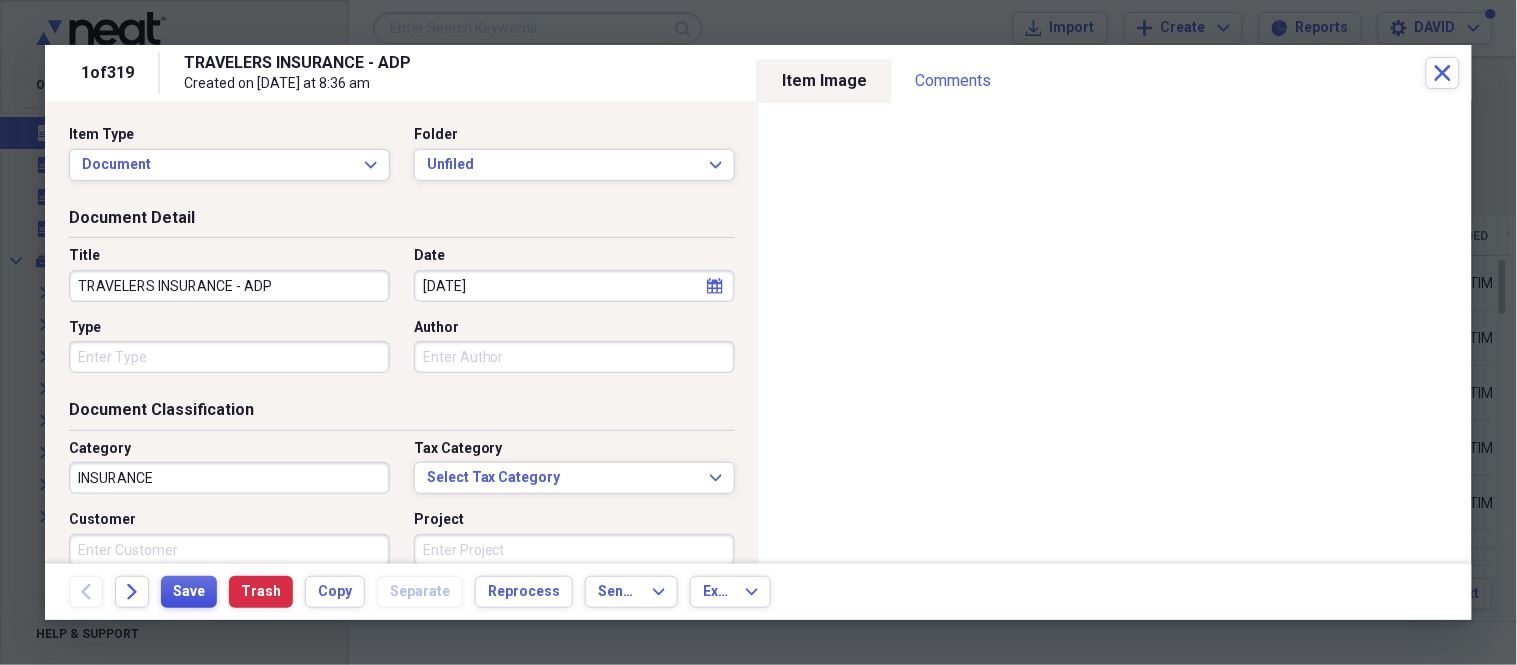 click on "Save" at bounding box center (189, 592) 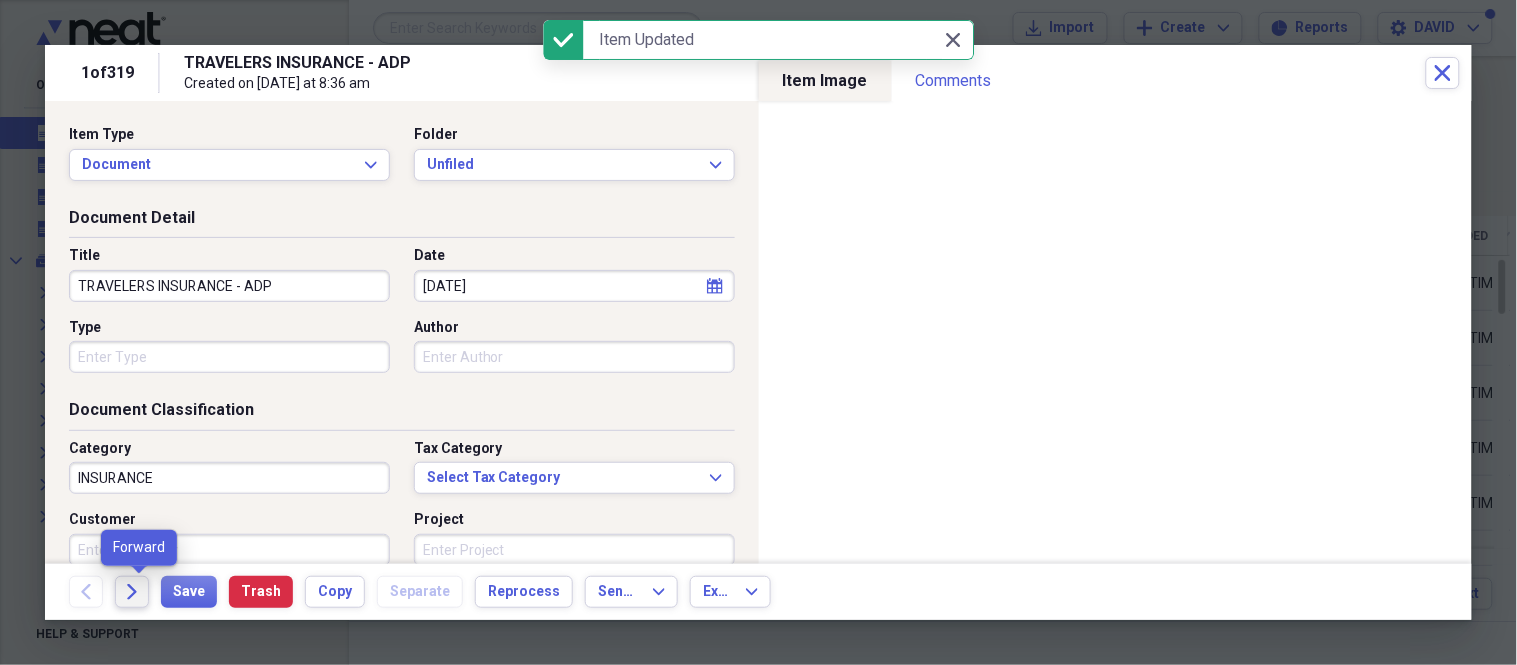 click on "Forward" 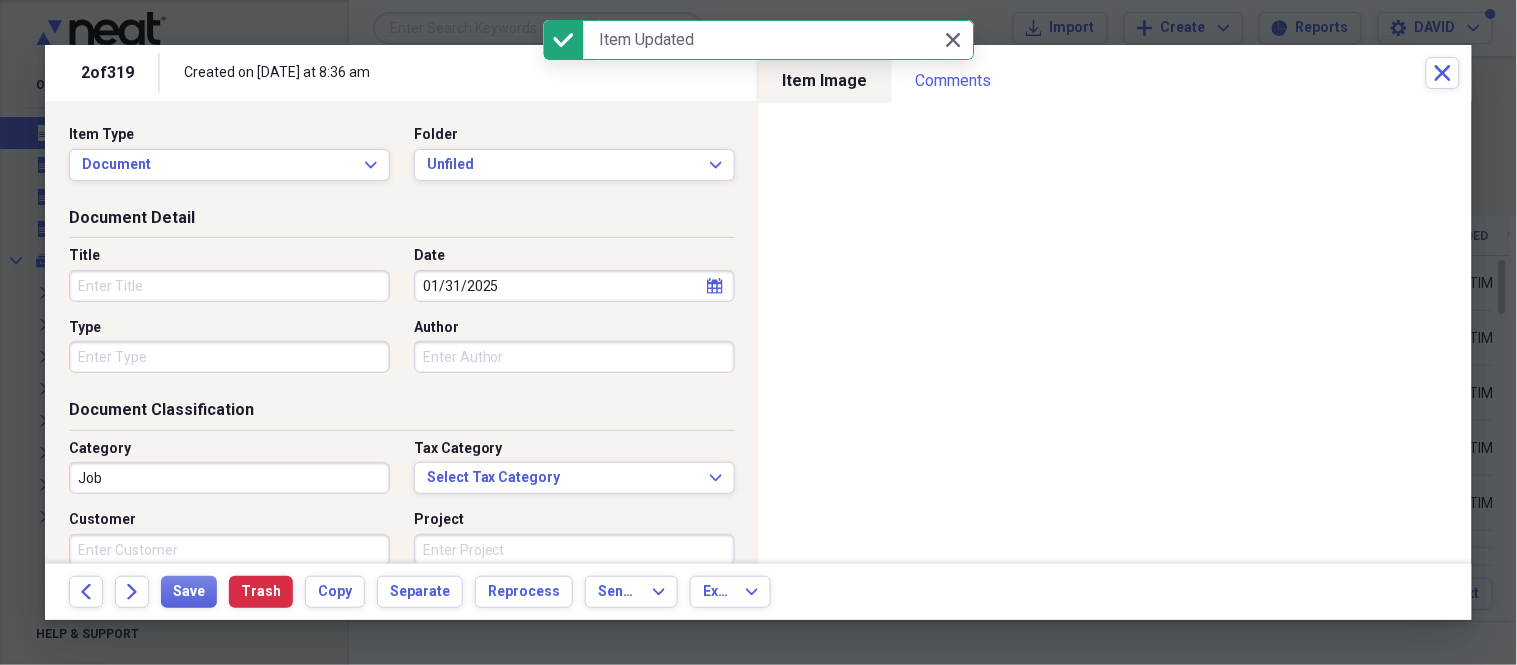 click on "Title" at bounding box center (229, 286) 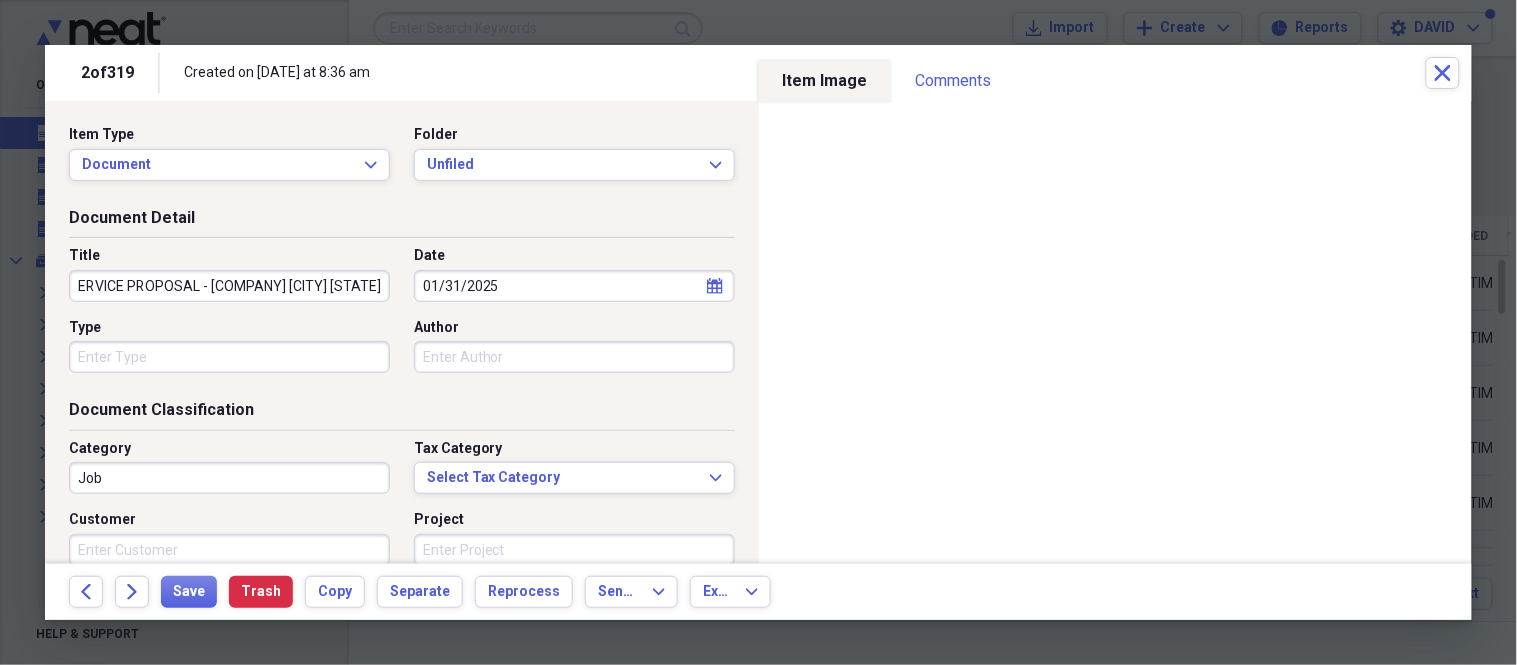 scroll, scrollTop: 0, scrollLeft: 150, axis: horizontal 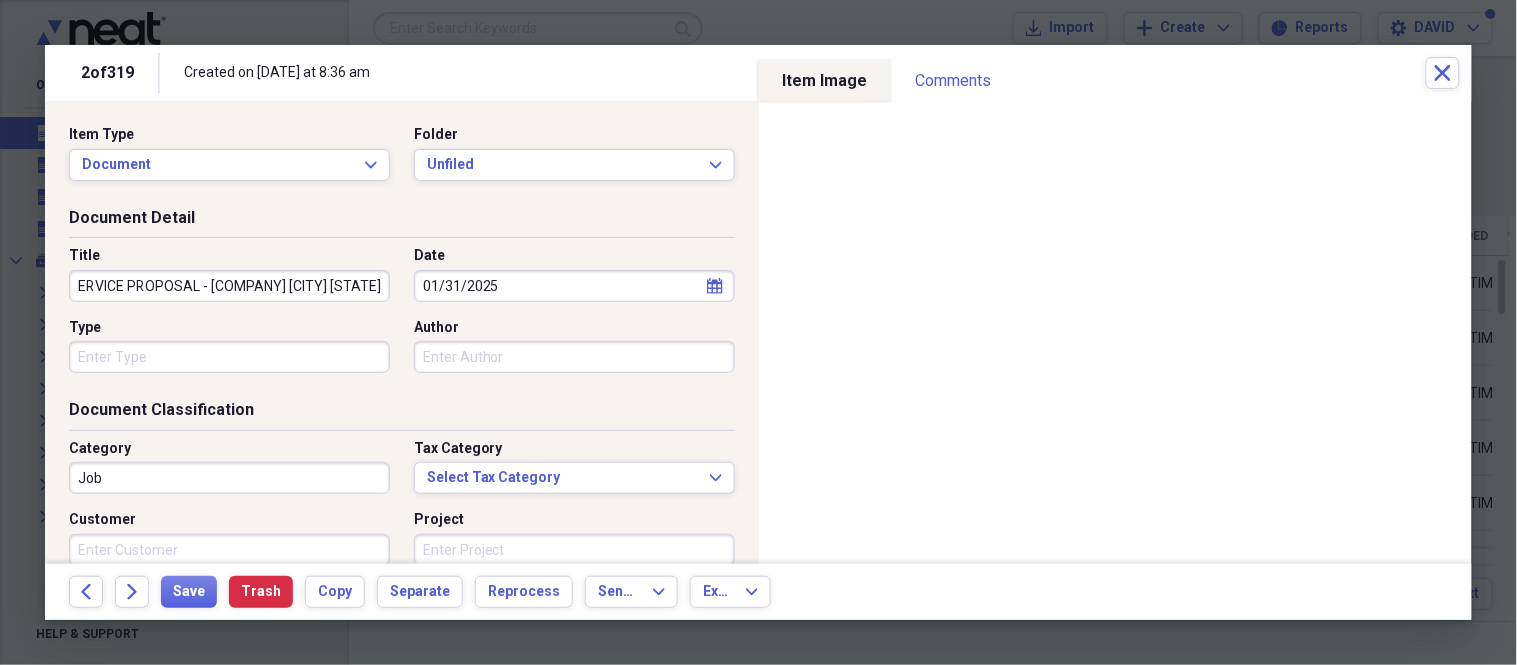 type on "[COMPANY] SERVICE PROPOSAL - [COMPANY] [CITY] [STATE]" 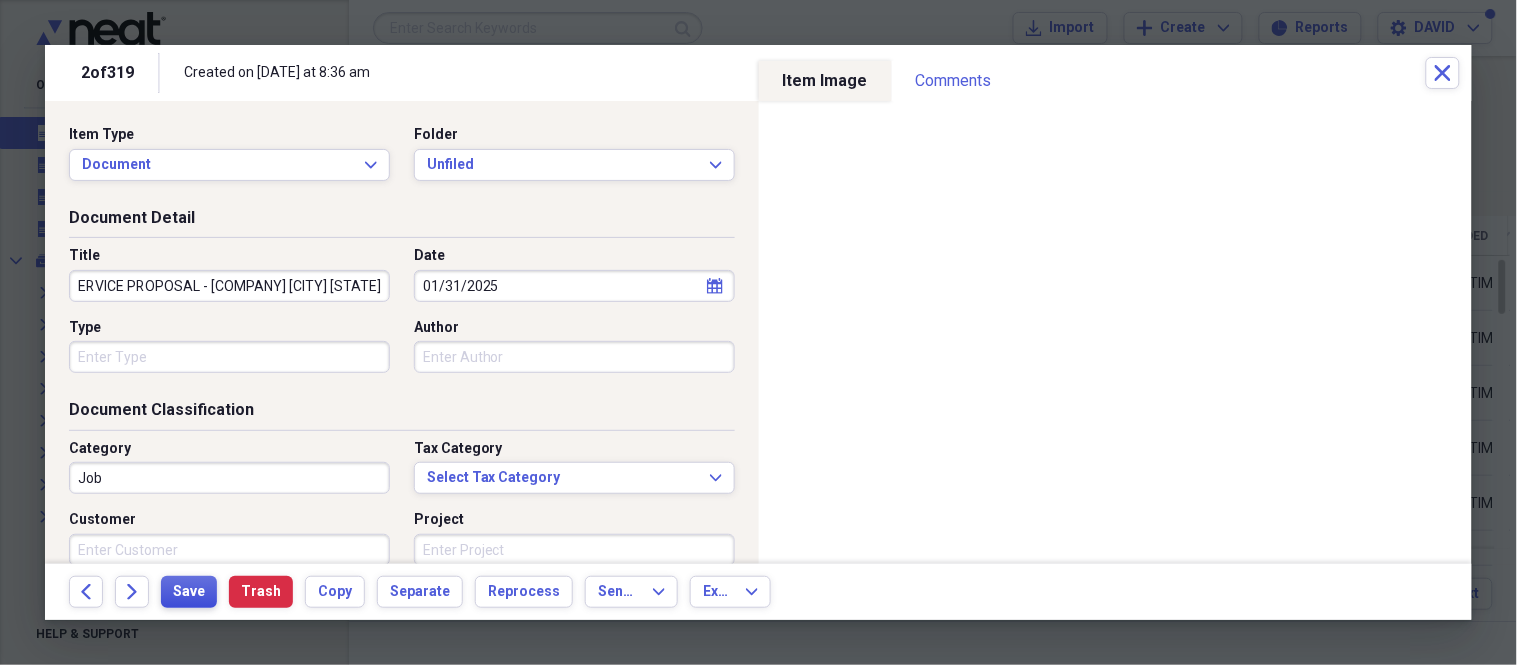 click on "Save" at bounding box center (189, 592) 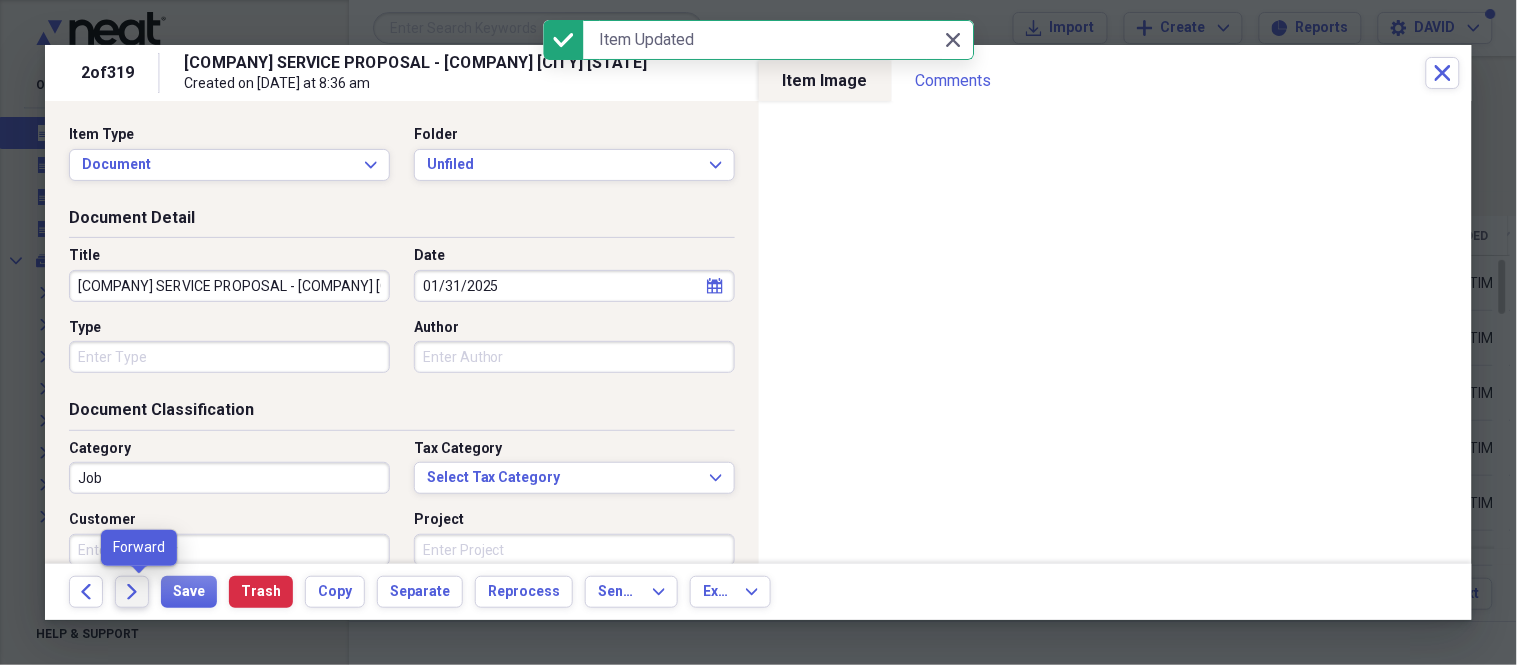click on "Forward" 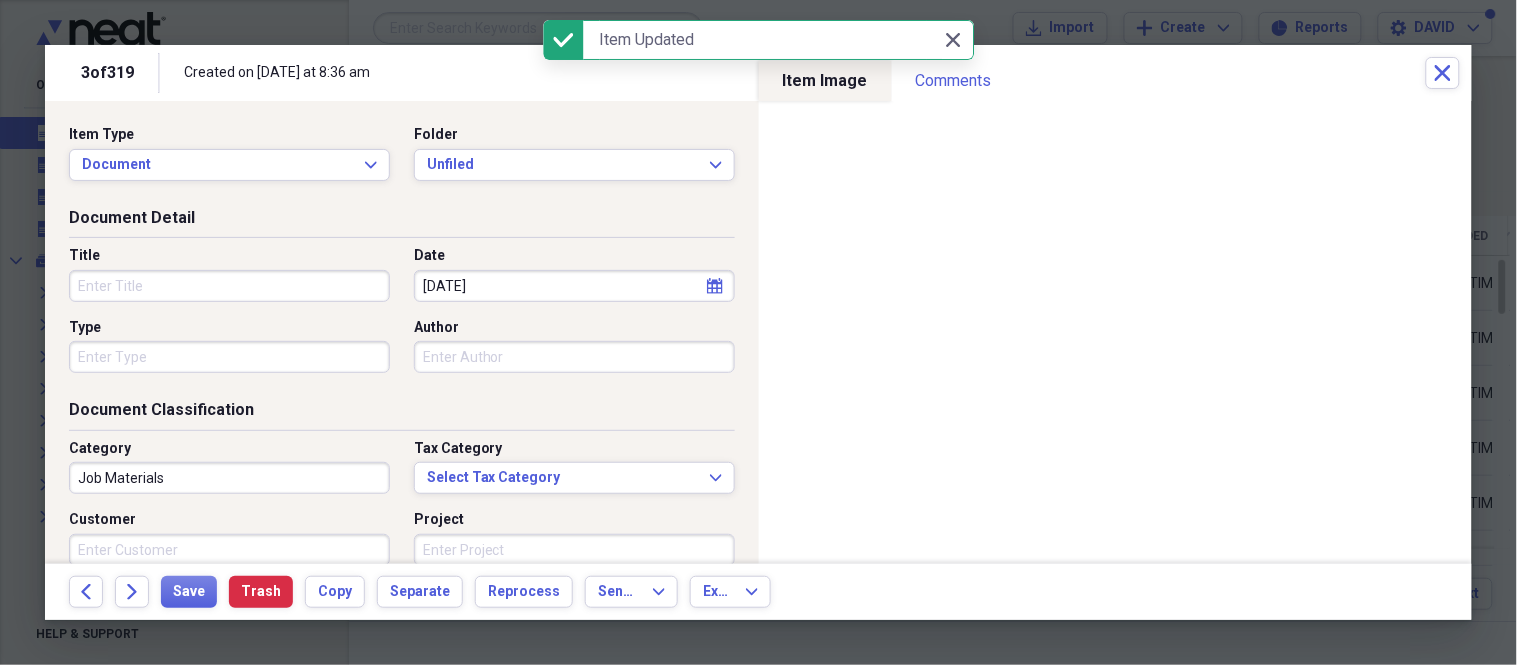 click on "Title" at bounding box center [229, 286] 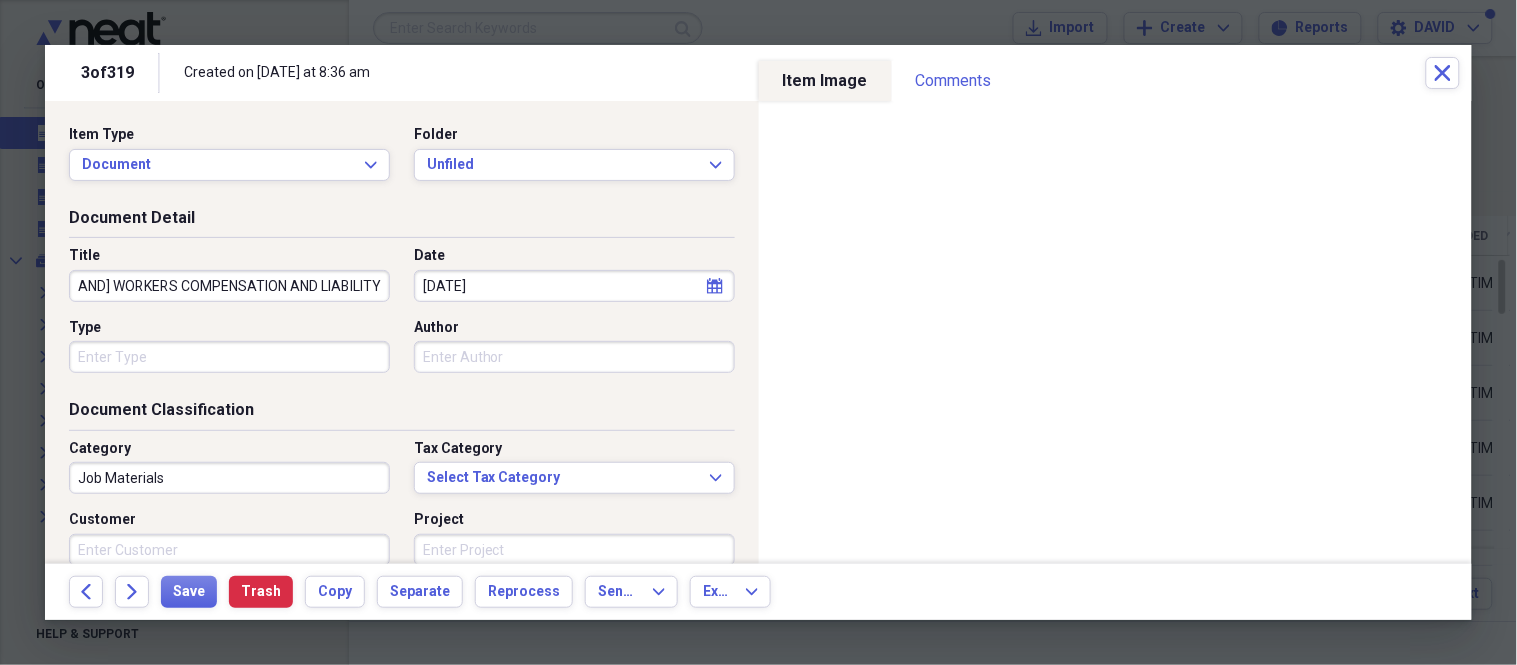 scroll, scrollTop: 0, scrollLeft: 54, axis: horizontal 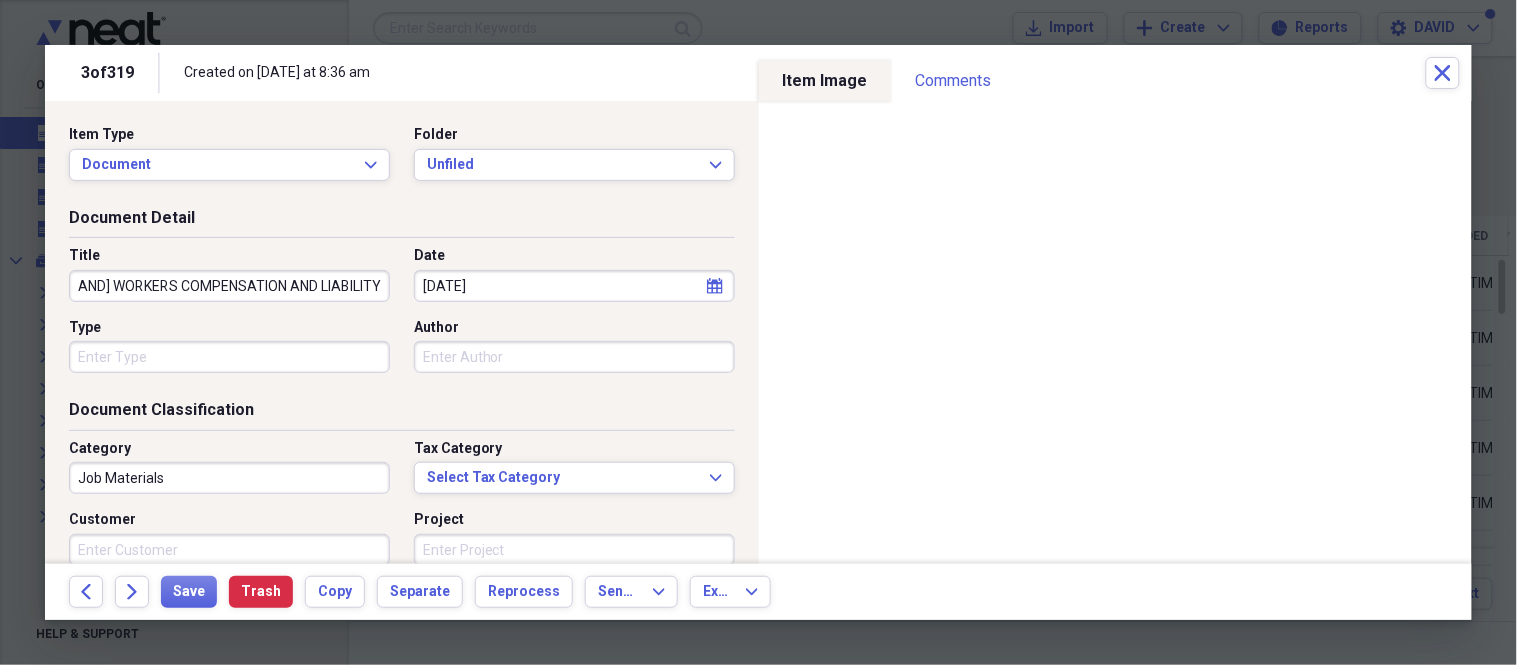 type on "[BRAND] WORKERS COMPENSATION AND LIABILITY" 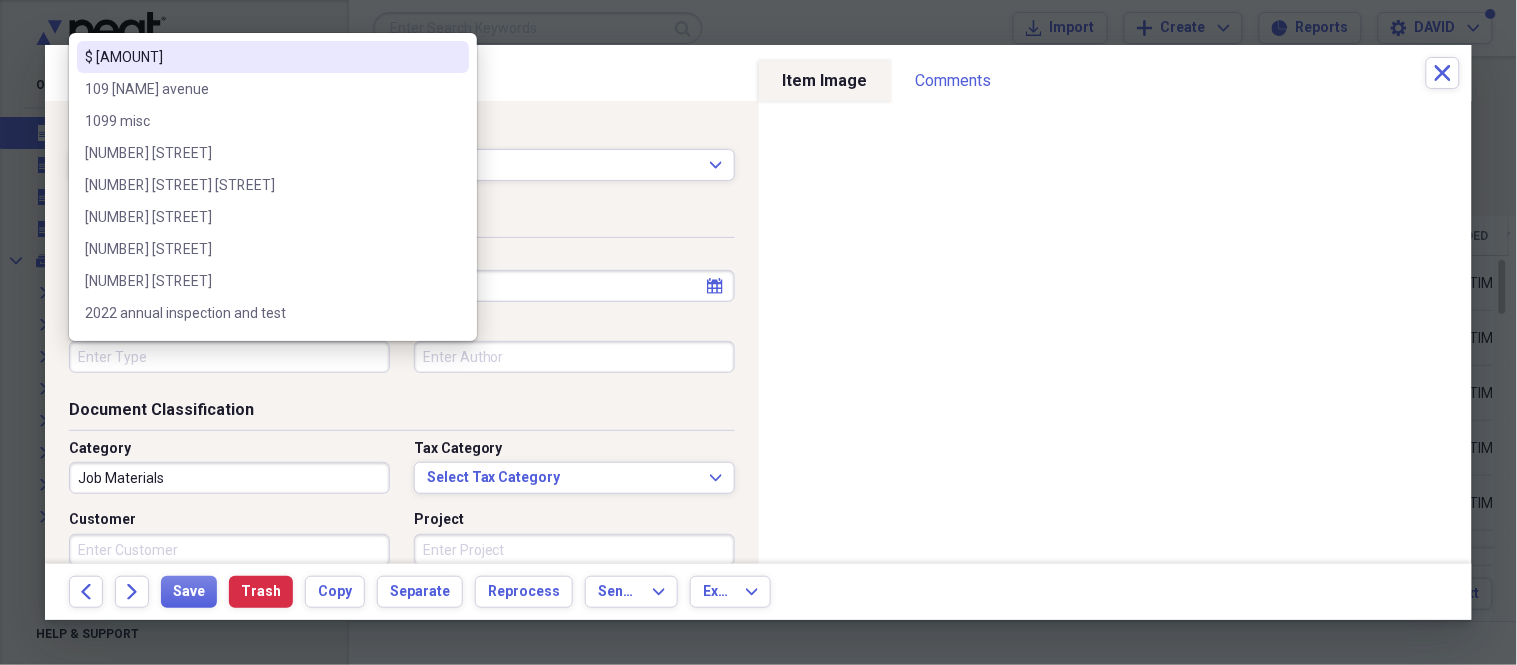 scroll, scrollTop: 0, scrollLeft: 0, axis: both 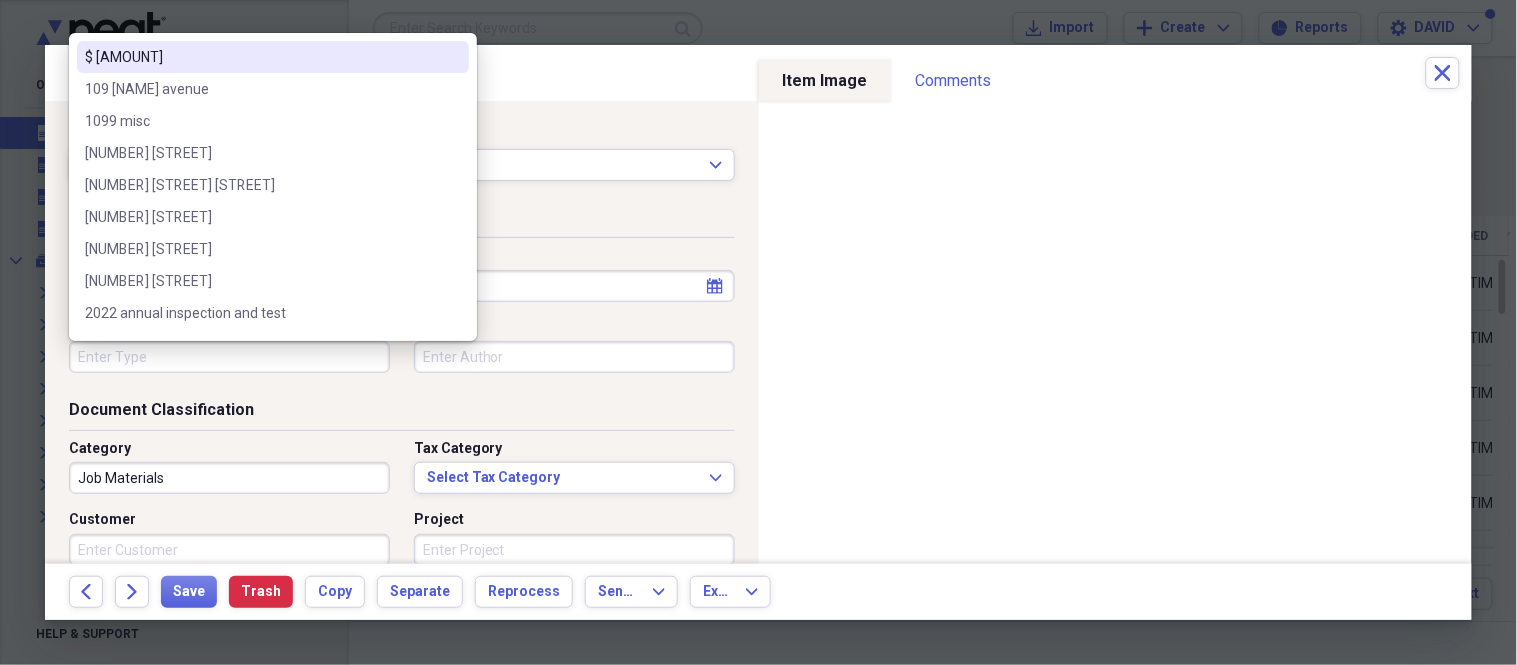 click on "Title [BRAND] [BRAND] AND LIABILITY Date [MONTH]/[DAY]/[YEAR] calendar Calendar Type Author" at bounding box center (402, 317) 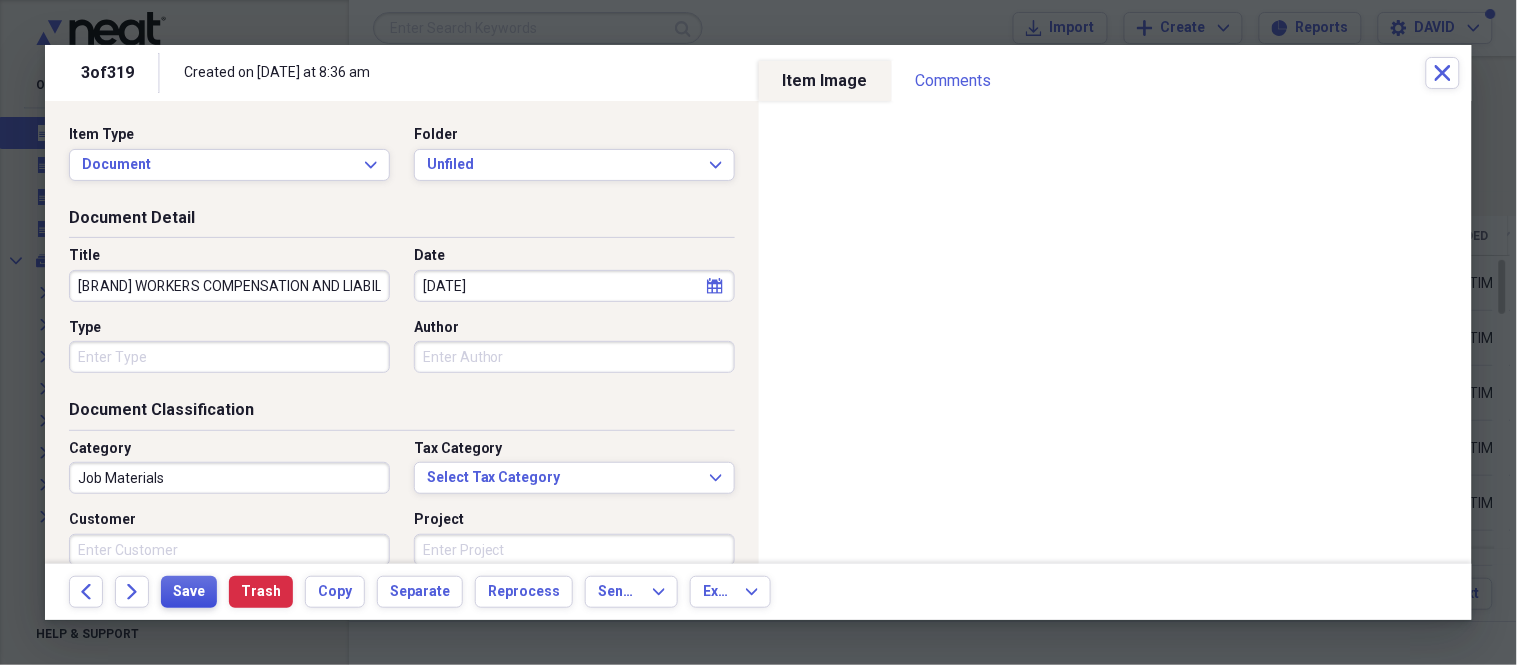 click on "Save" at bounding box center (189, 592) 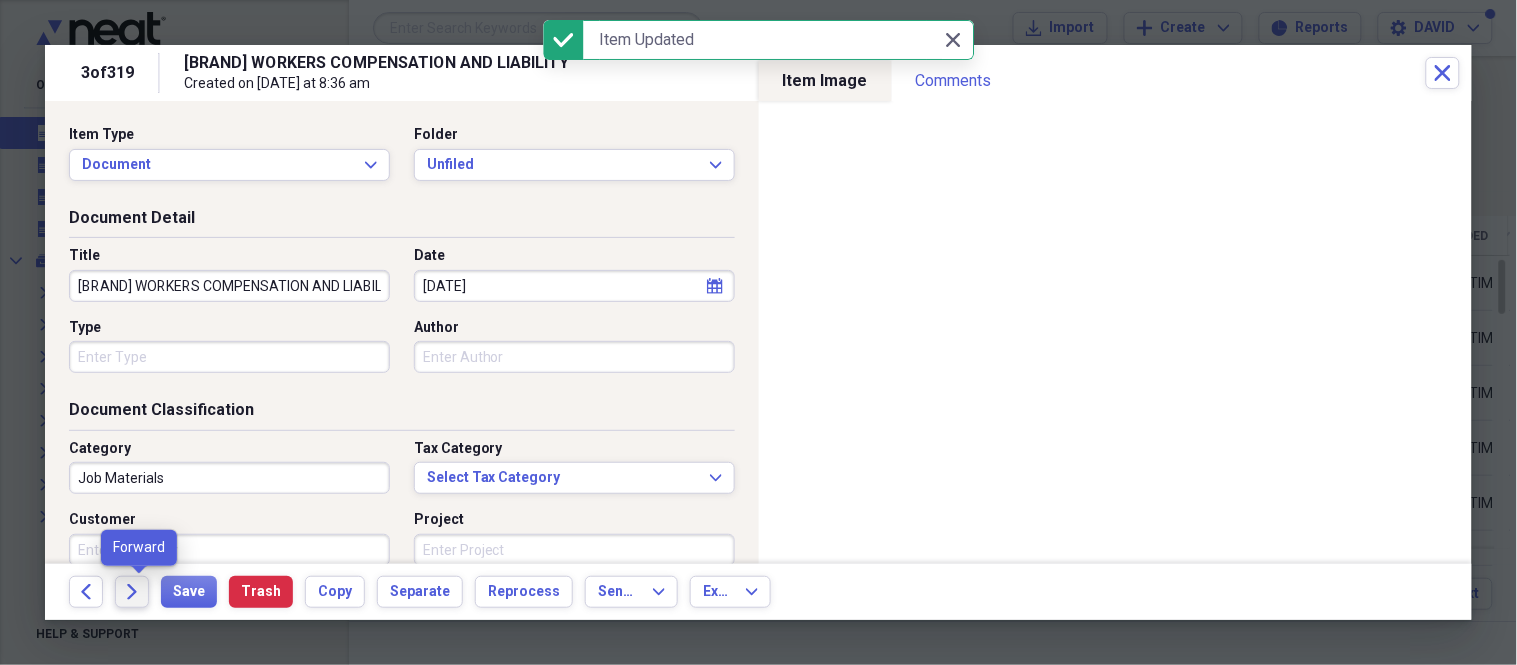 click on "Forward" at bounding box center [132, 592] 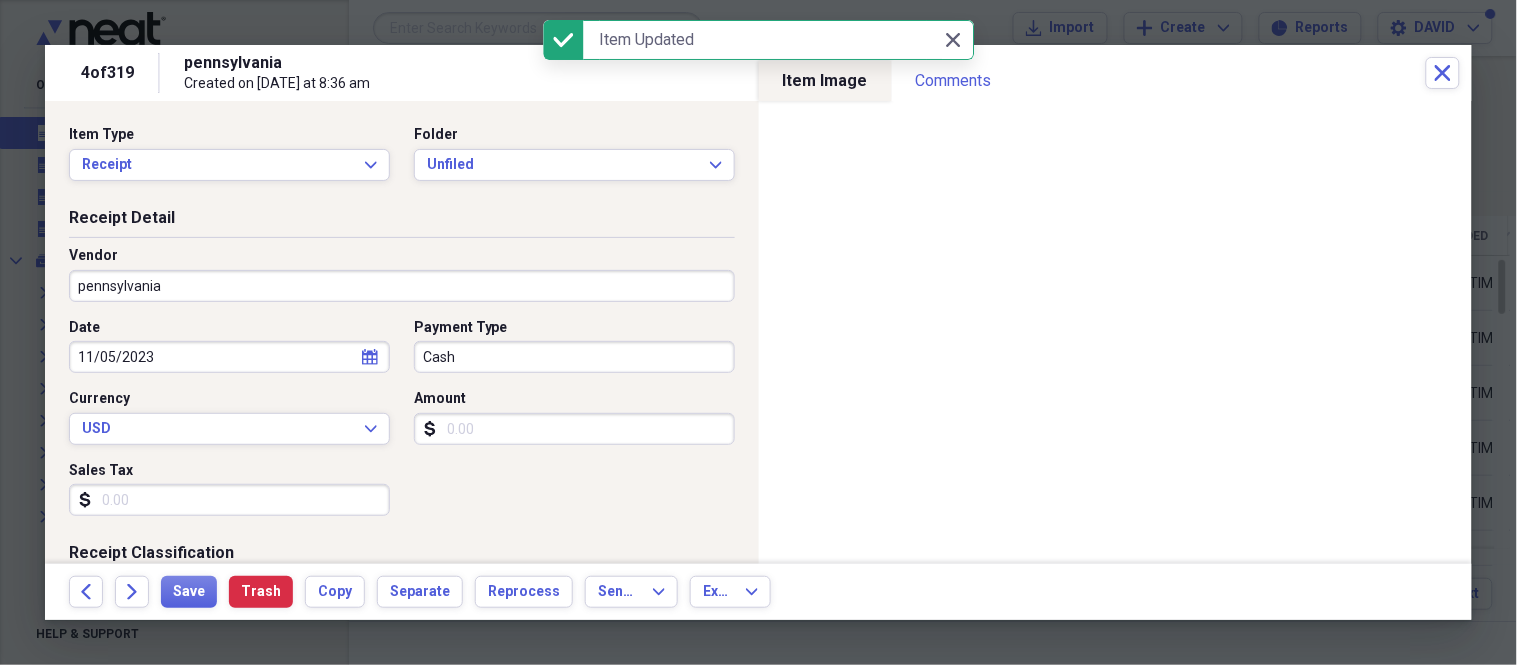 click on "pennsylvania" at bounding box center [402, 286] 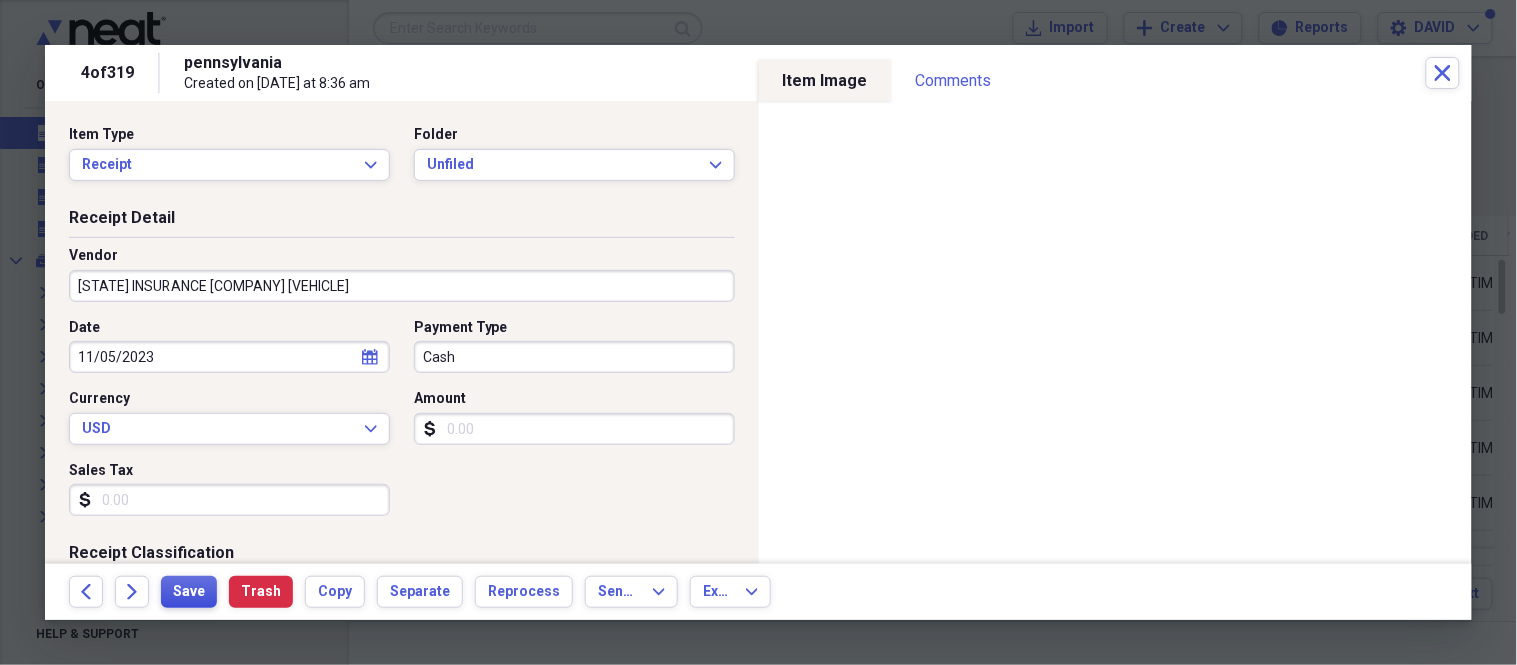type on "[STATE] INSURANCE [COMPANY] [VEHICLE]" 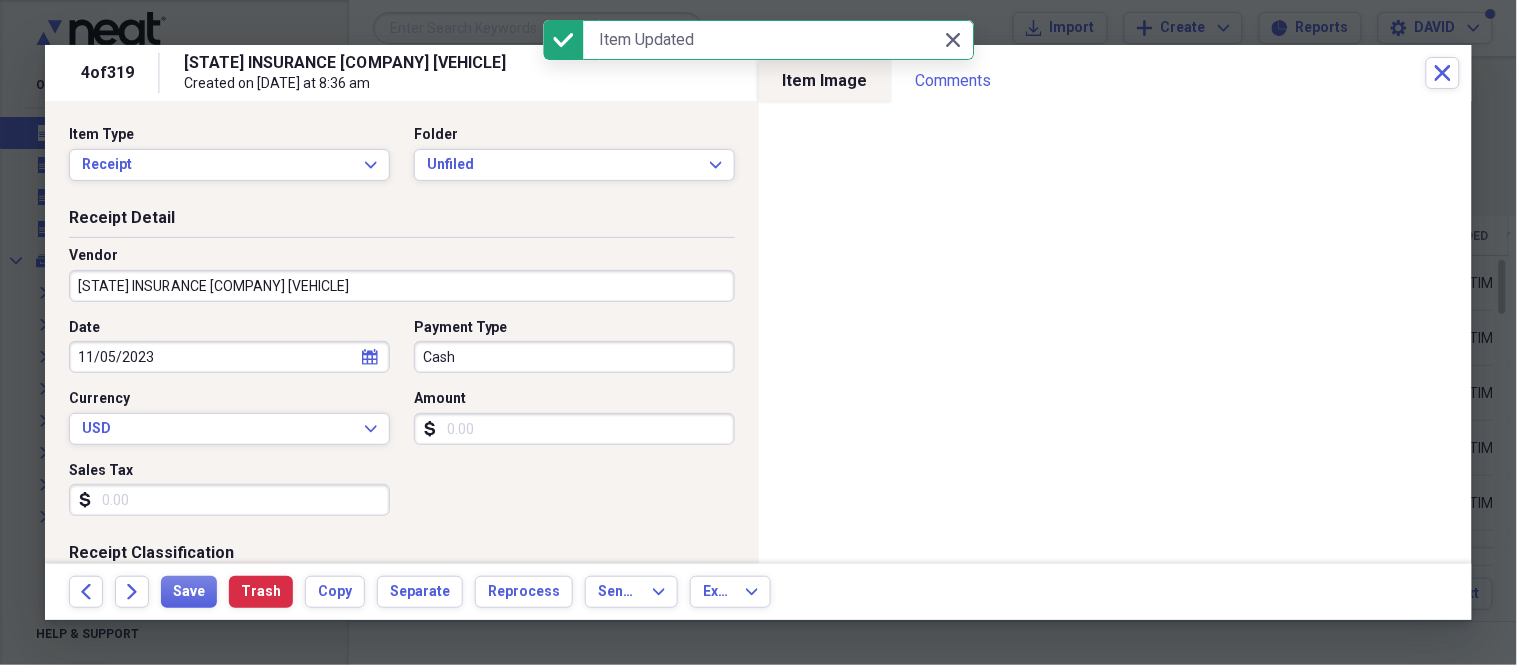 click on "Back Forward Save Trash Copy Separate Reprocess Send To Expand Export Expand" at bounding box center (758, 592) 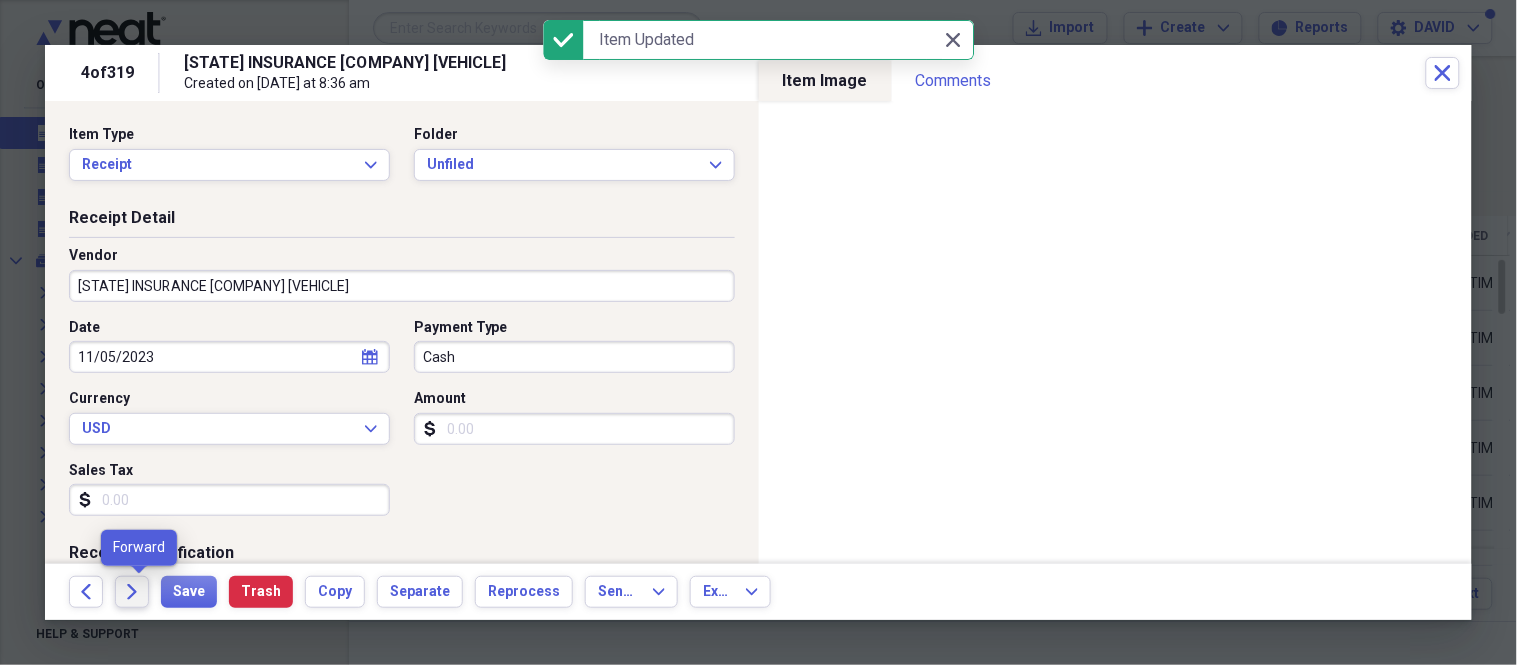 click on "Forward" at bounding box center [132, 592] 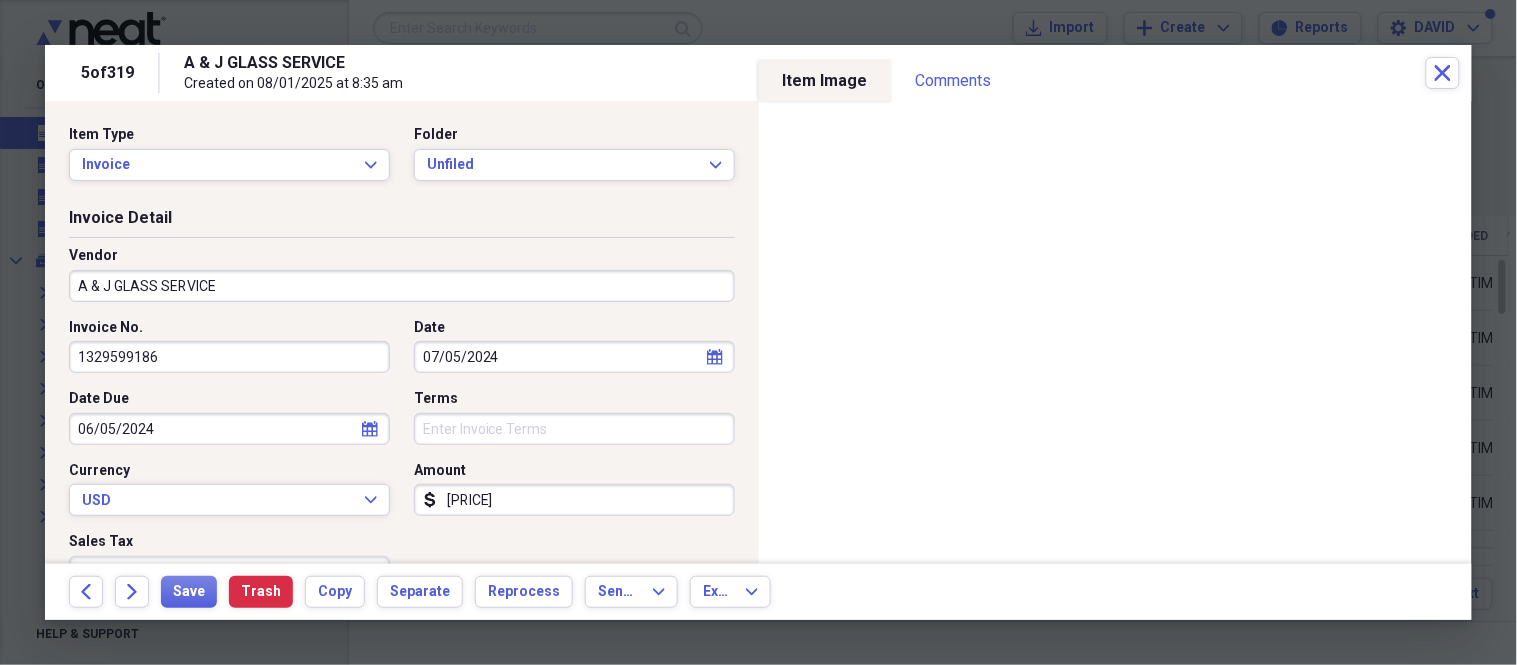 click on "A & J GLASS SERVICE" at bounding box center [402, 286] 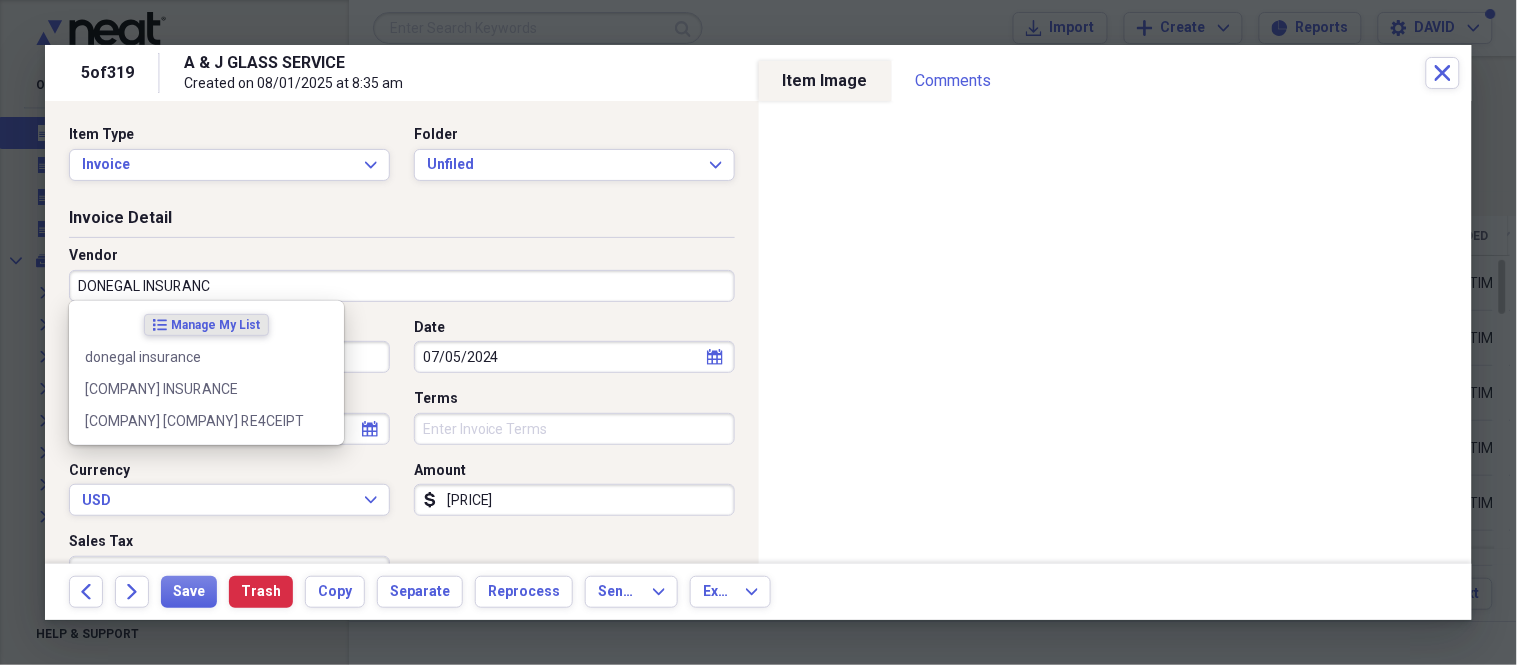 type on "[COMPANY] INSURANCE" 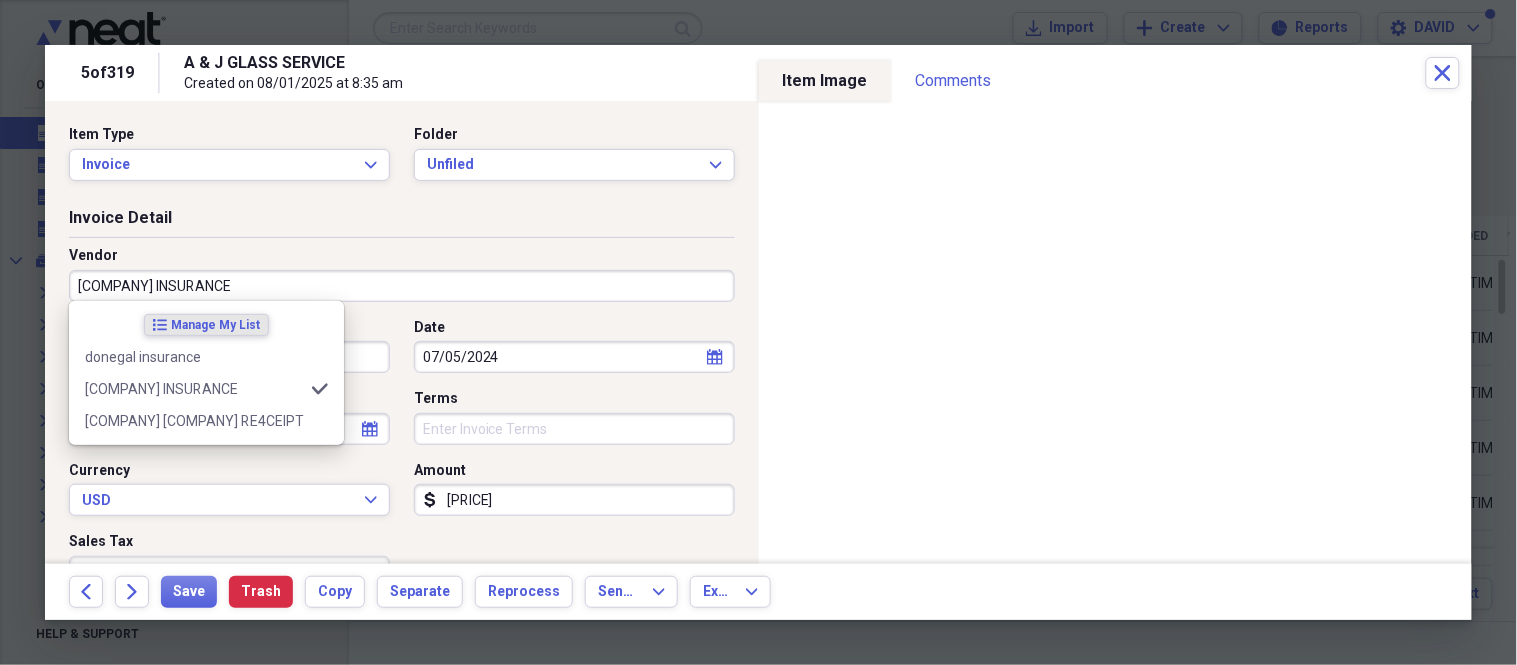 type on "insurance" 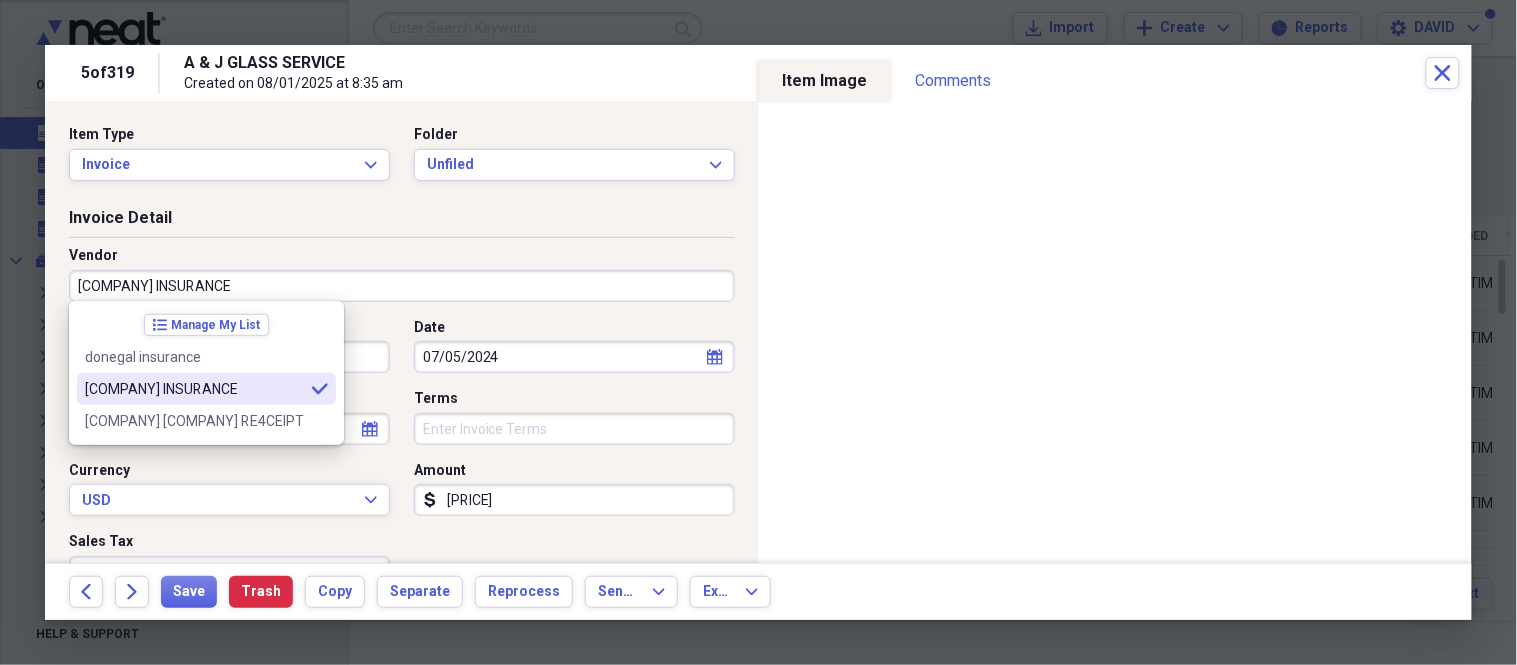 type on "[COMPANY] INSURANCE" 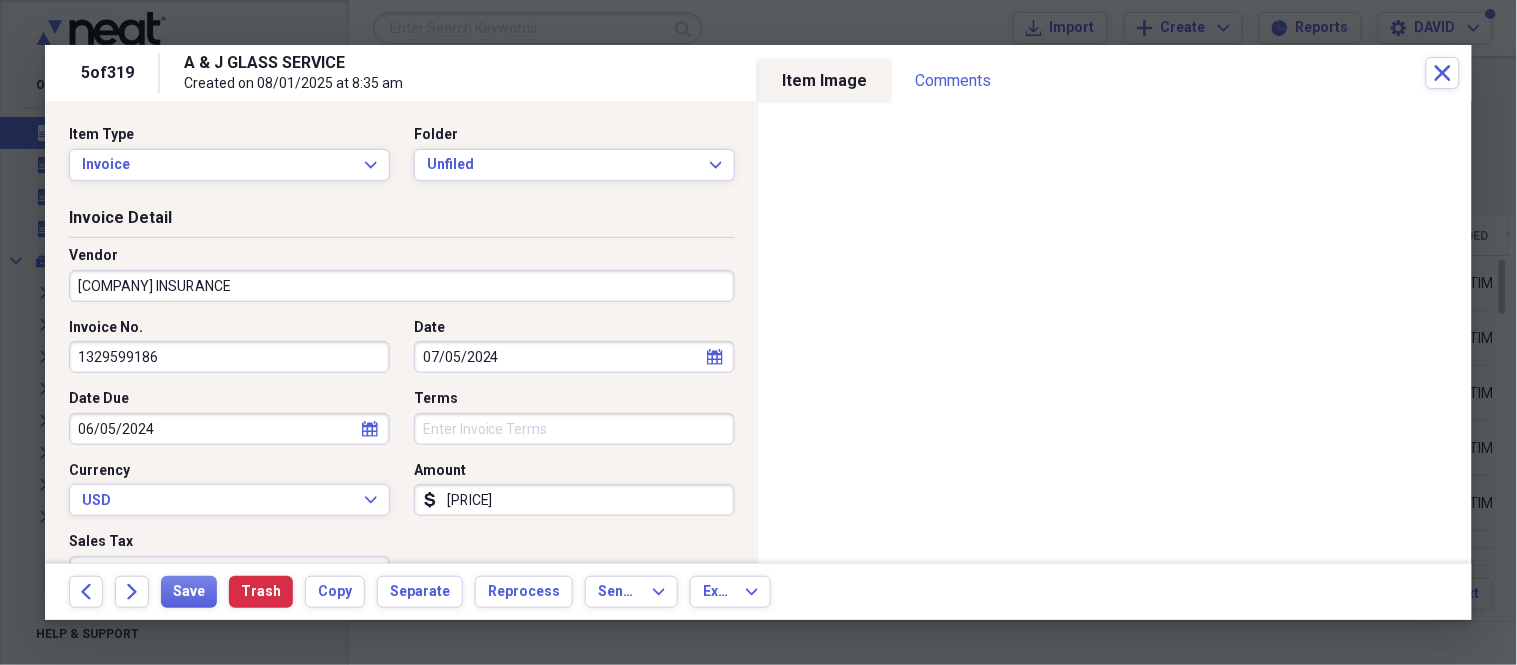 click on "Back Forward Save Trash Copy Separate Reprocess Send To Expand Export Expand" at bounding box center [758, 592] 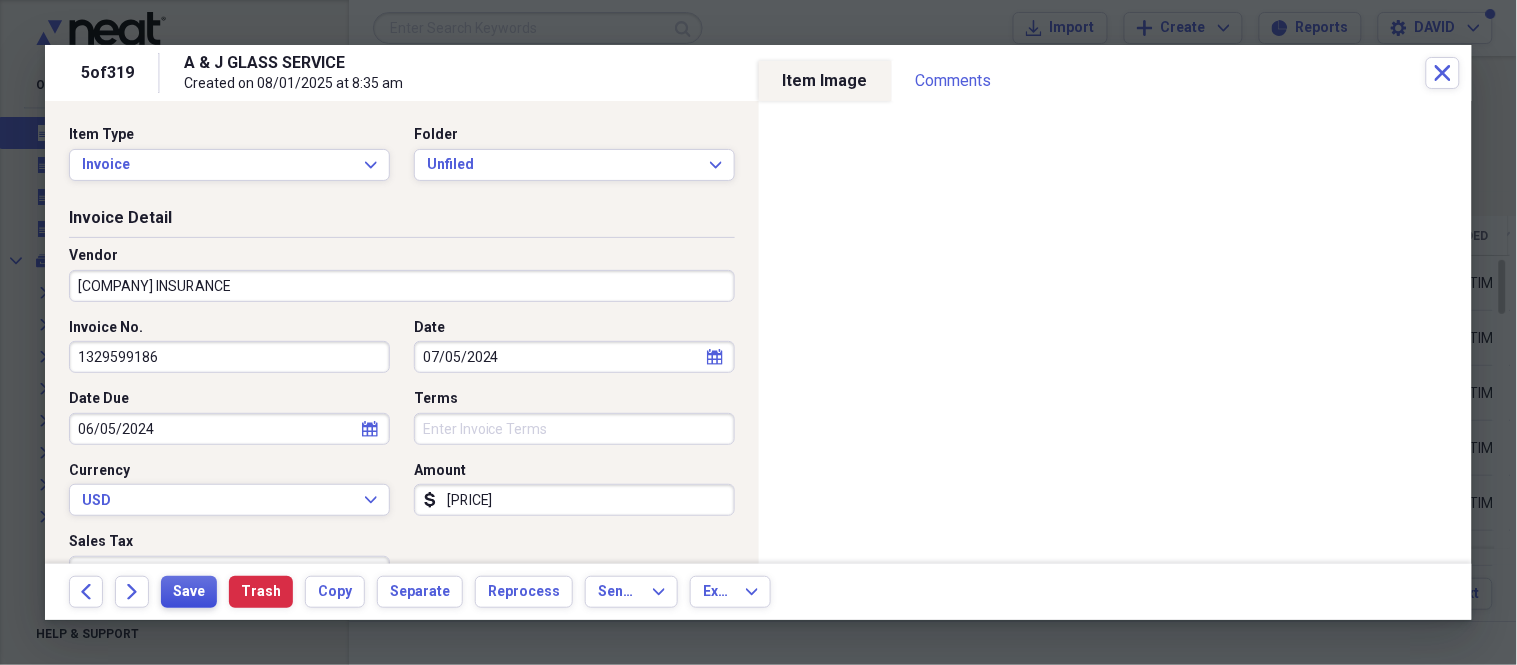 click on "Save" at bounding box center [189, 592] 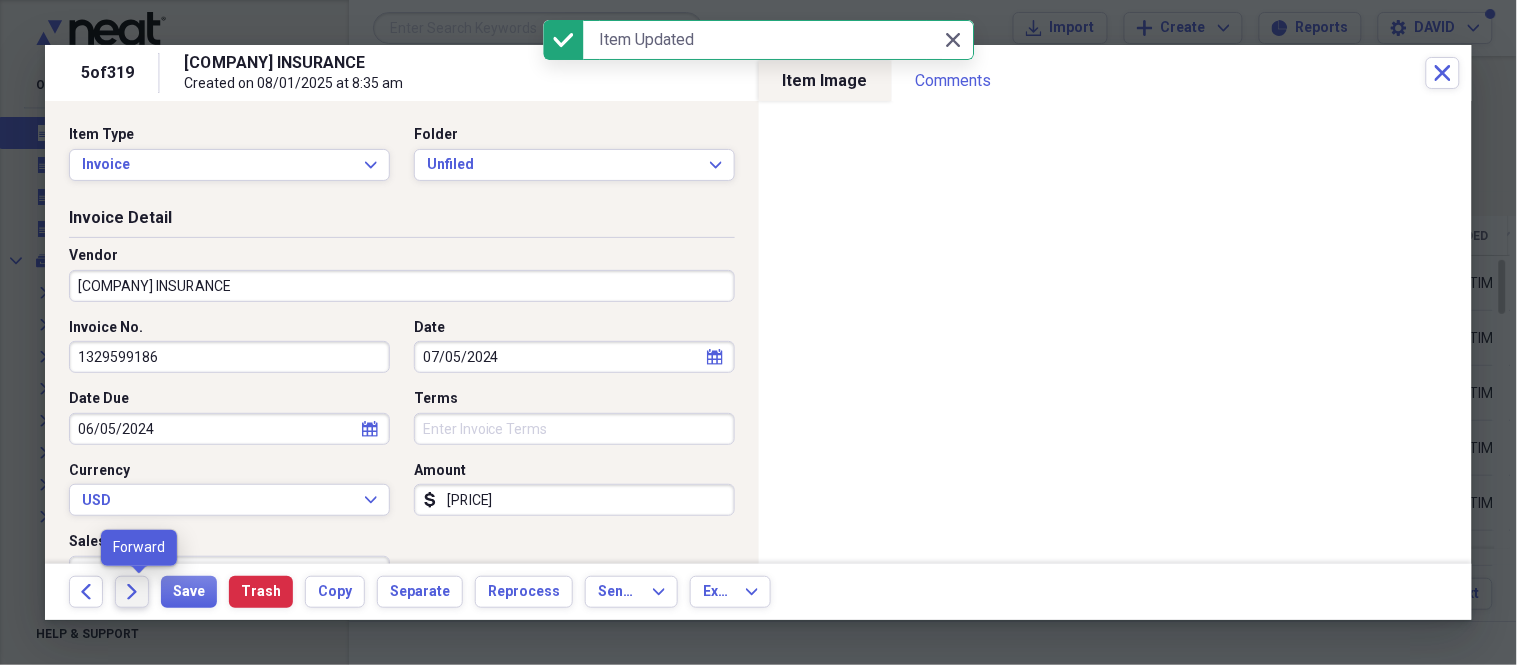 click on "Forward" at bounding box center (132, 592) 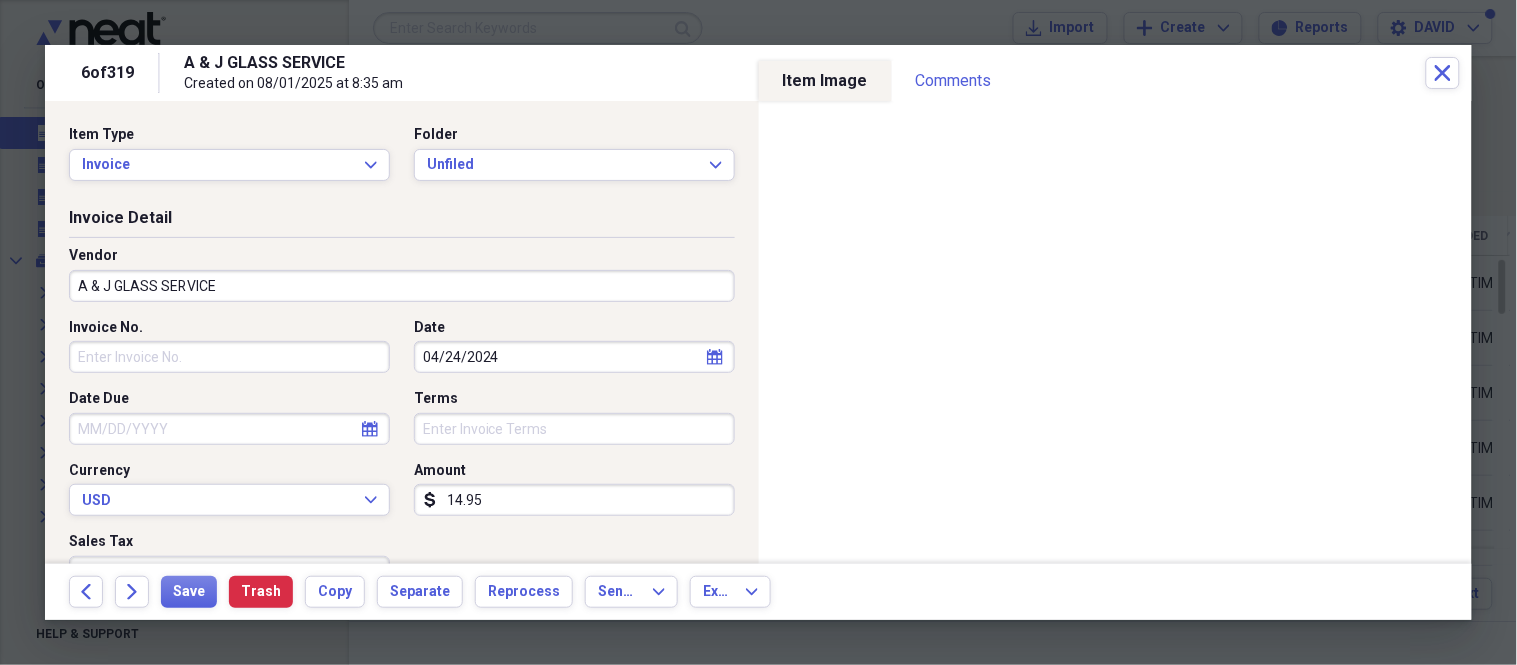 click on "A & J GLASS SERVICE" at bounding box center [402, 286] 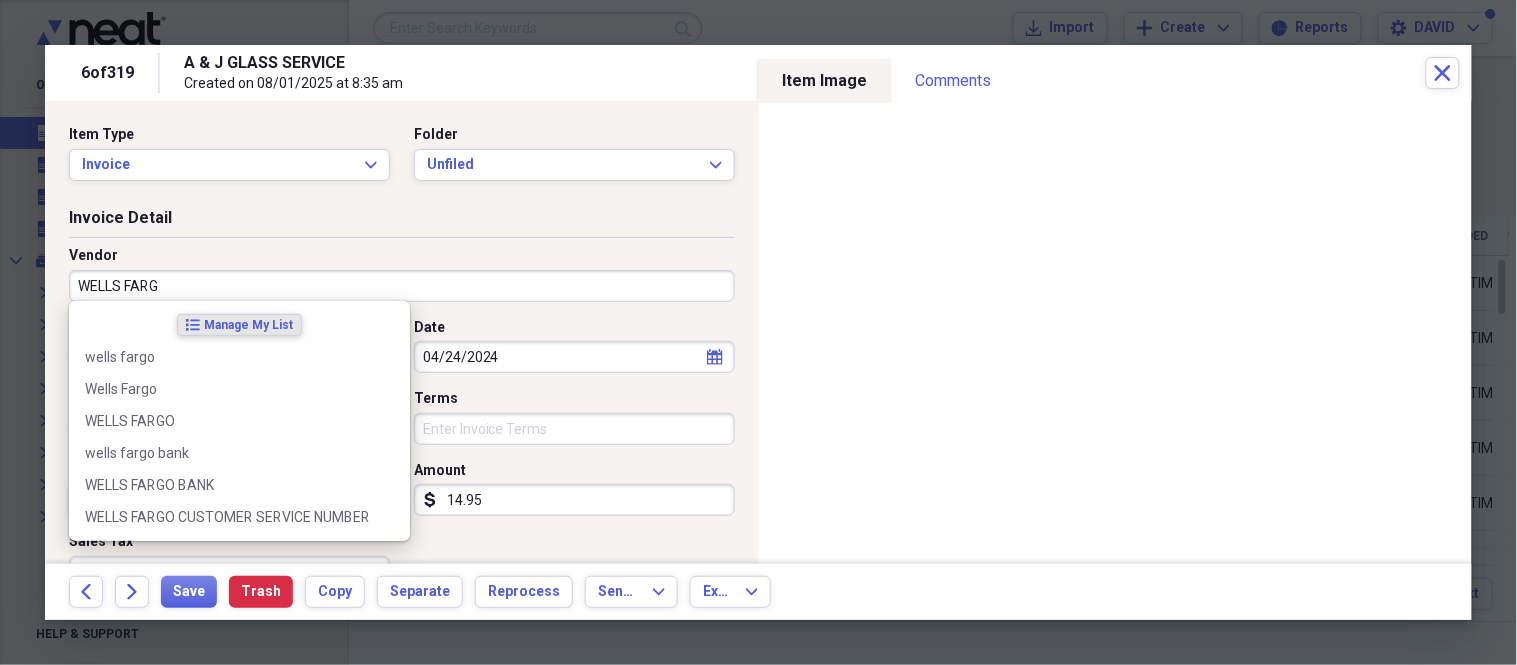 type on "WELLS FARGO" 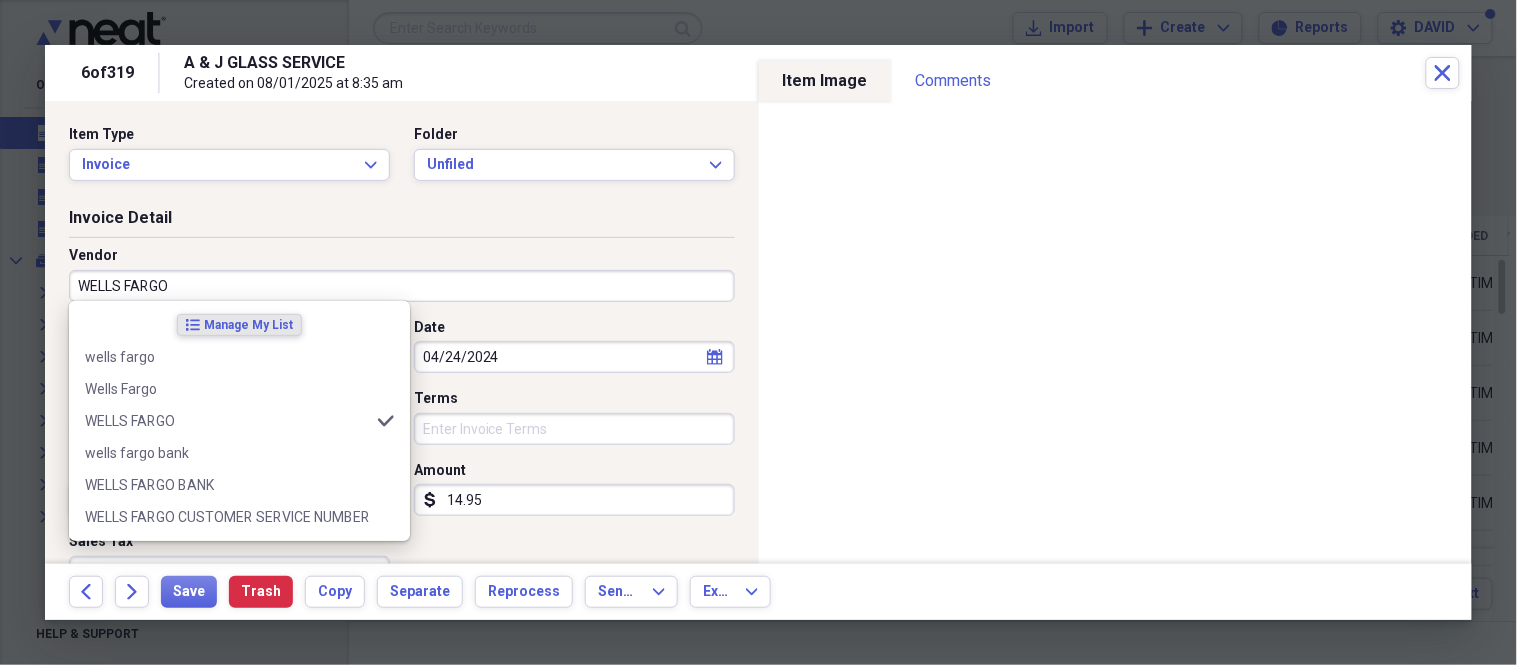 type on "cc machine" 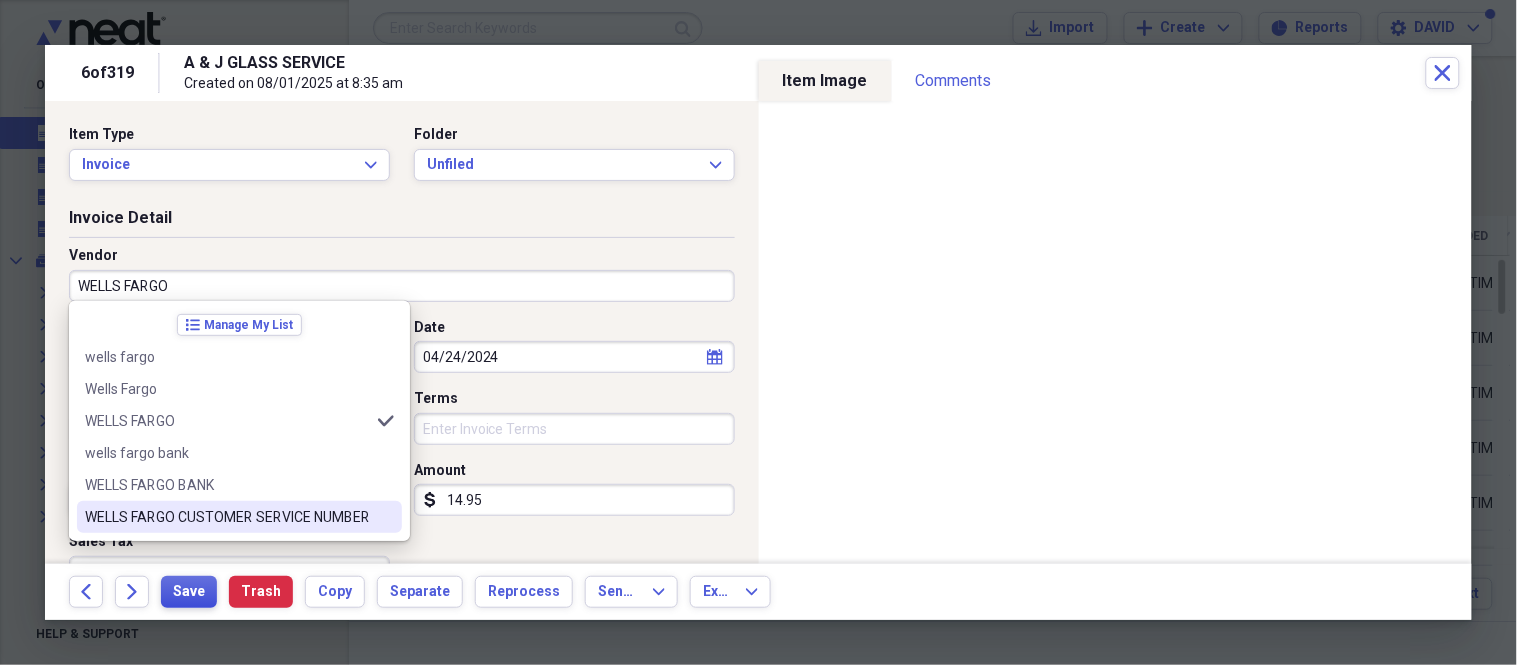 type on "WELLS FARGO" 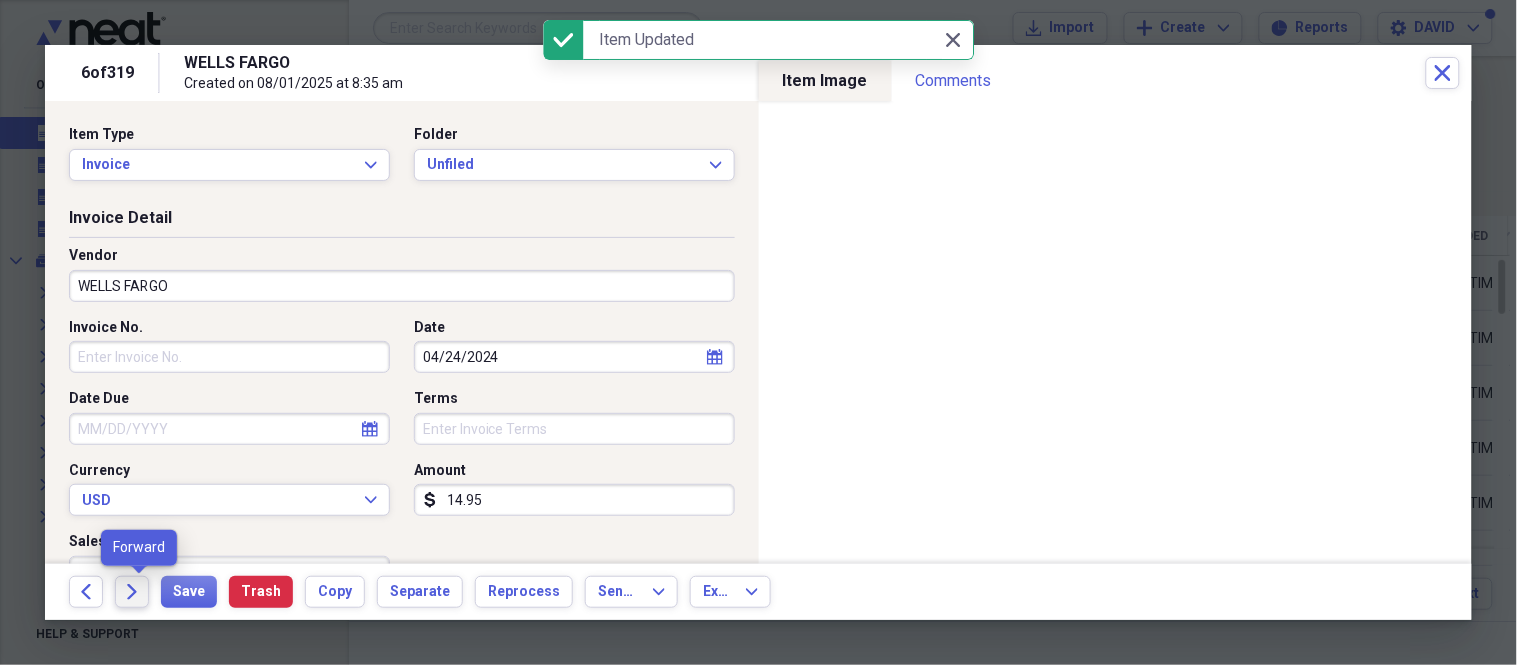 click 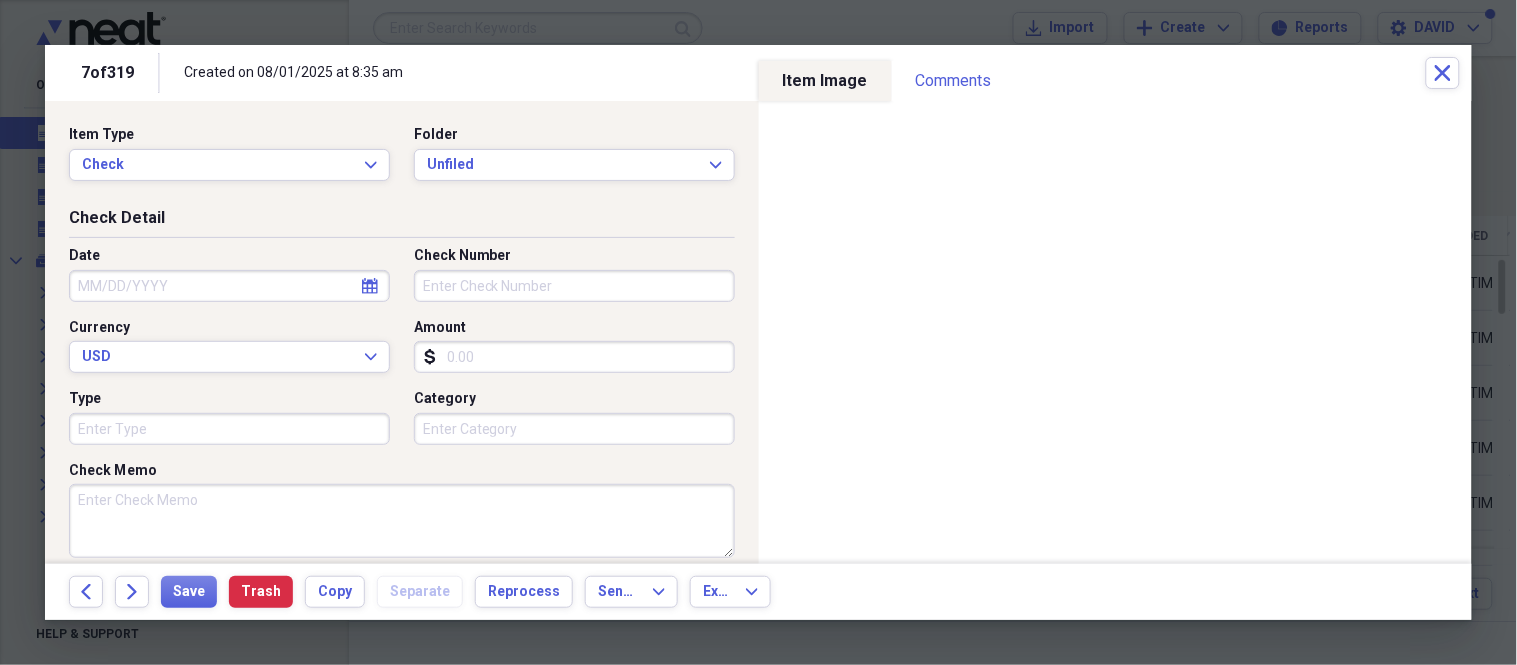 click on "Check Memo" at bounding box center [402, 521] 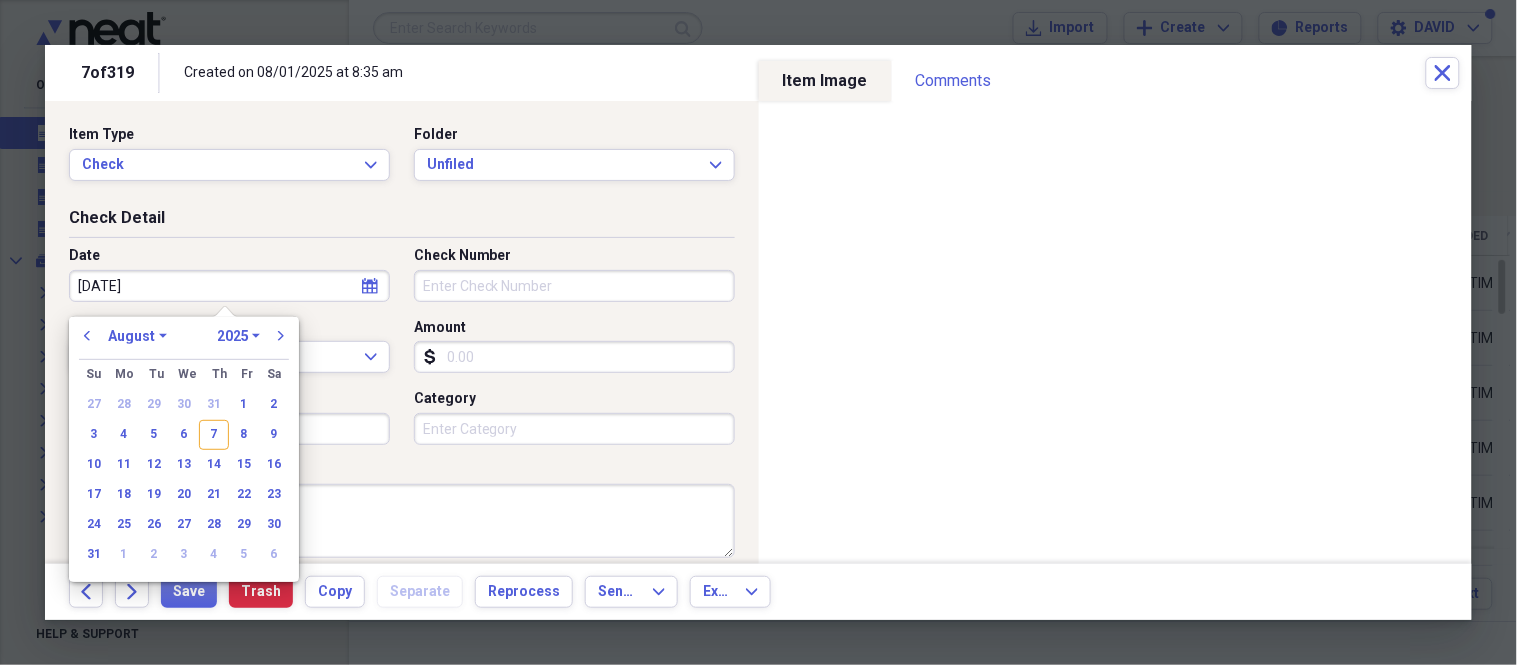 type on "[MONTH]/[DAY]/[YEAR]" 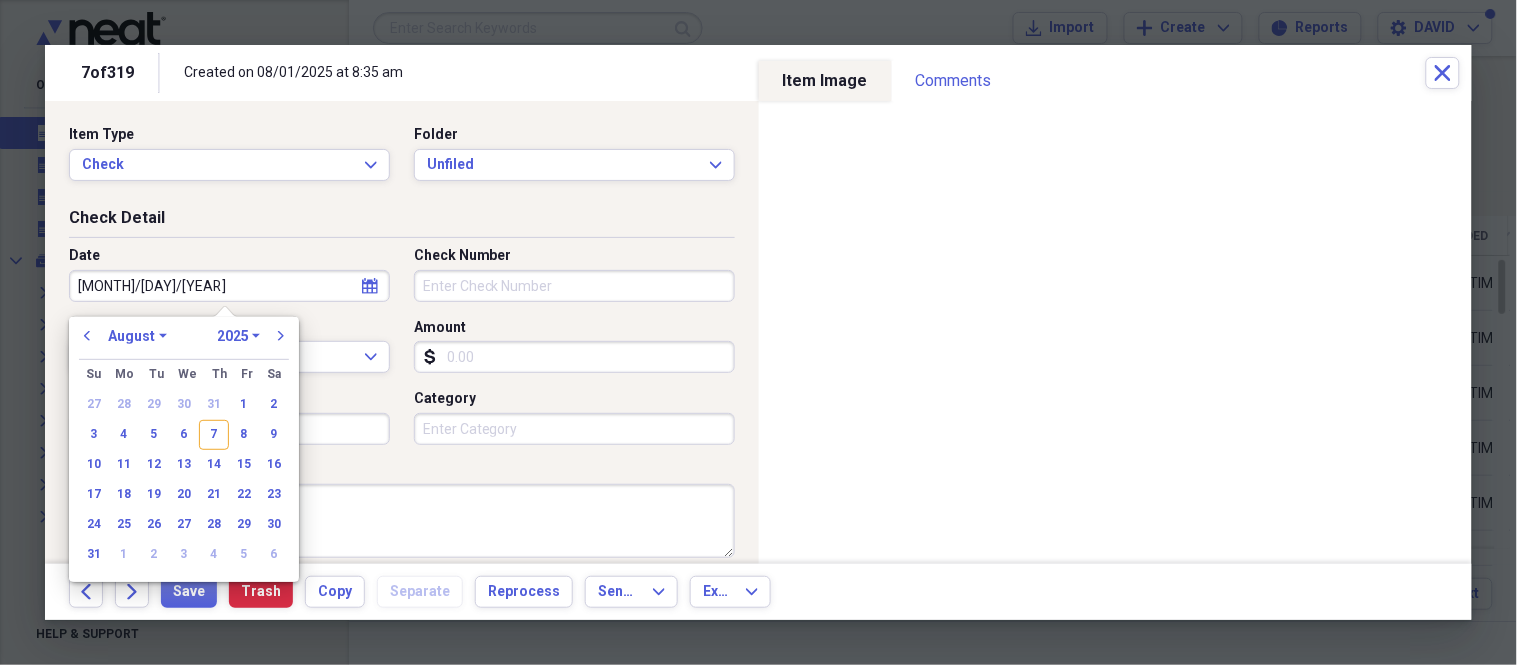 select on "1" 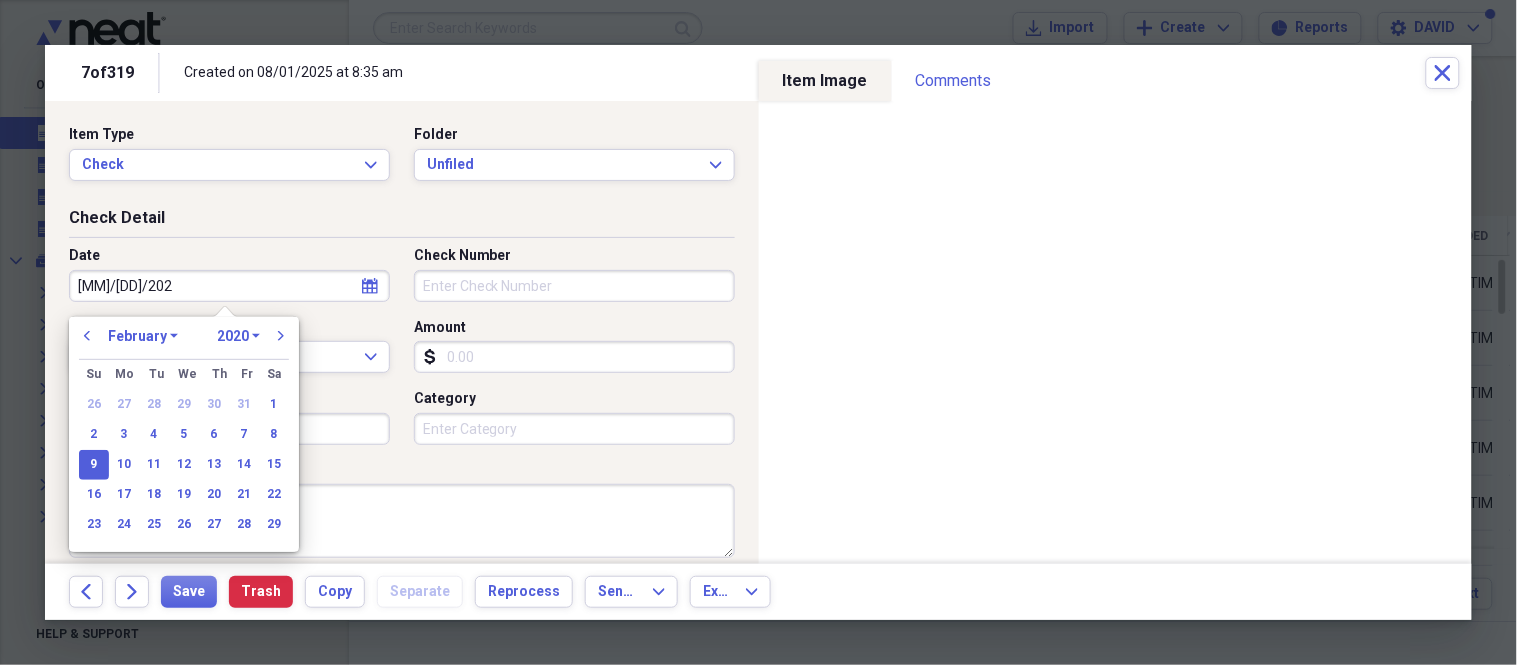 type on "[MONTH]/[DAY]/[YEAR]" 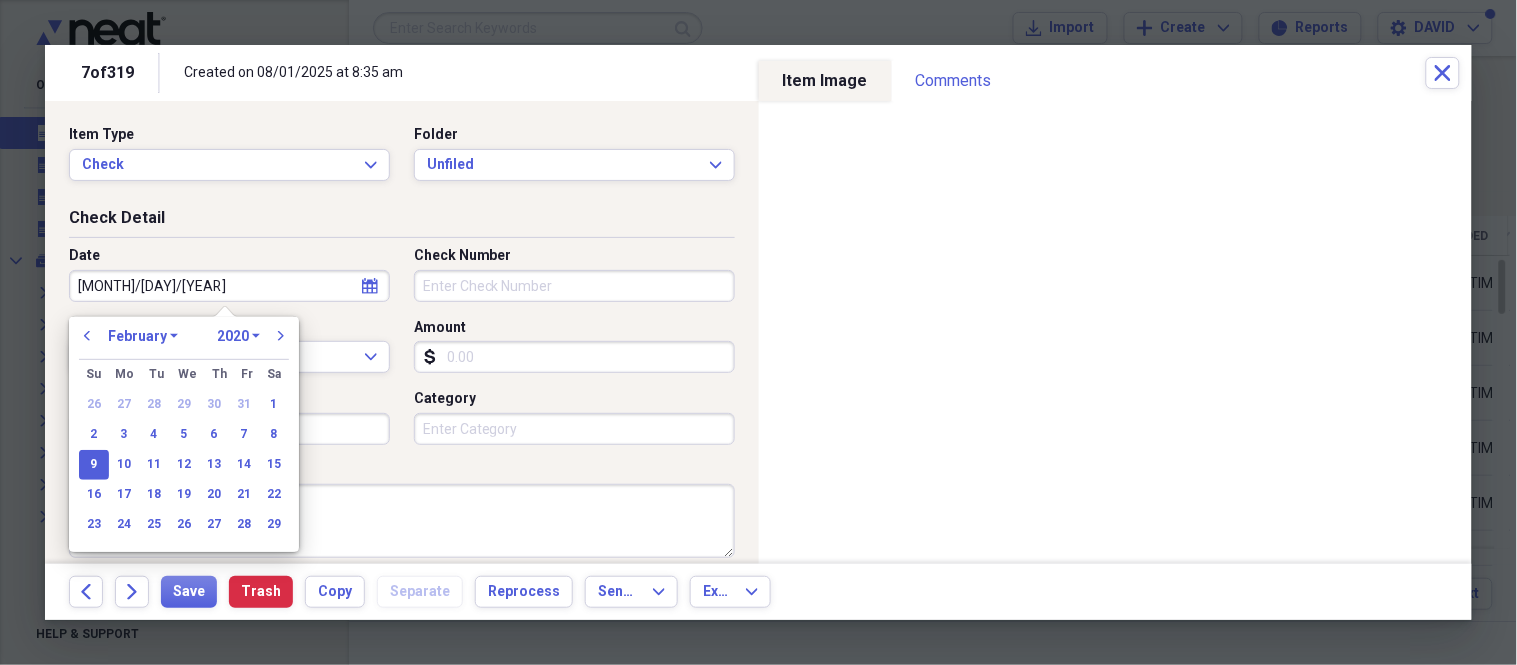select on "2024" 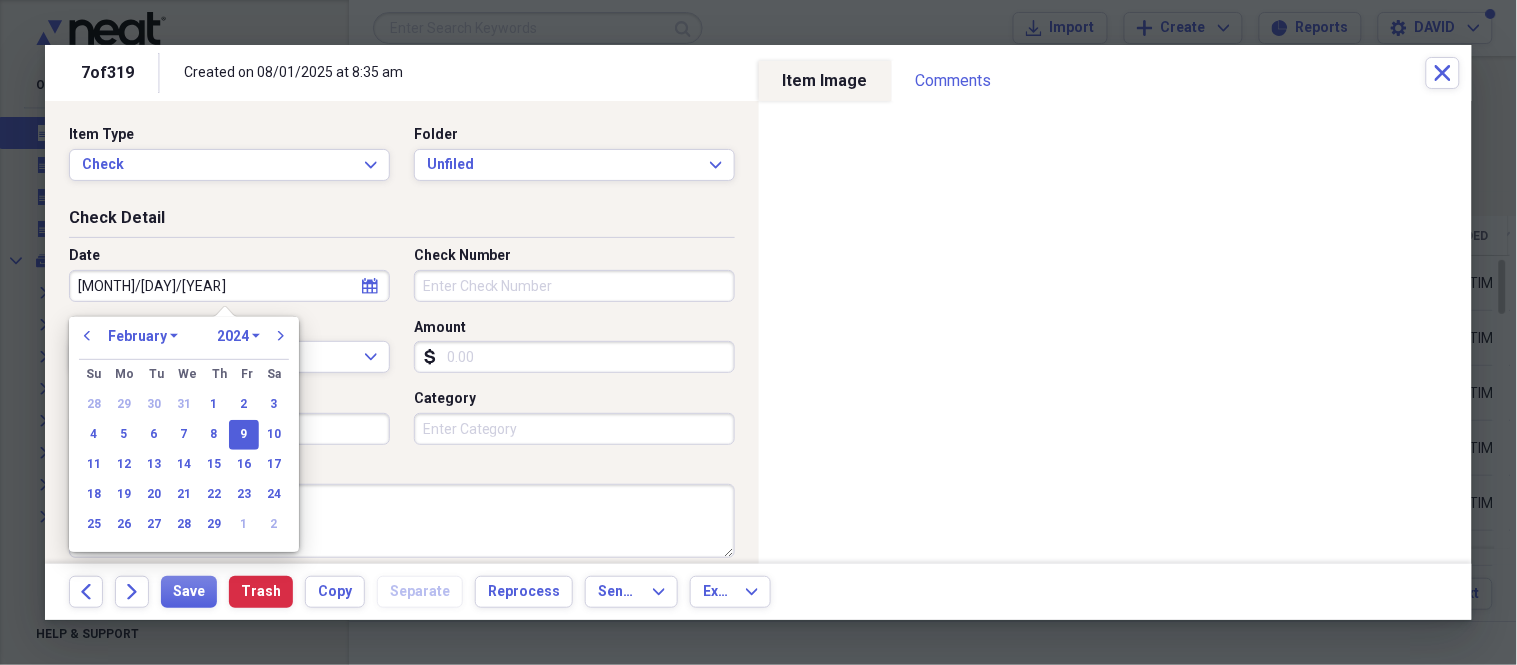 type on "02/09/2024" 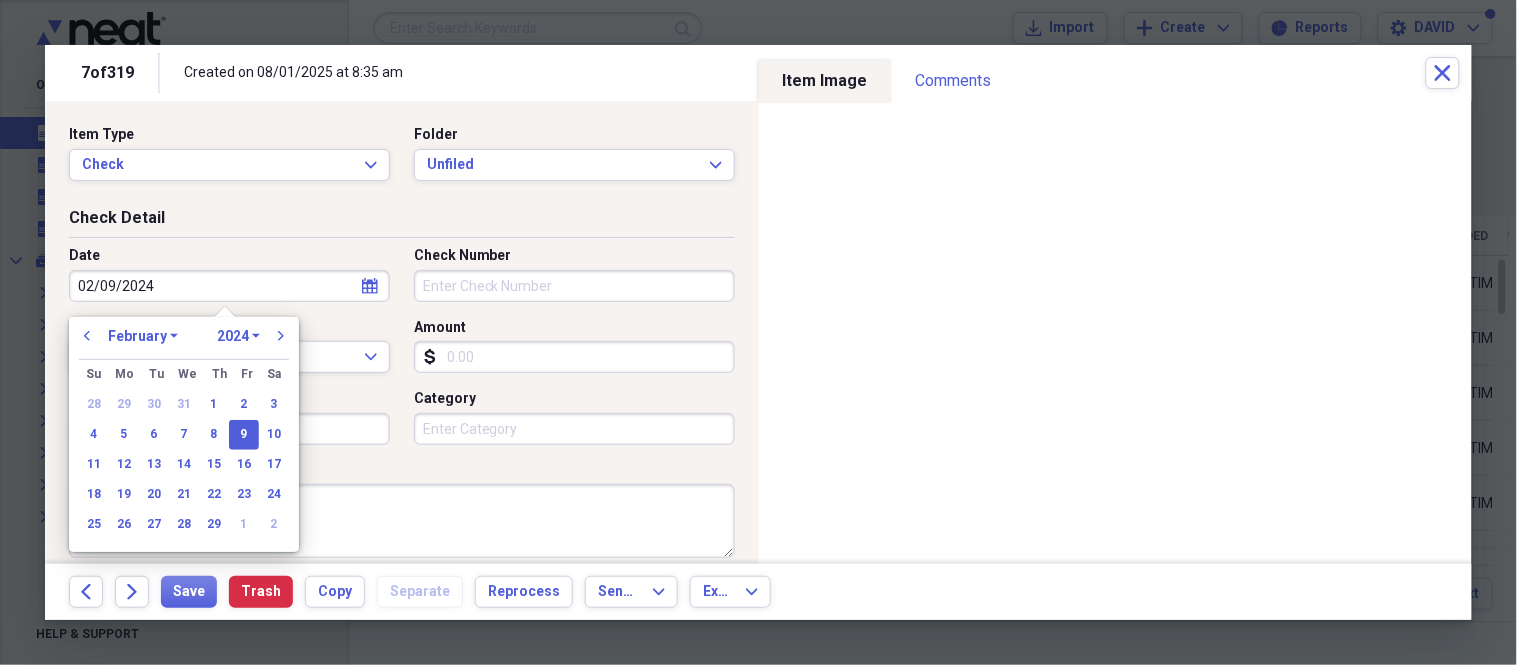 click on "Check Number" at bounding box center (574, 286) 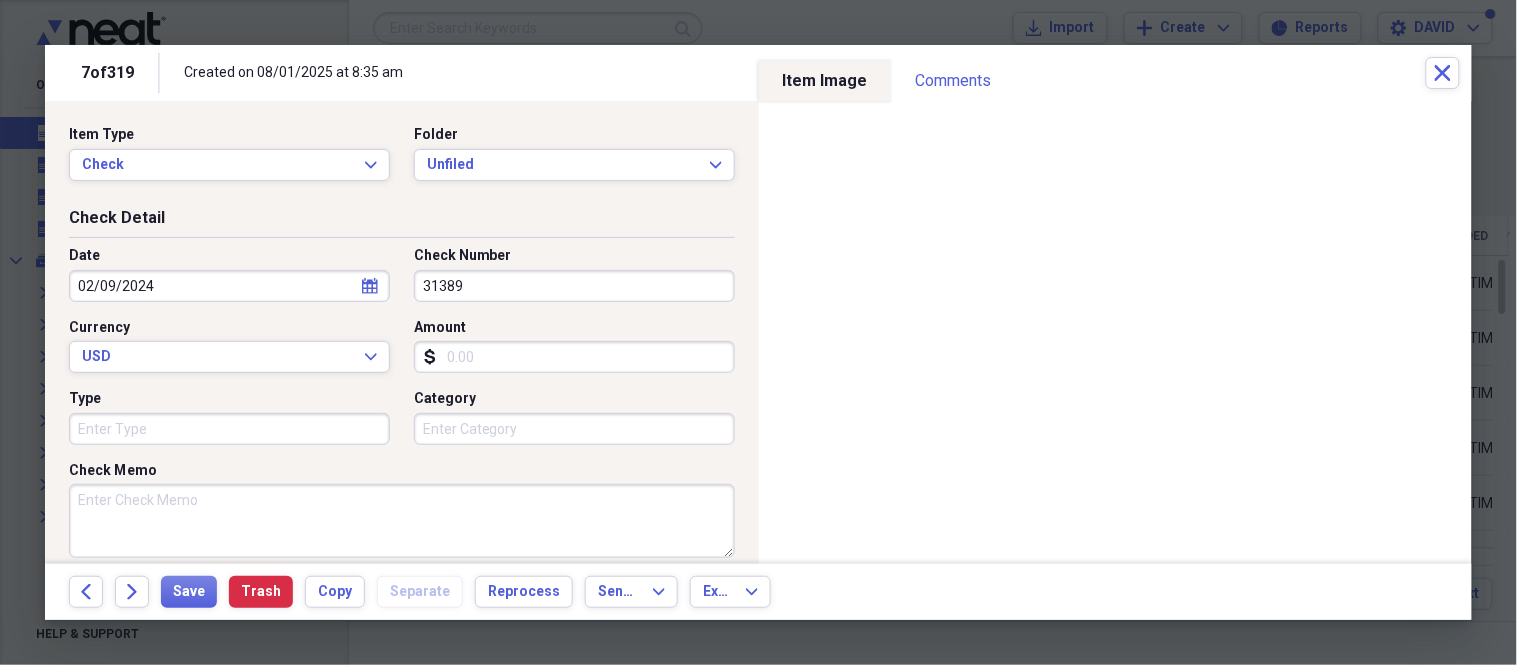 type on "31389" 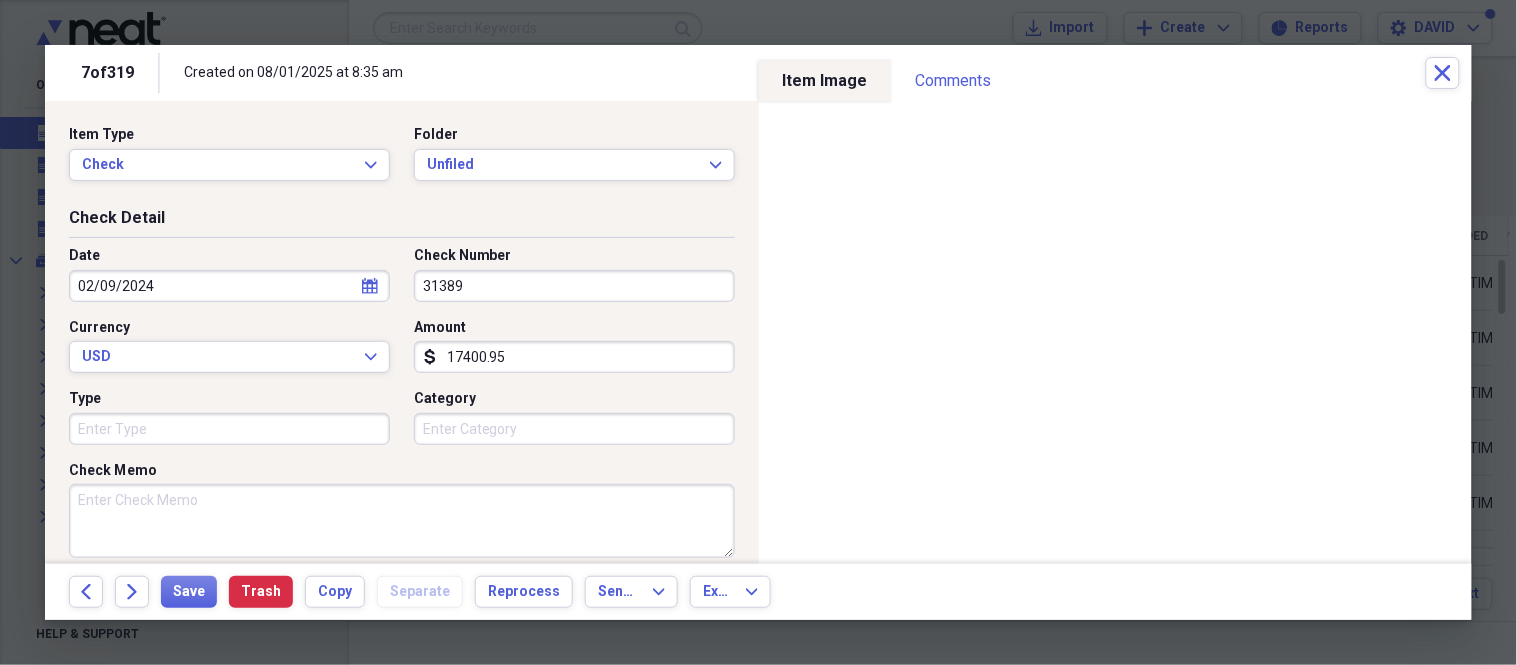 type on "17400.95" 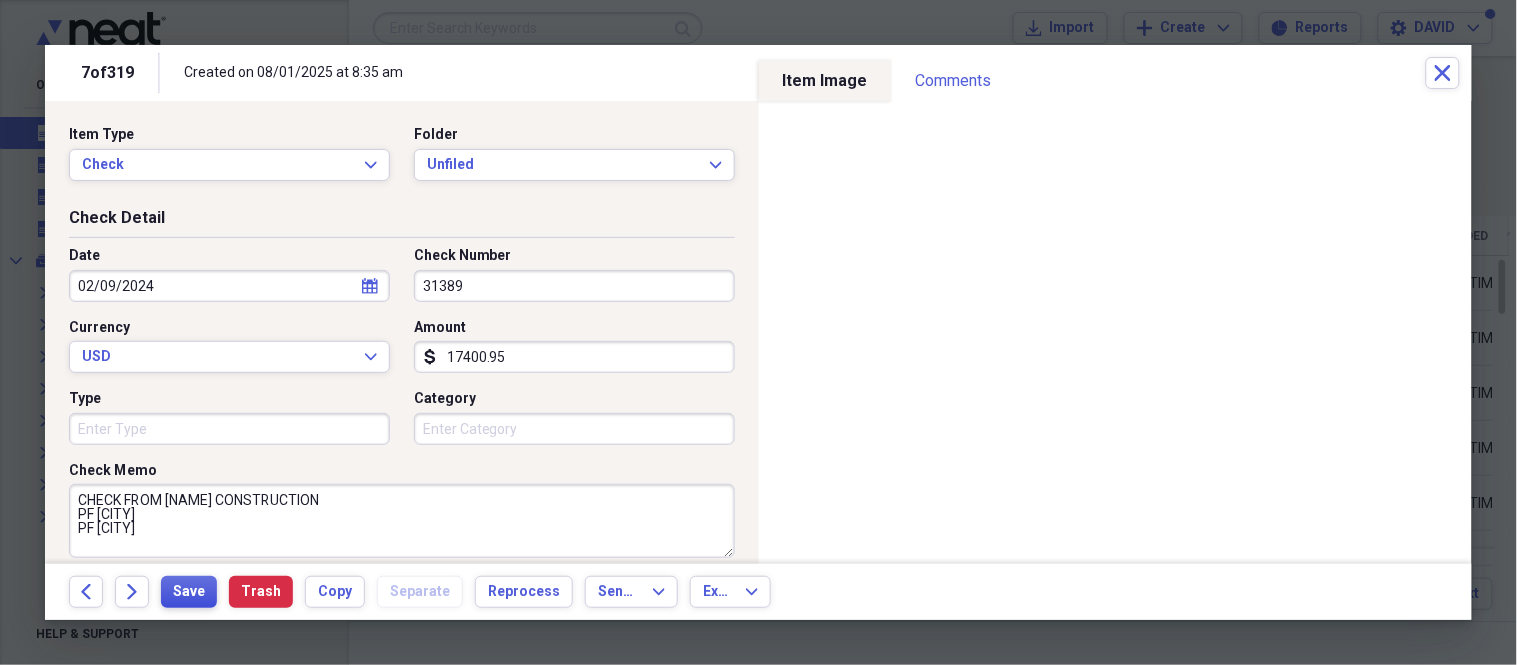 type on "CHECK FROM [NAME] CONSTRUCTION
PF [CITY]
PF [CITY]" 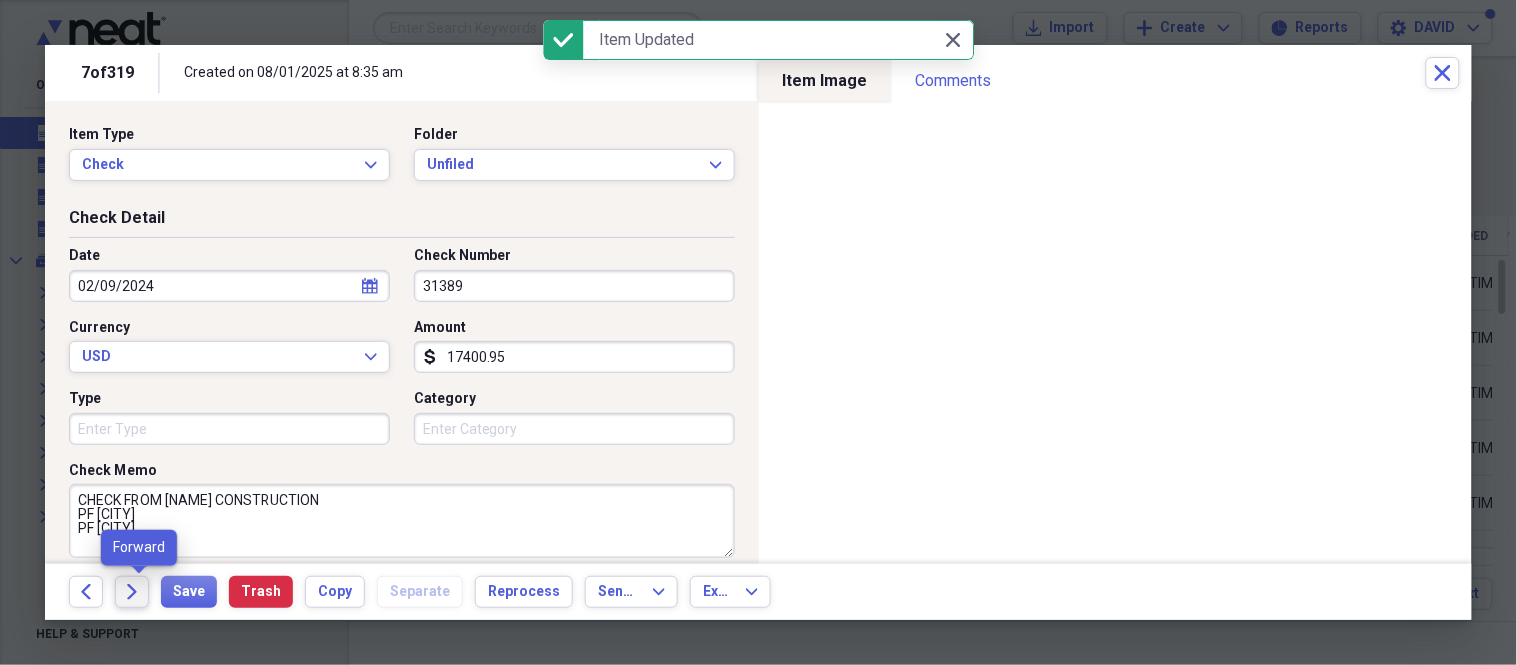 click on "Forward" 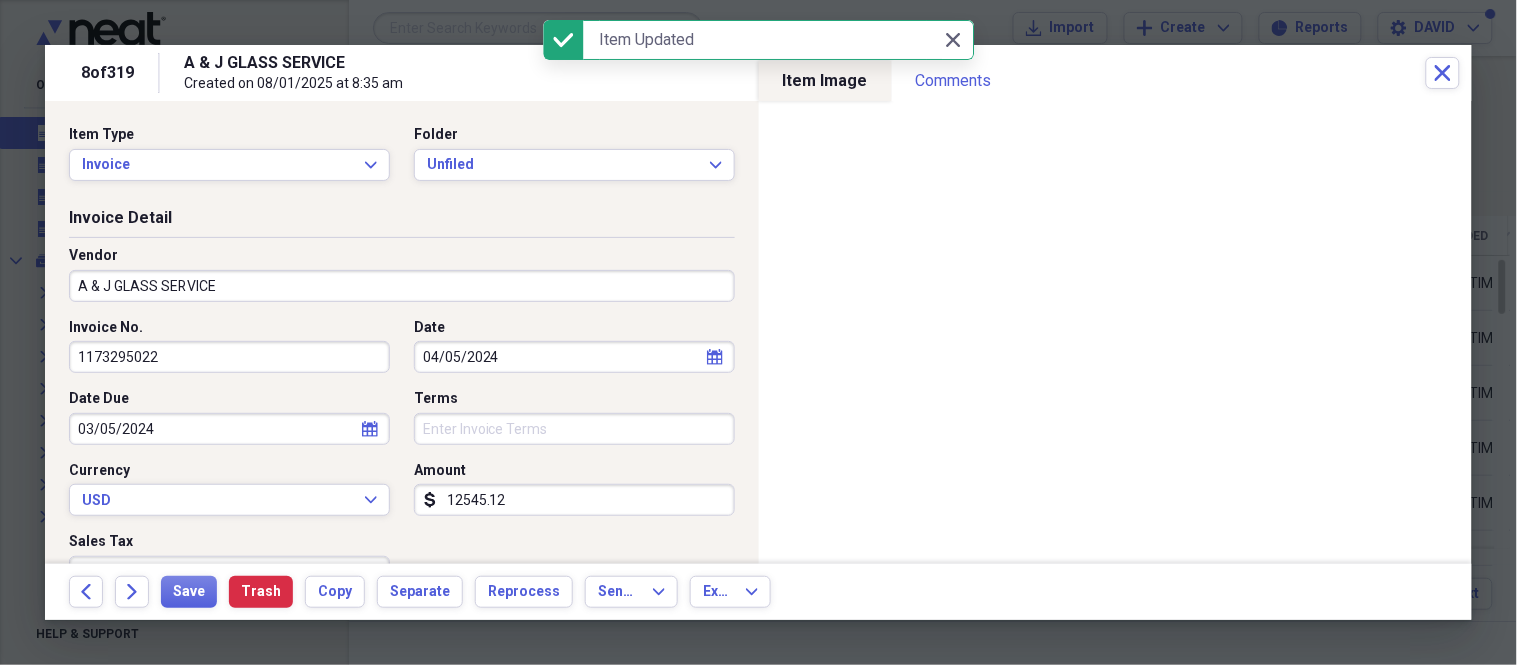 click on "A & J GLASS SERVICE" at bounding box center [402, 286] 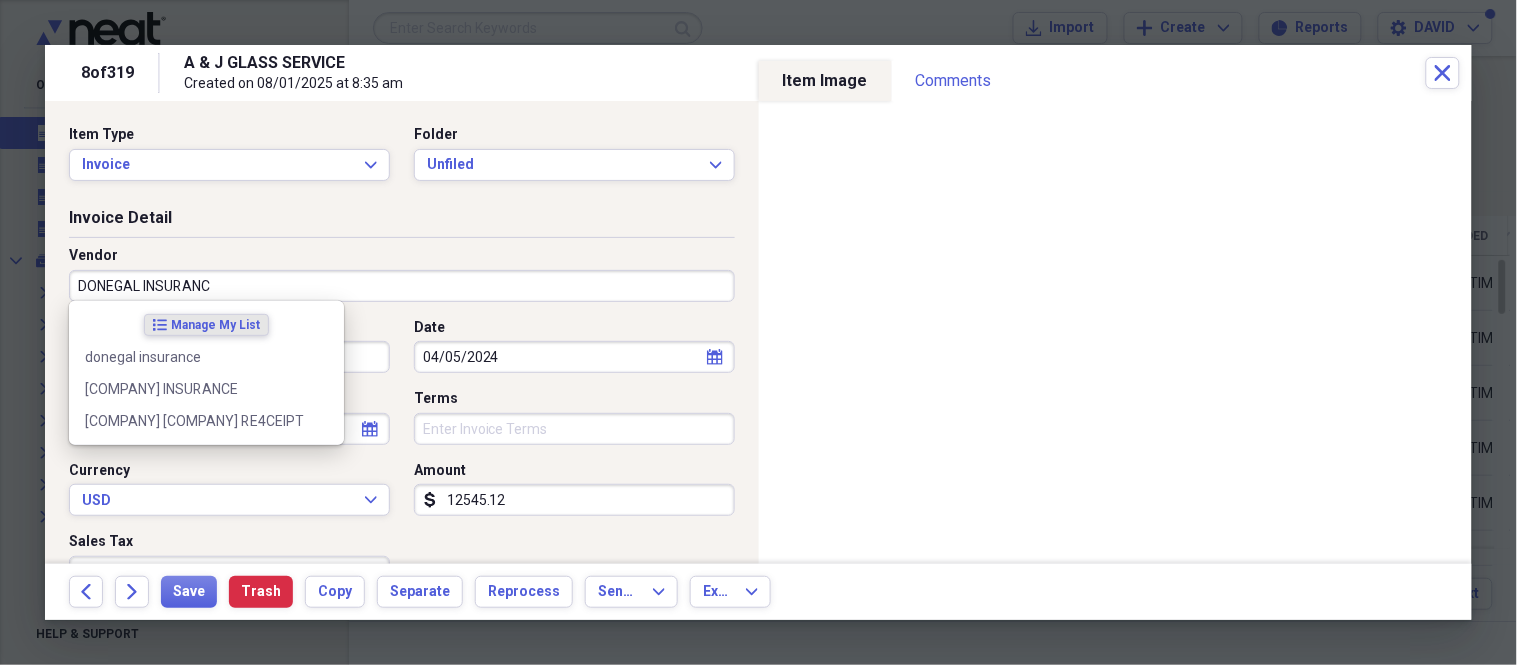 type on "[COMPANY] INSURANCE" 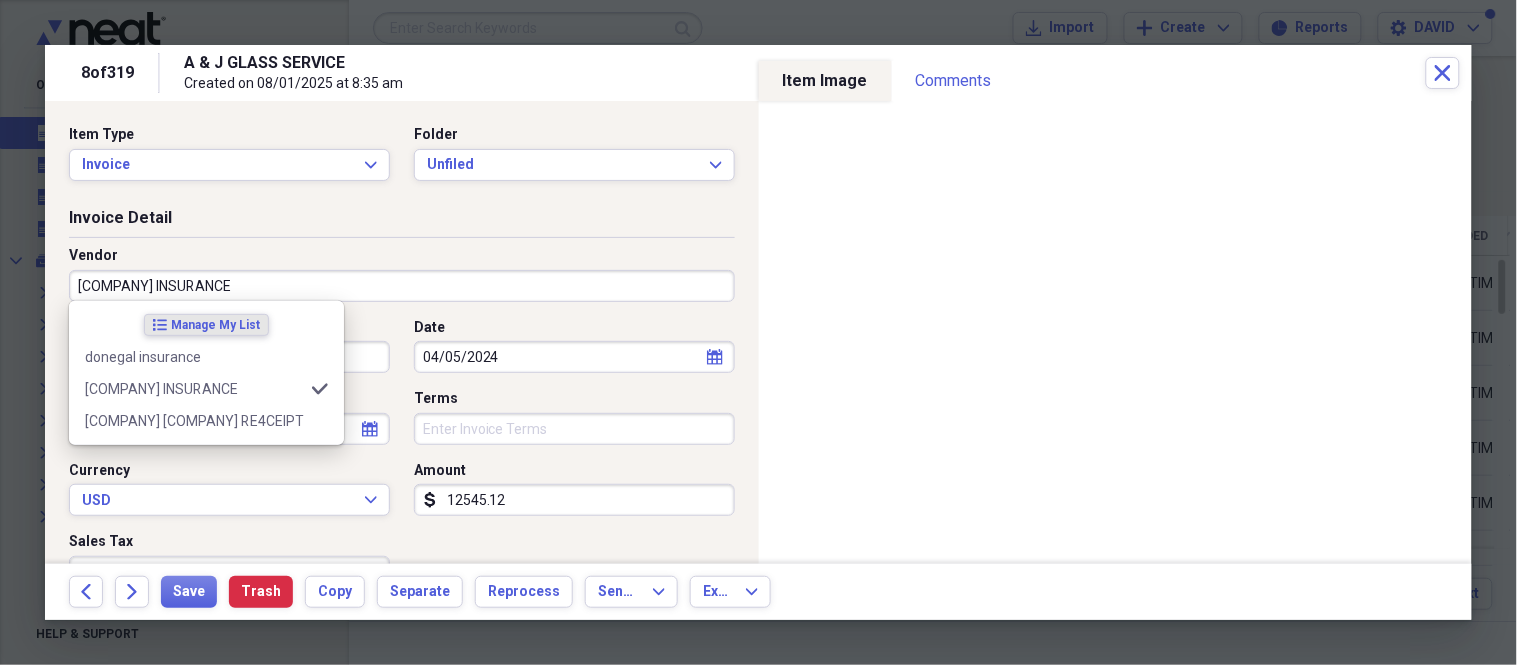 type on "insurance" 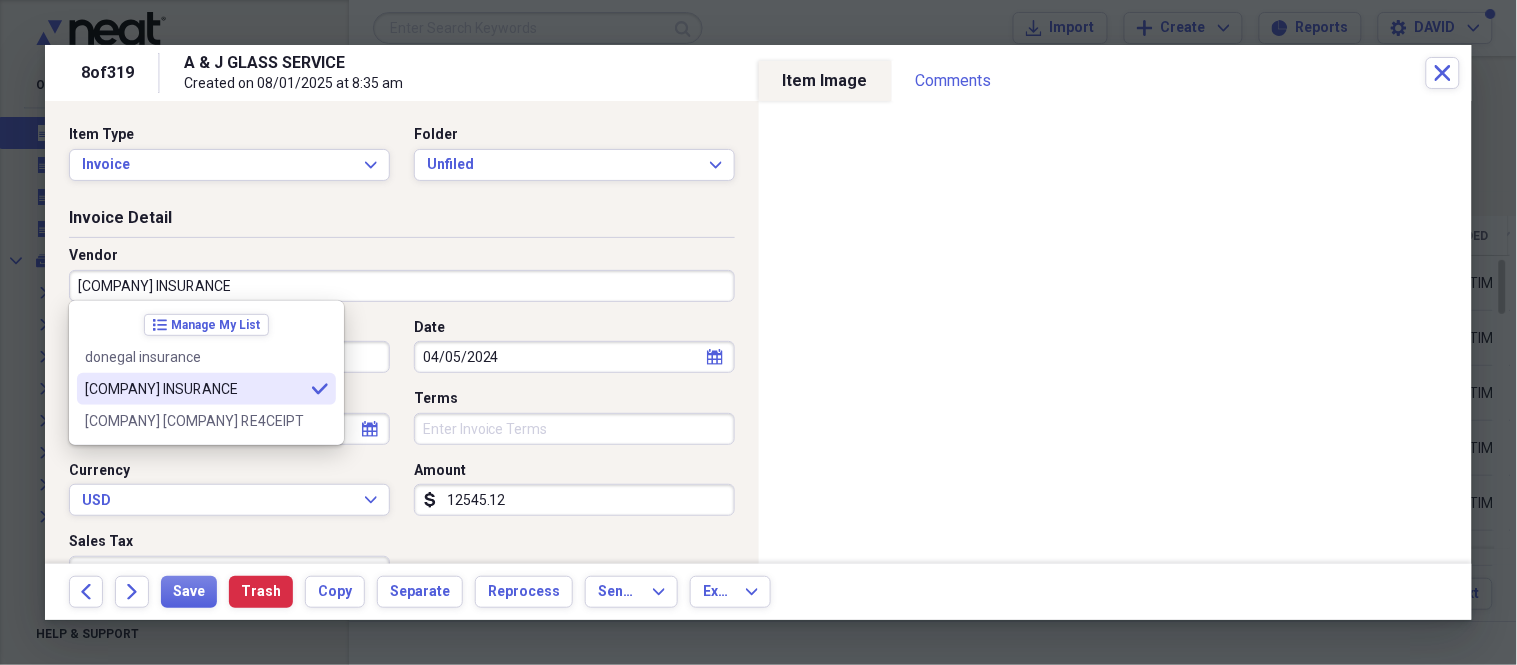 type on "[COMPANY] INSURANCE" 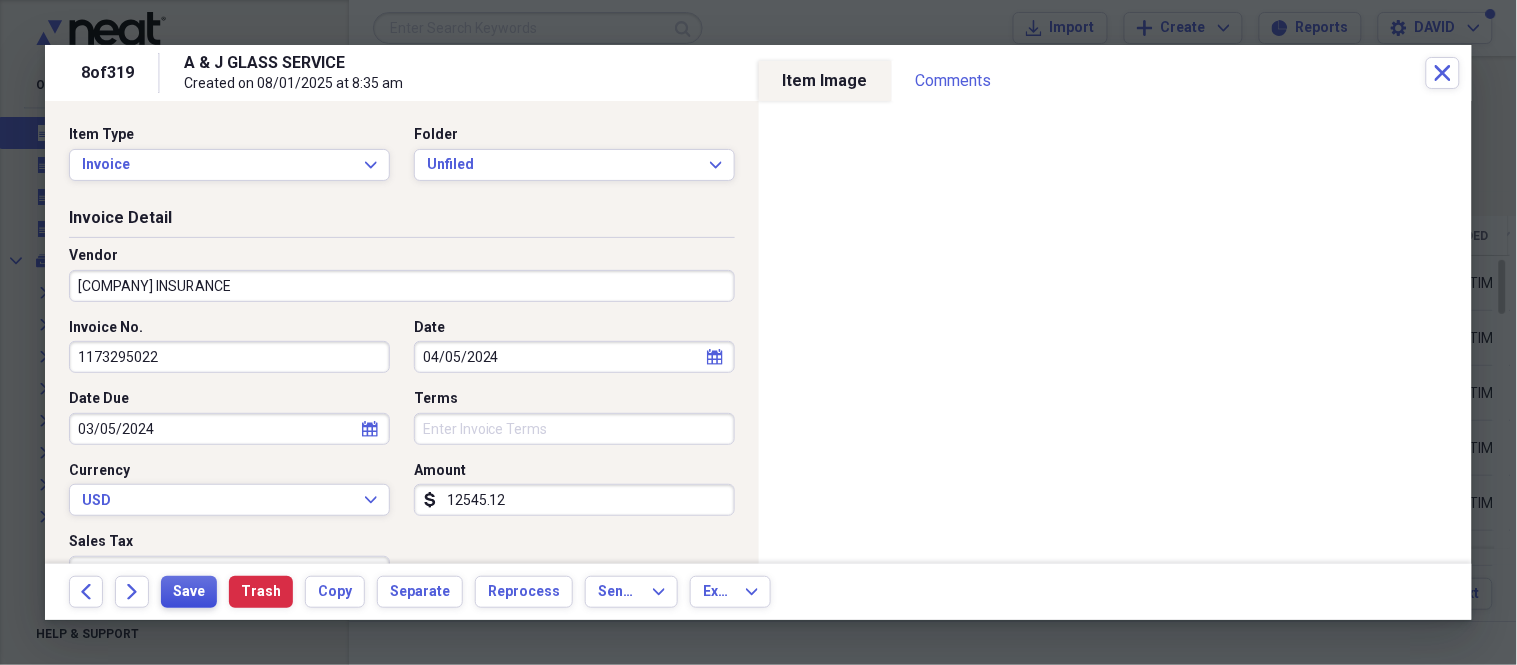 click on "Save" at bounding box center (189, 592) 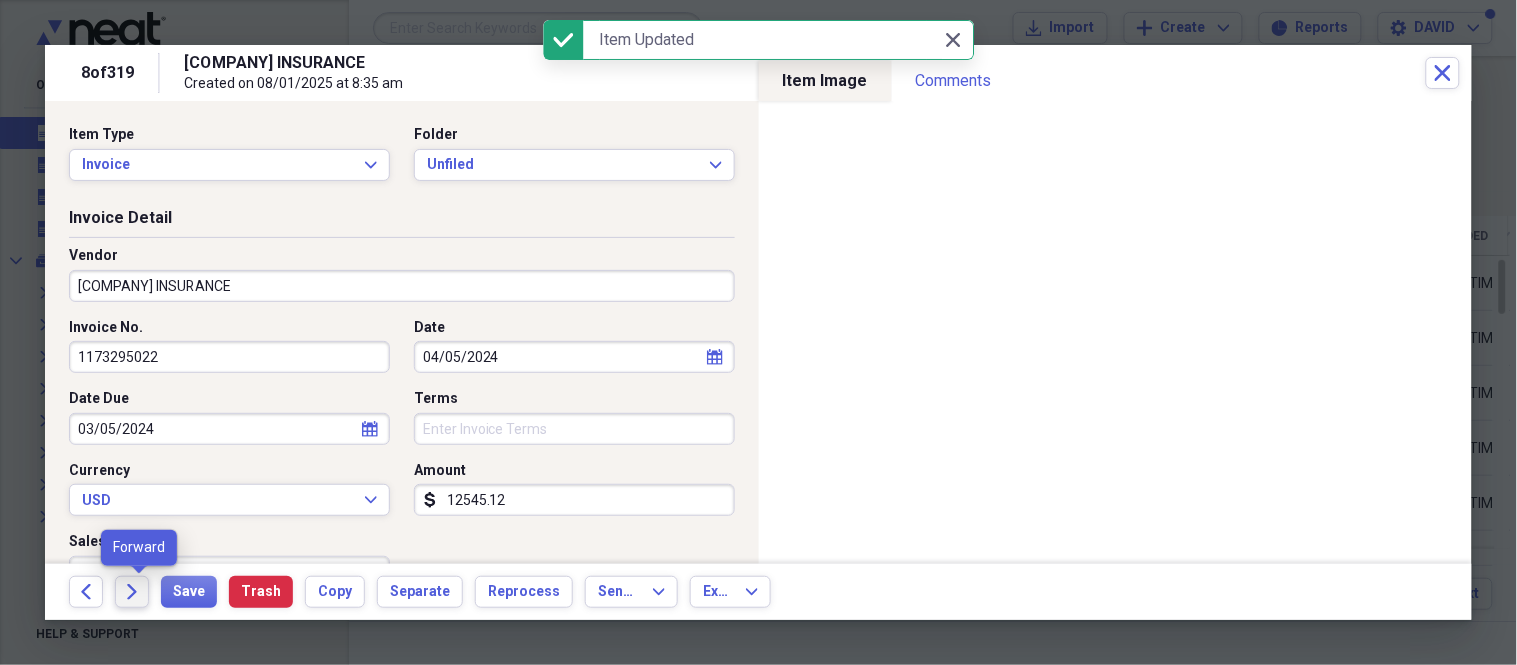 click on "Forward" at bounding box center (132, 592) 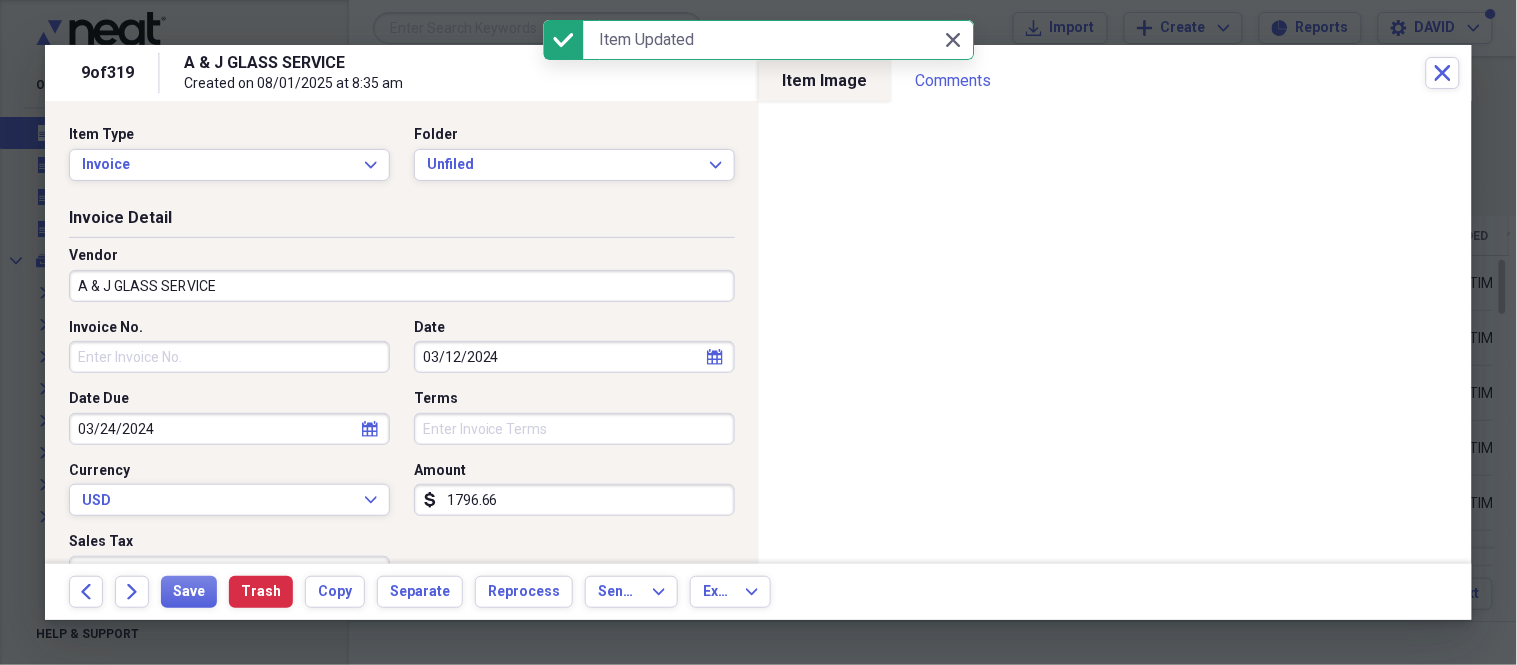 click on "A & J GLASS SERVICE" at bounding box center (402, 286) 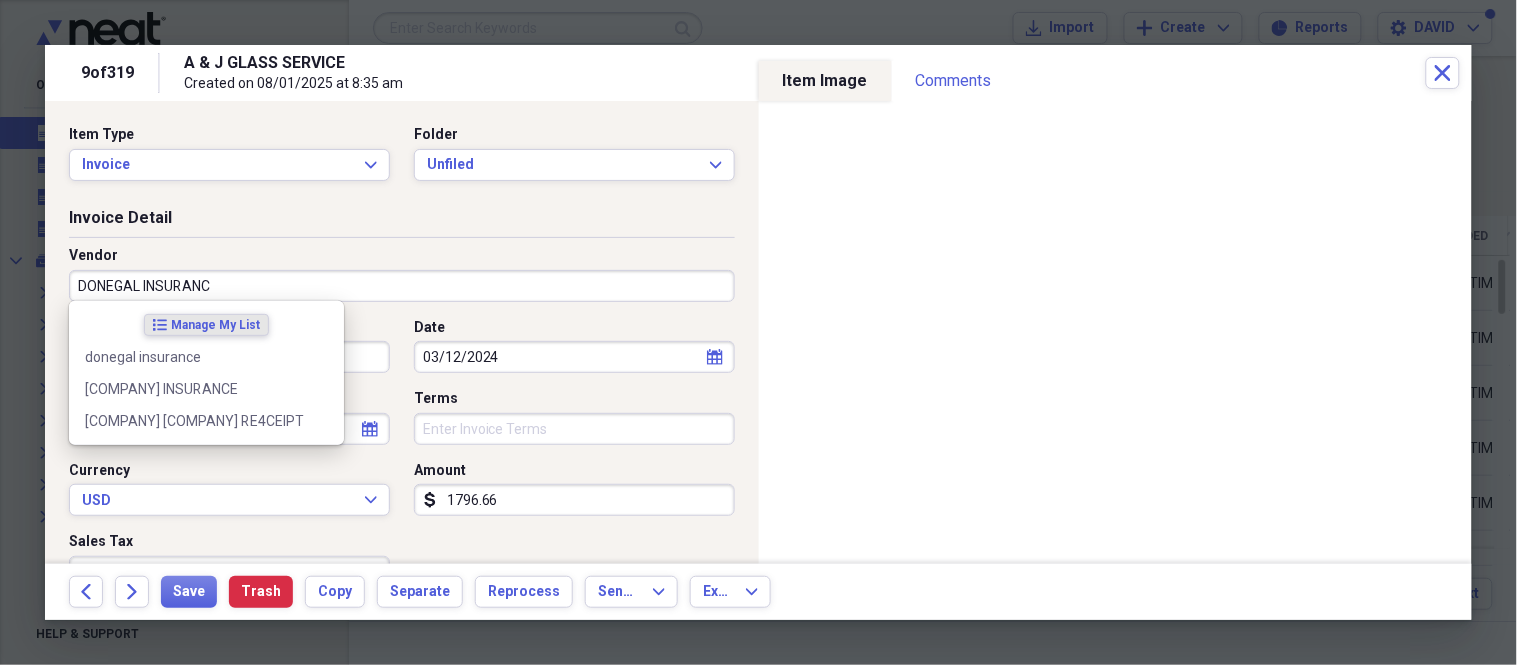 type on "[COMPANY] INSURANCE" 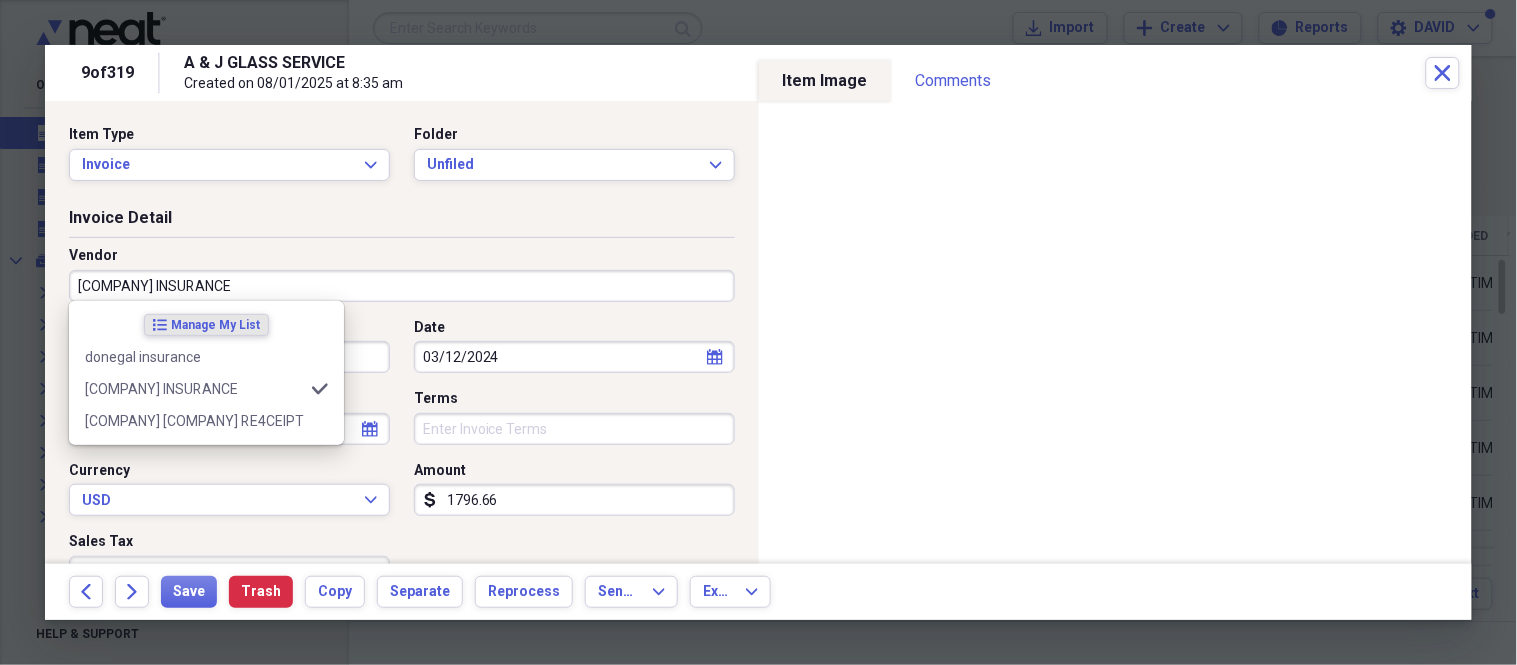 type on "insurance" 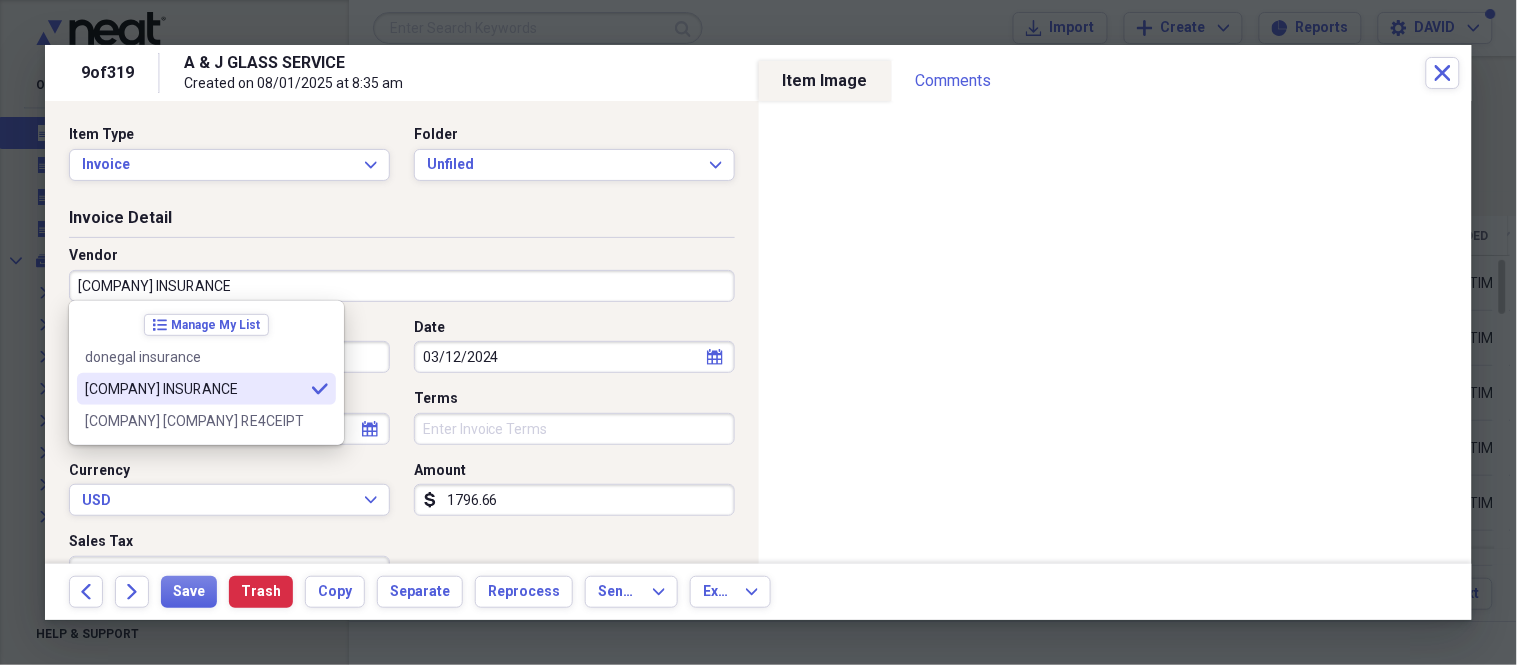 type on "[COMPANY] INSURANCE" 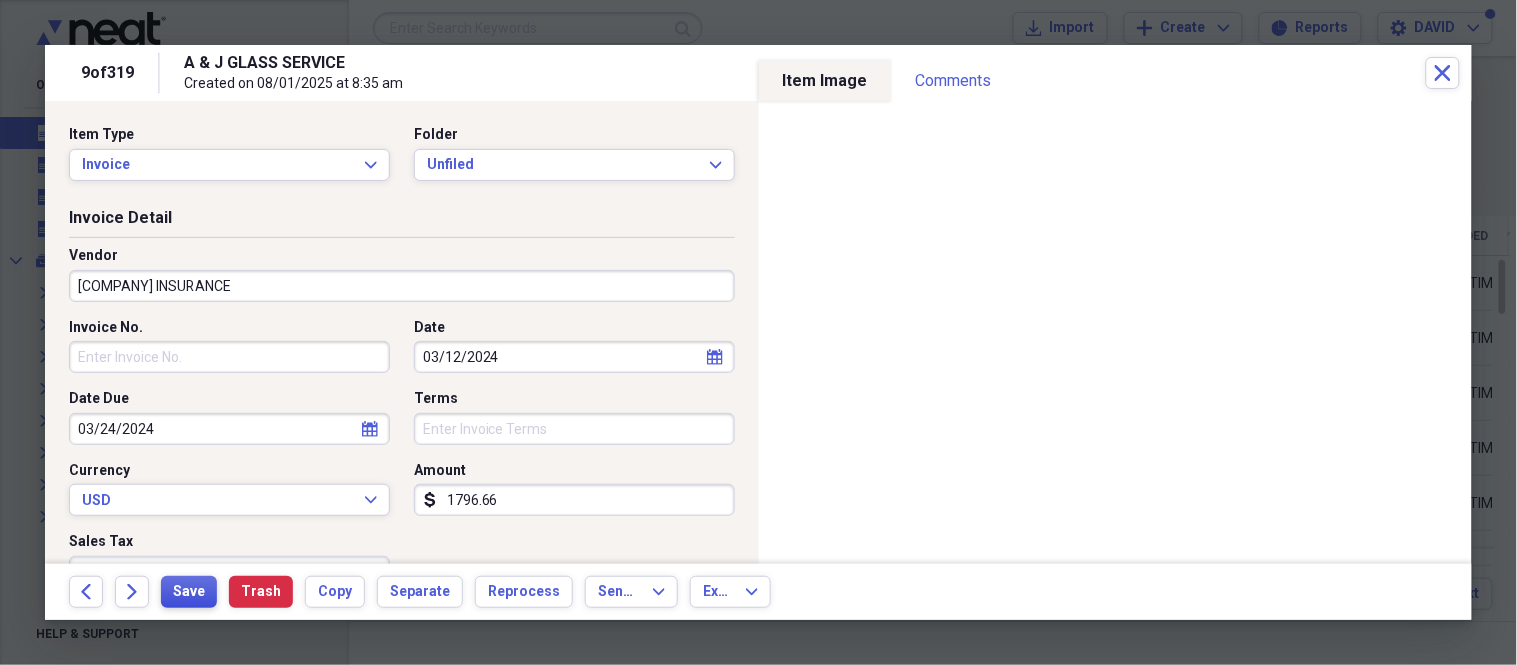 click on "Save" at bounding box center (189, 592) 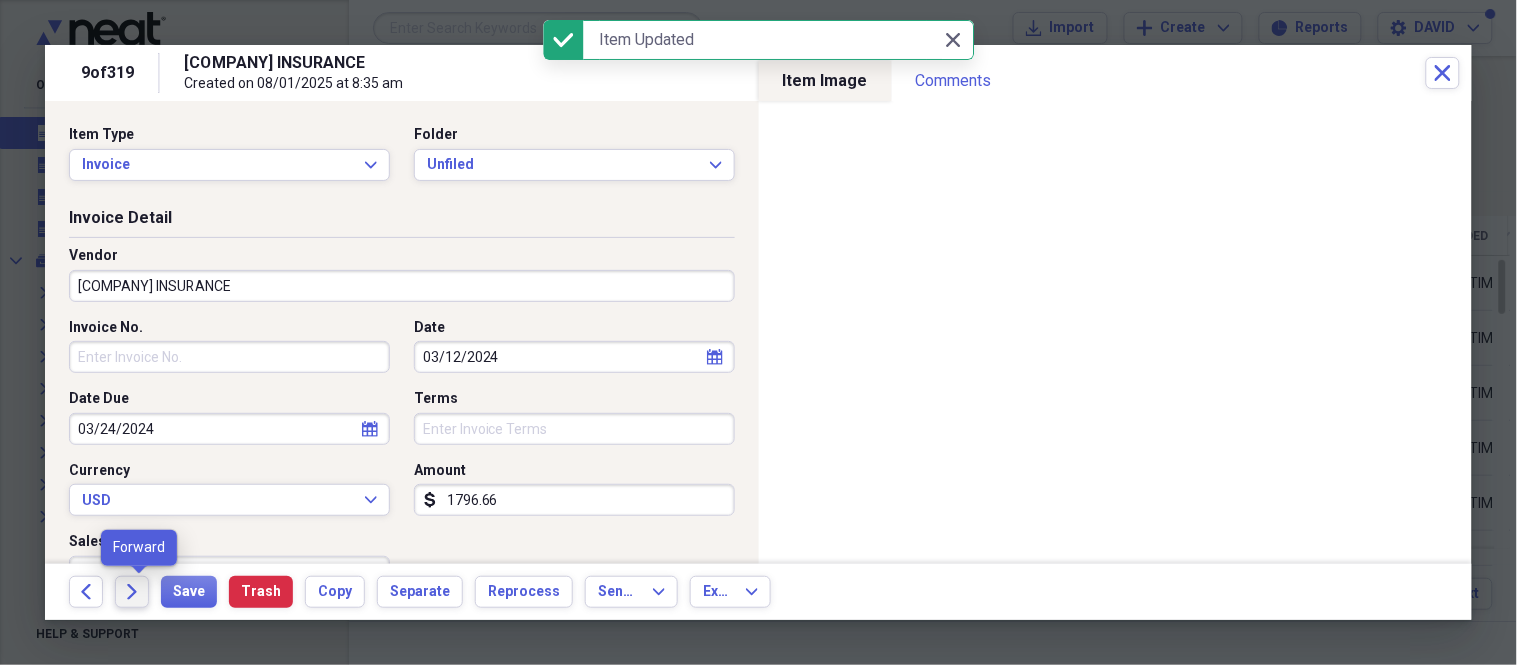 click on "Forward" 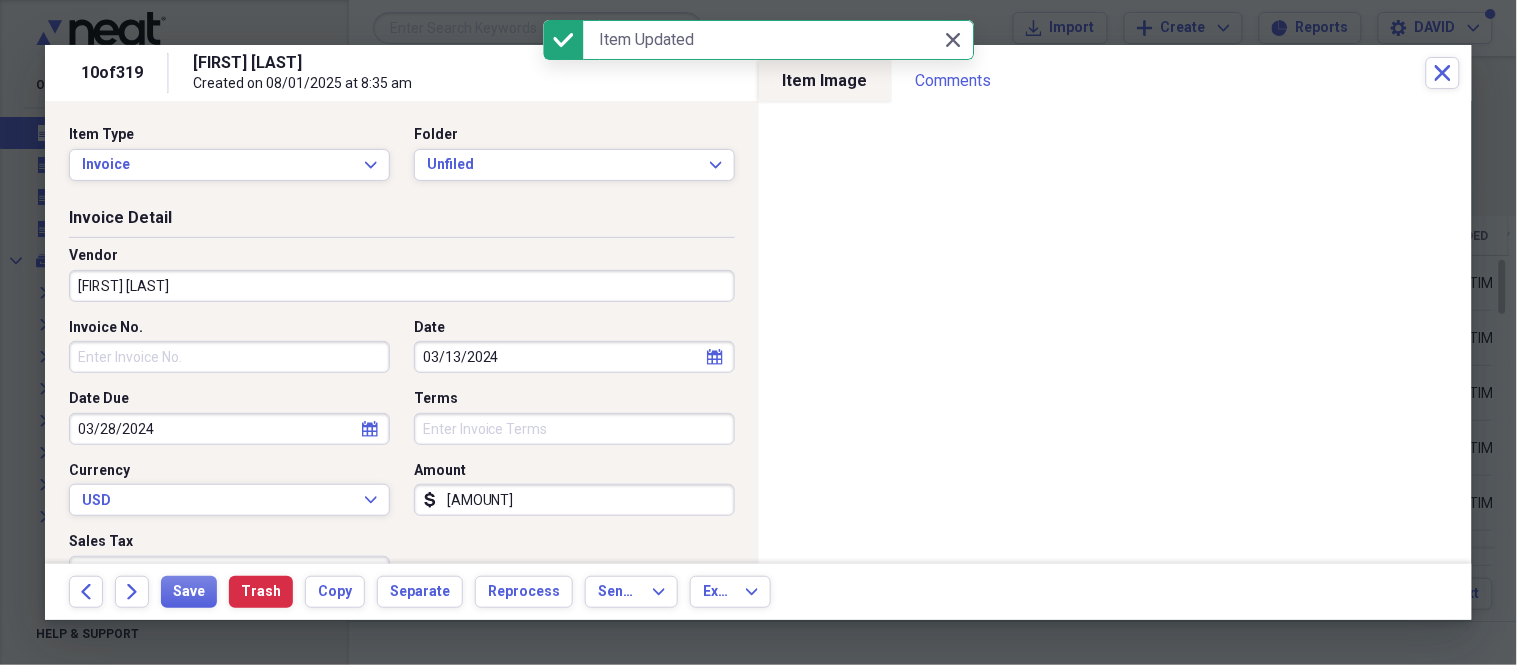 click on "[FIRST] [LAST]" at bounding box center (402, 286) 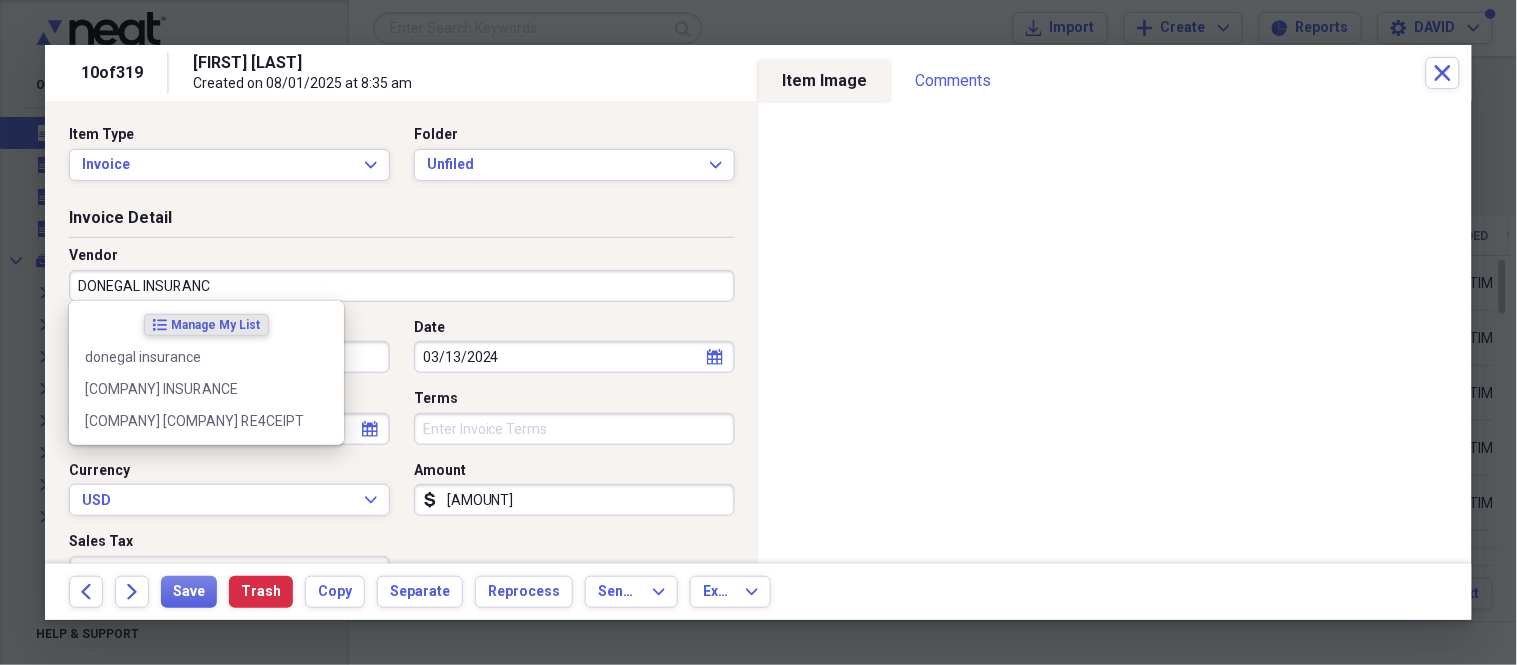 type on "[COMPANY] INSURANCE" 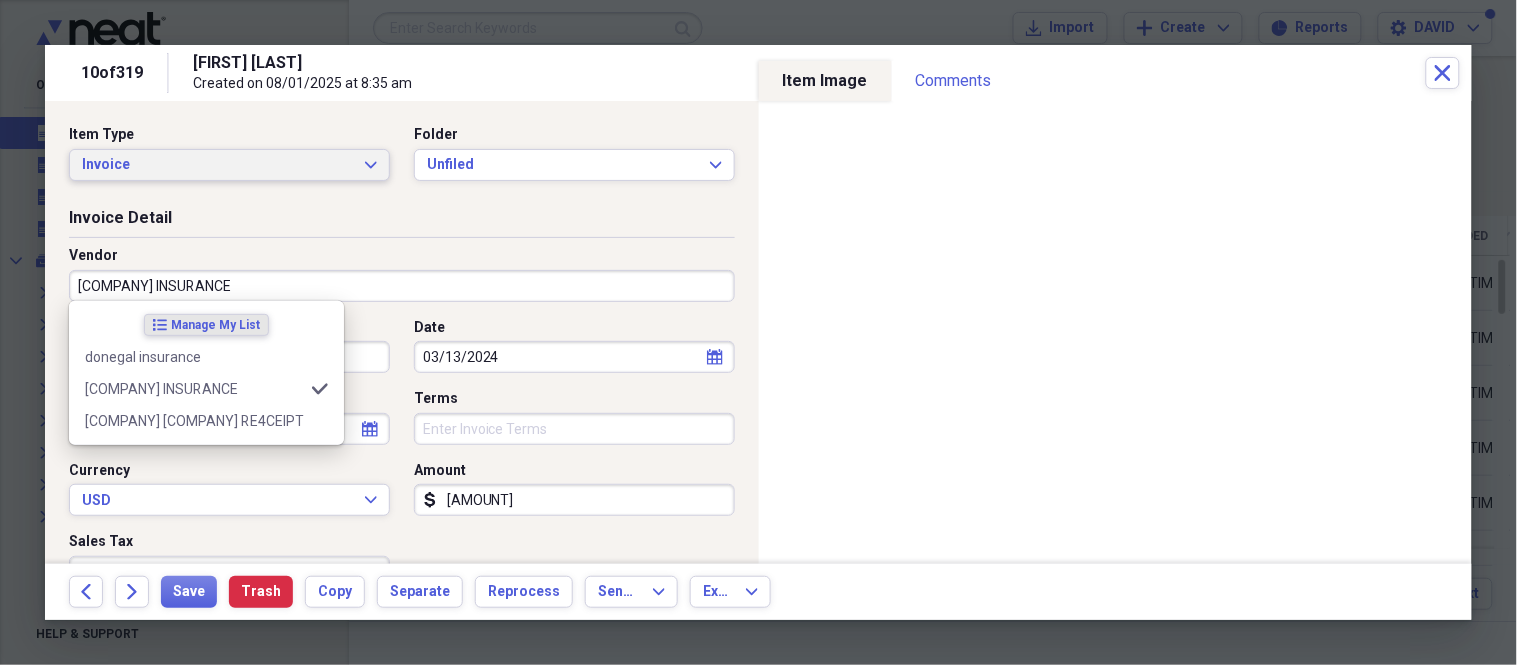 type on "insurance" 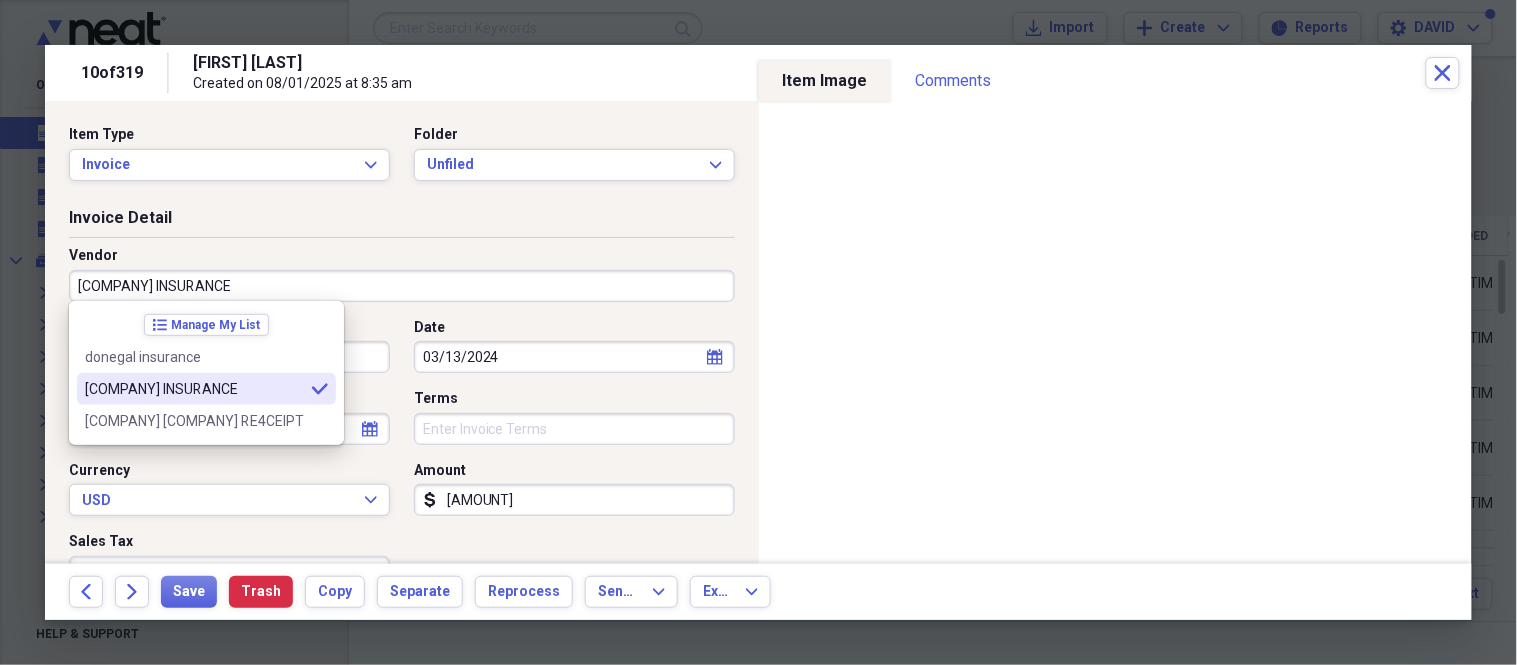 type on "[COMPANY] INSURANCE" 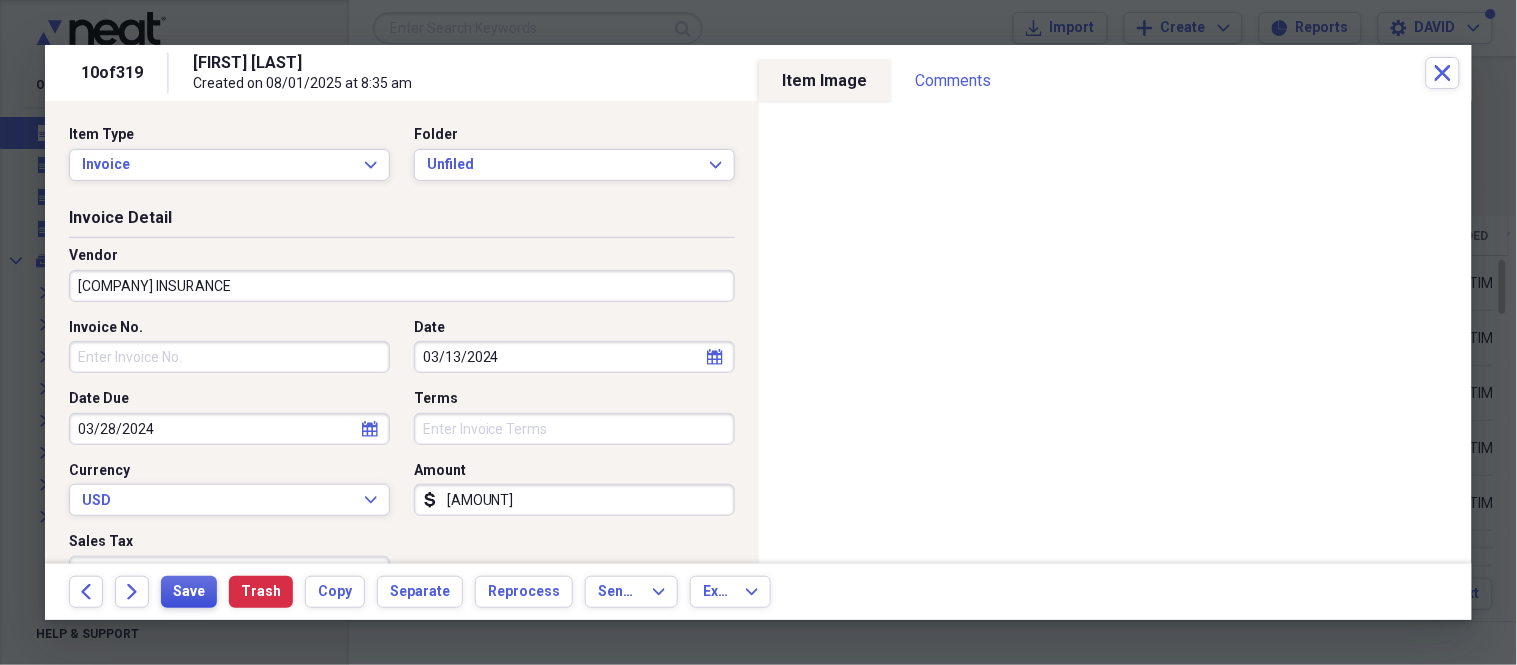 click on "Save" at bounding box center (189, 592) 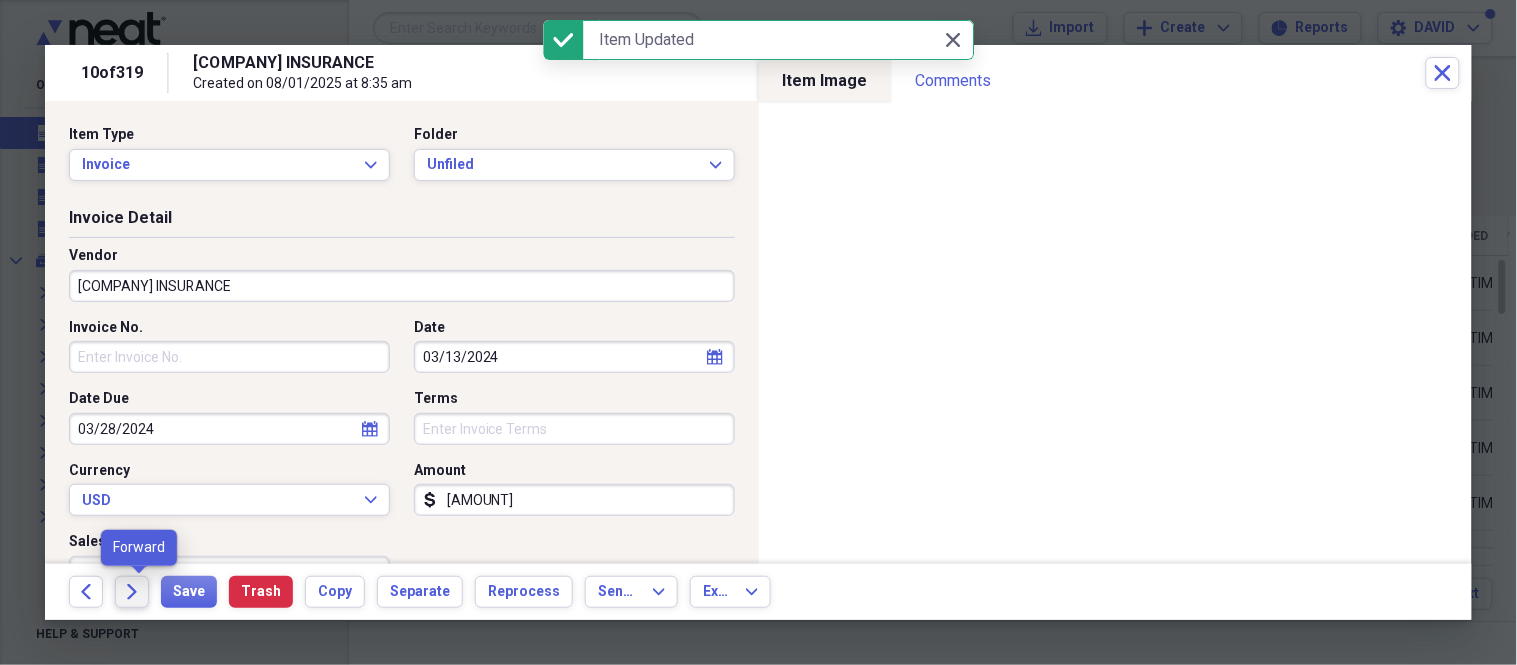 drag, startPoint x: 185, startPoint y: 591, endPoint x: 125, endPoint y: 593, distance: 60.033325 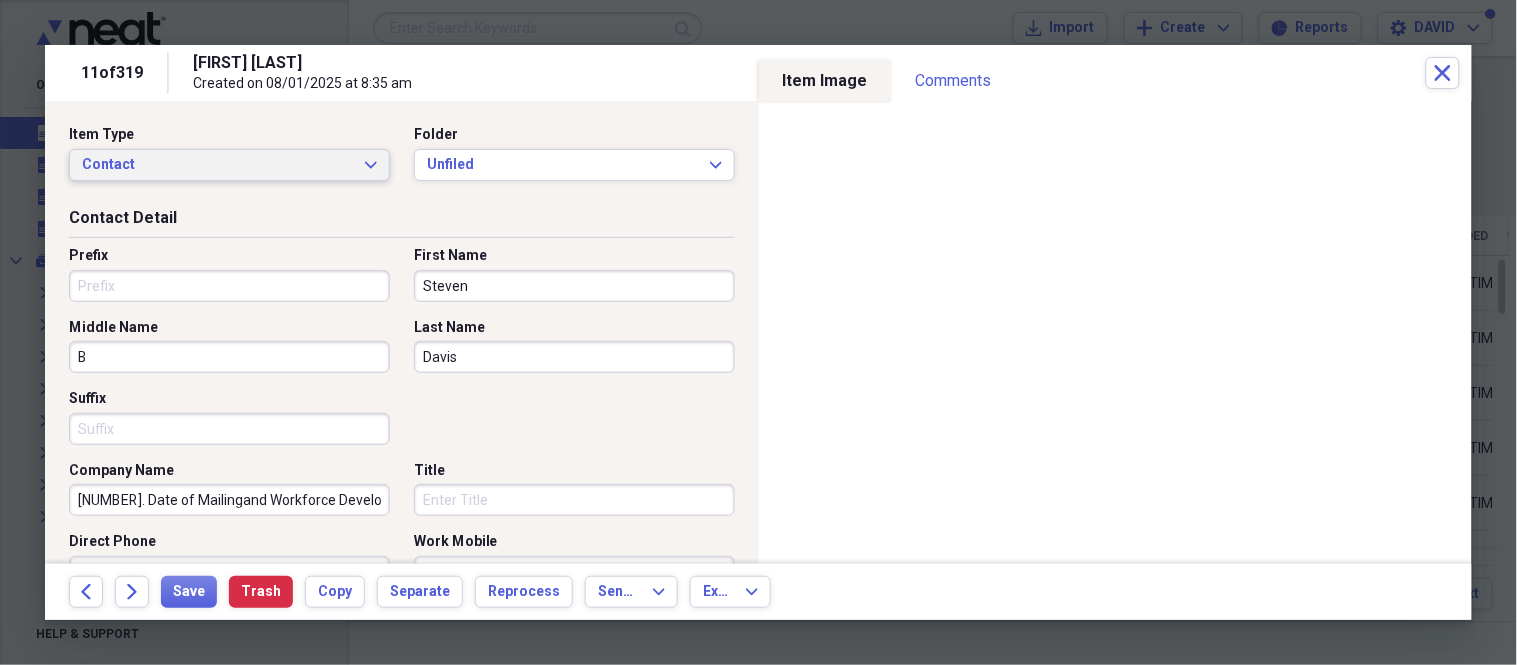 click on "Contact" at bounding box center [217, 165] 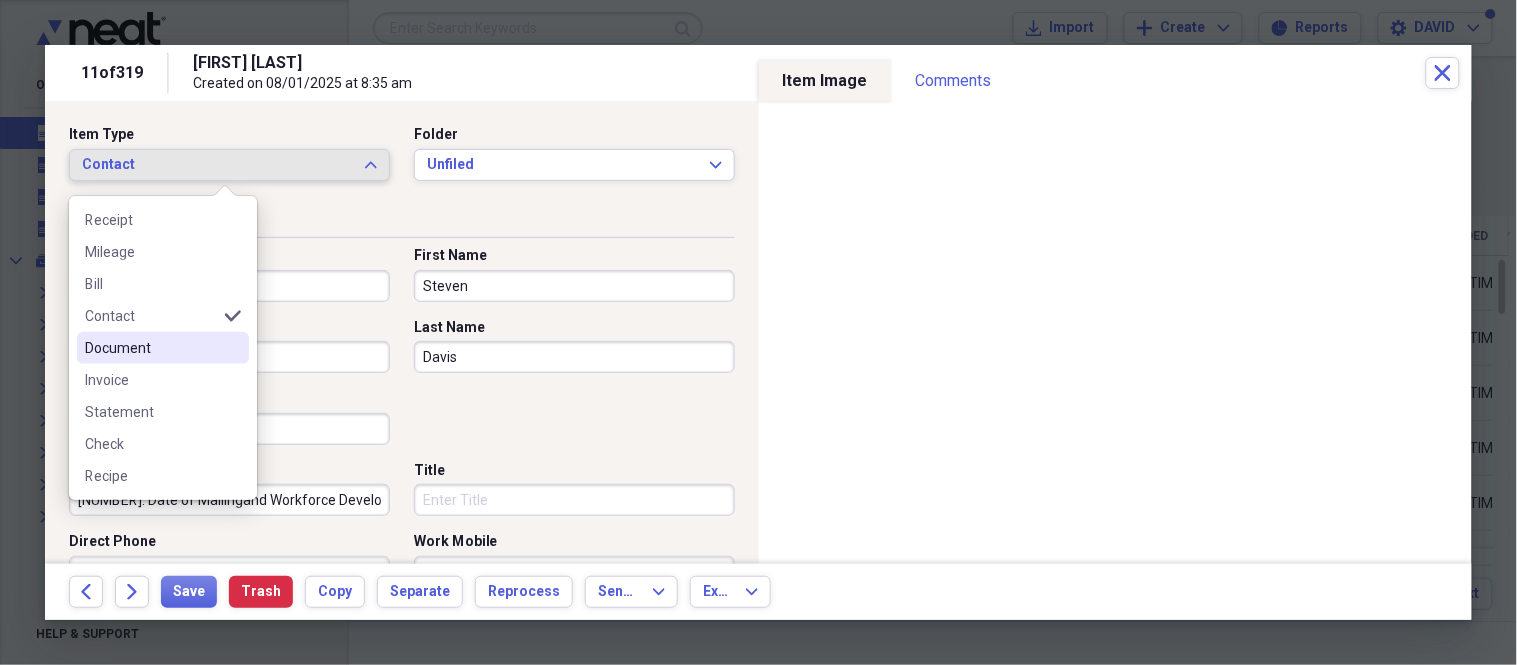 click on "Document" at bounding box center (163, 348) 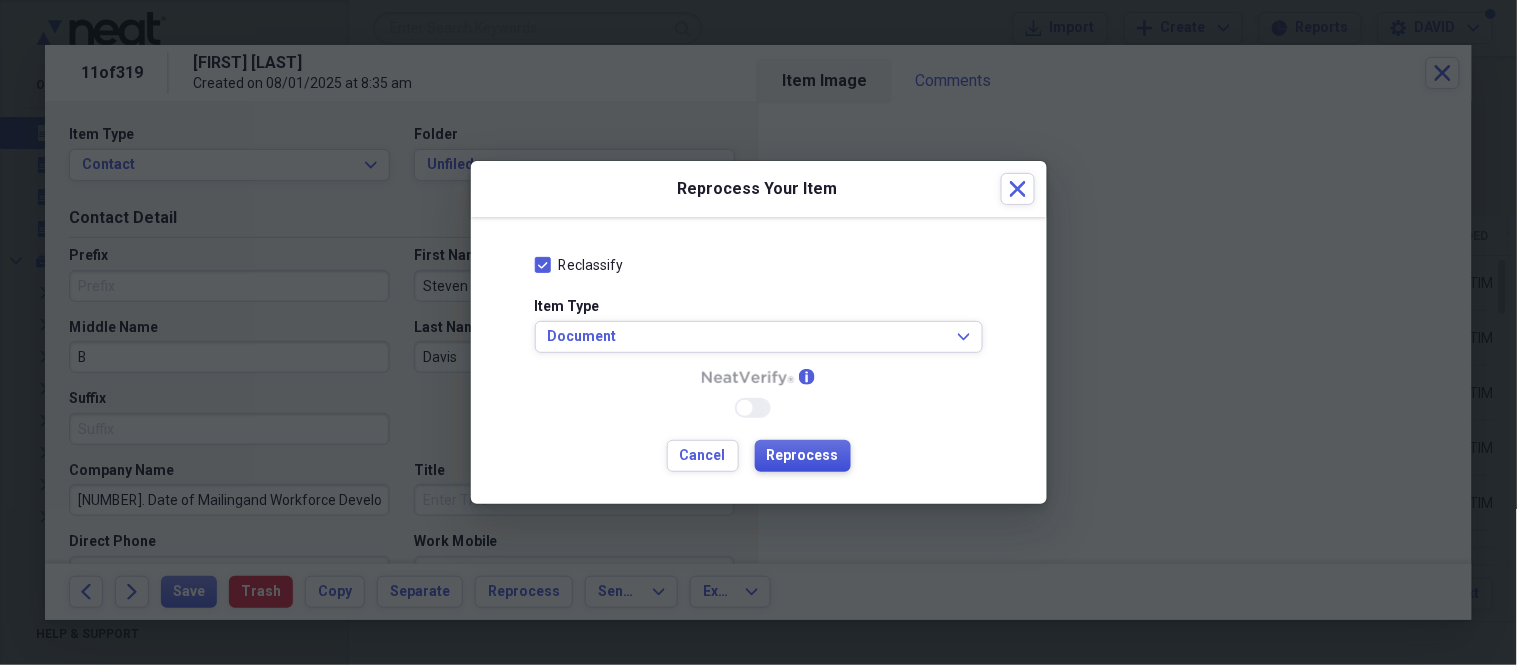 click on "Reprocess" at bounding box center (803, 456) 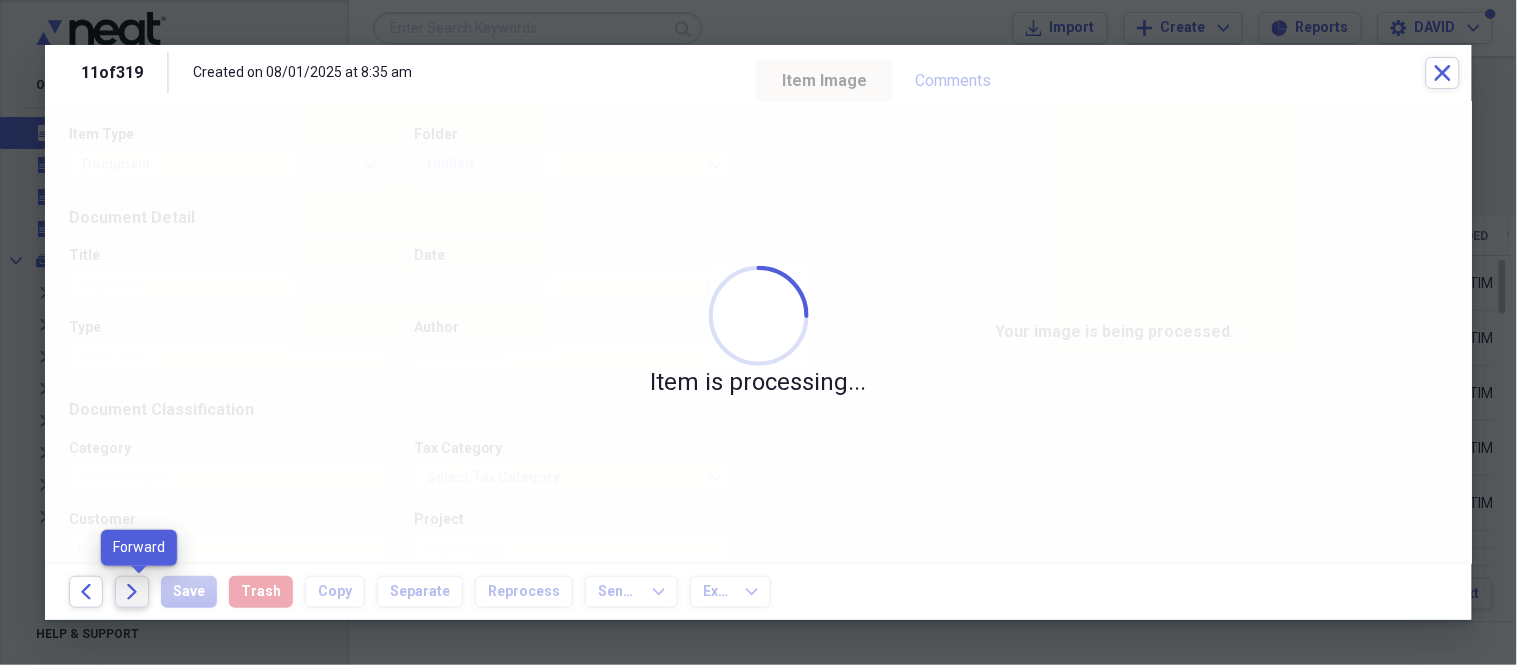 click on "Forward" 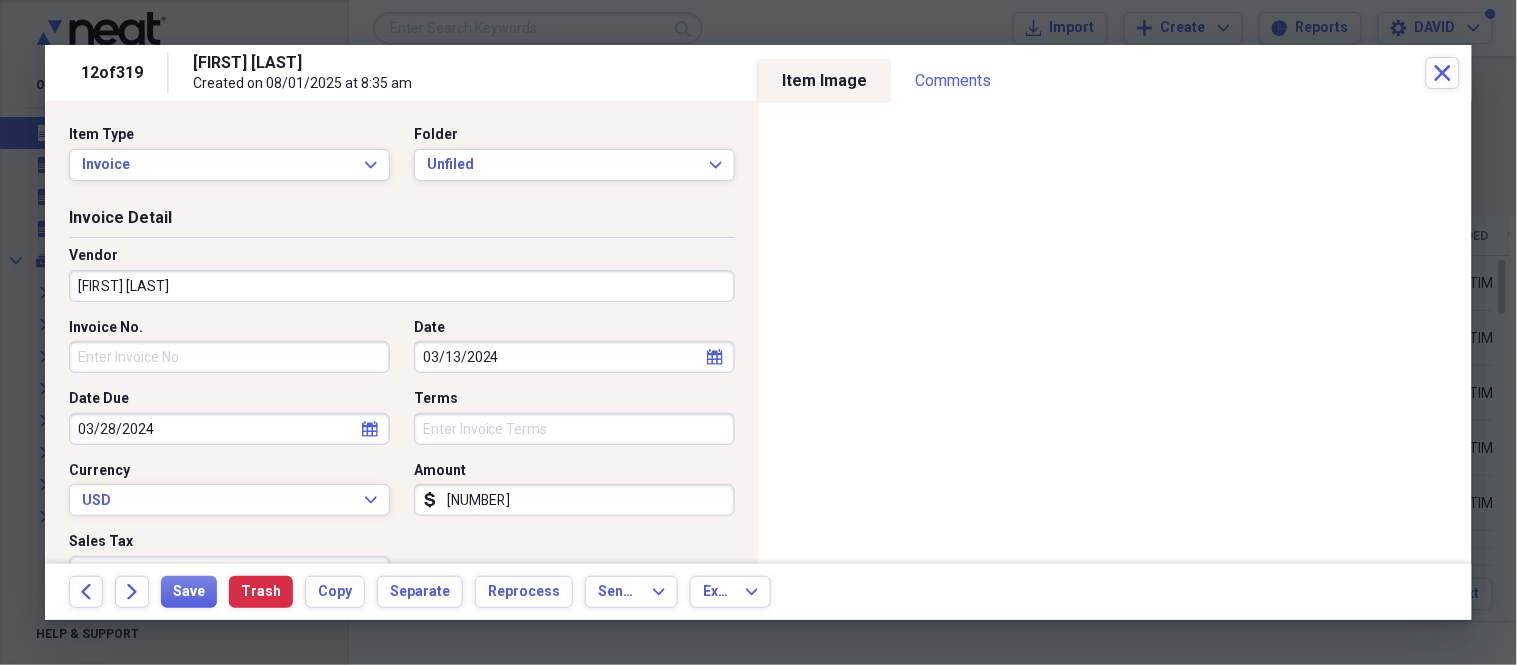 click on "[FIRST] [LAST]" at bounding box center (402, 286) 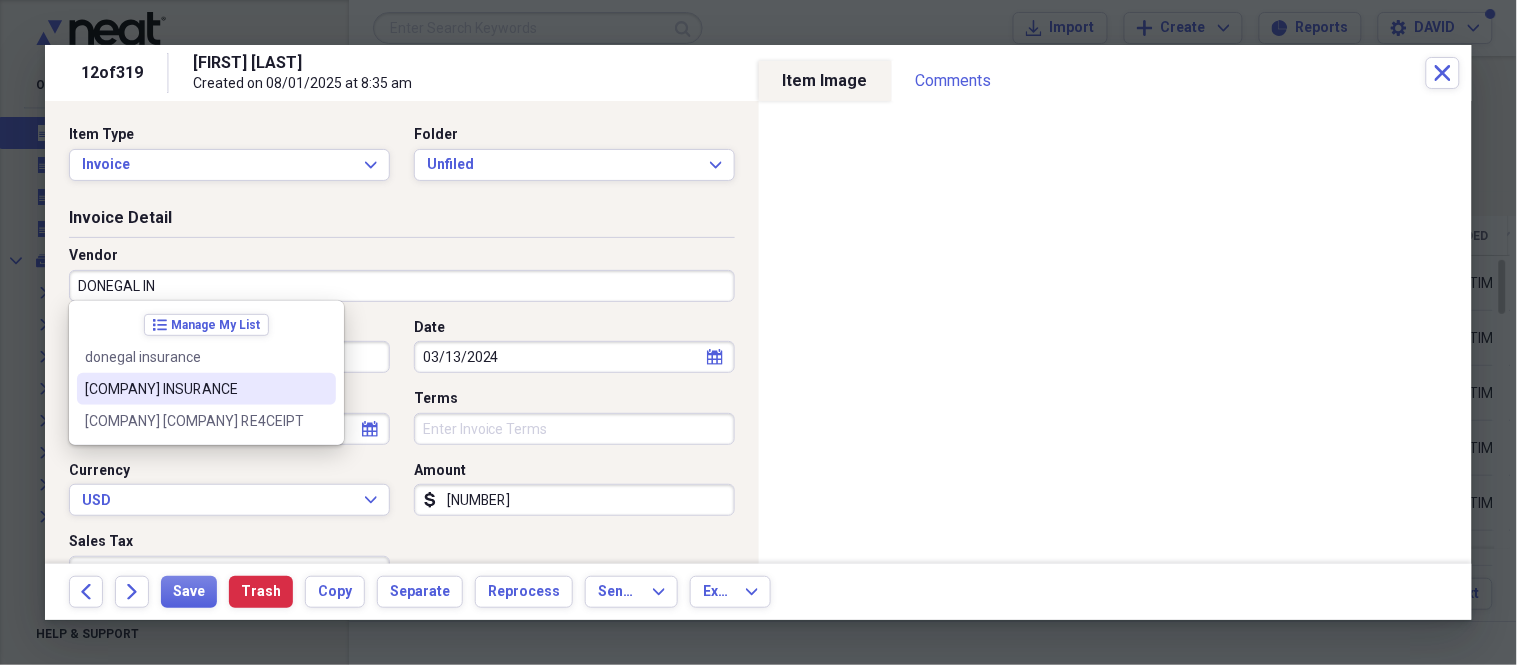 click on "[COMPANY] INSURANCE" at bounding box center (194, 389) 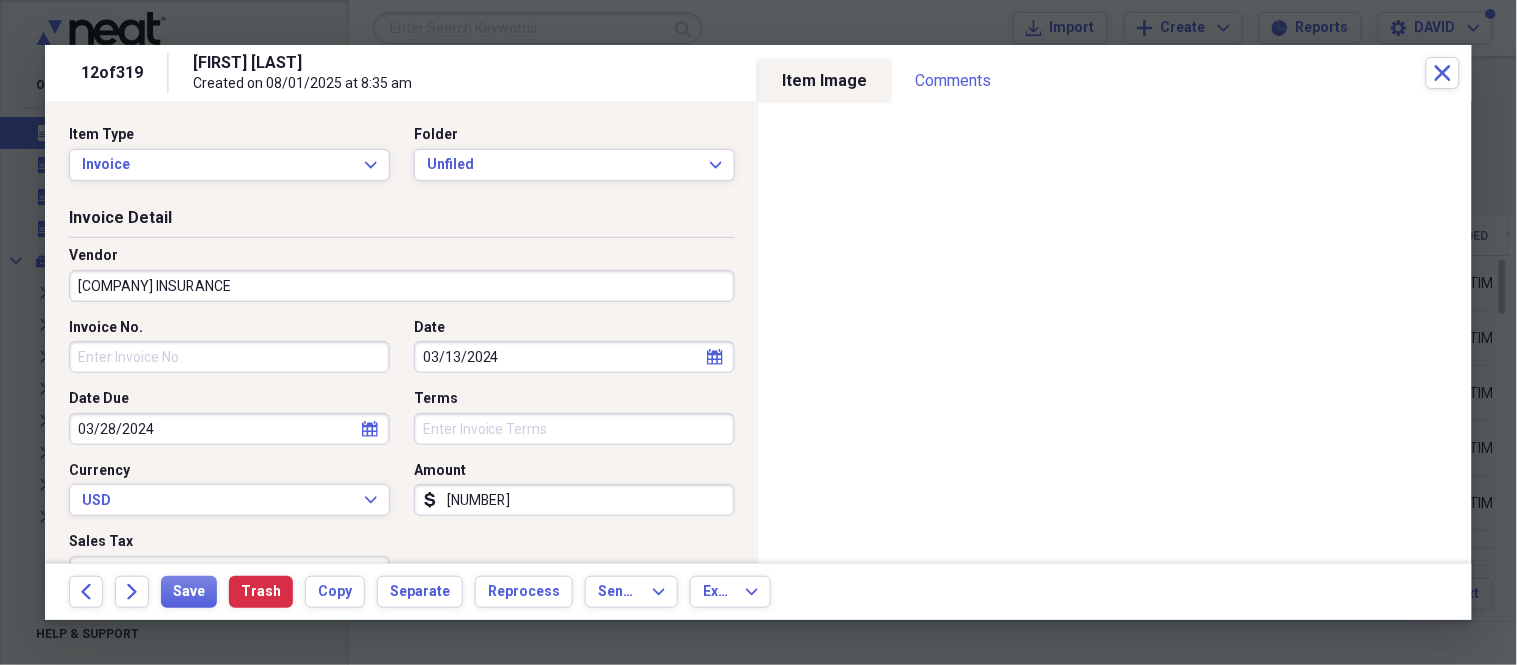 type on "insurance" 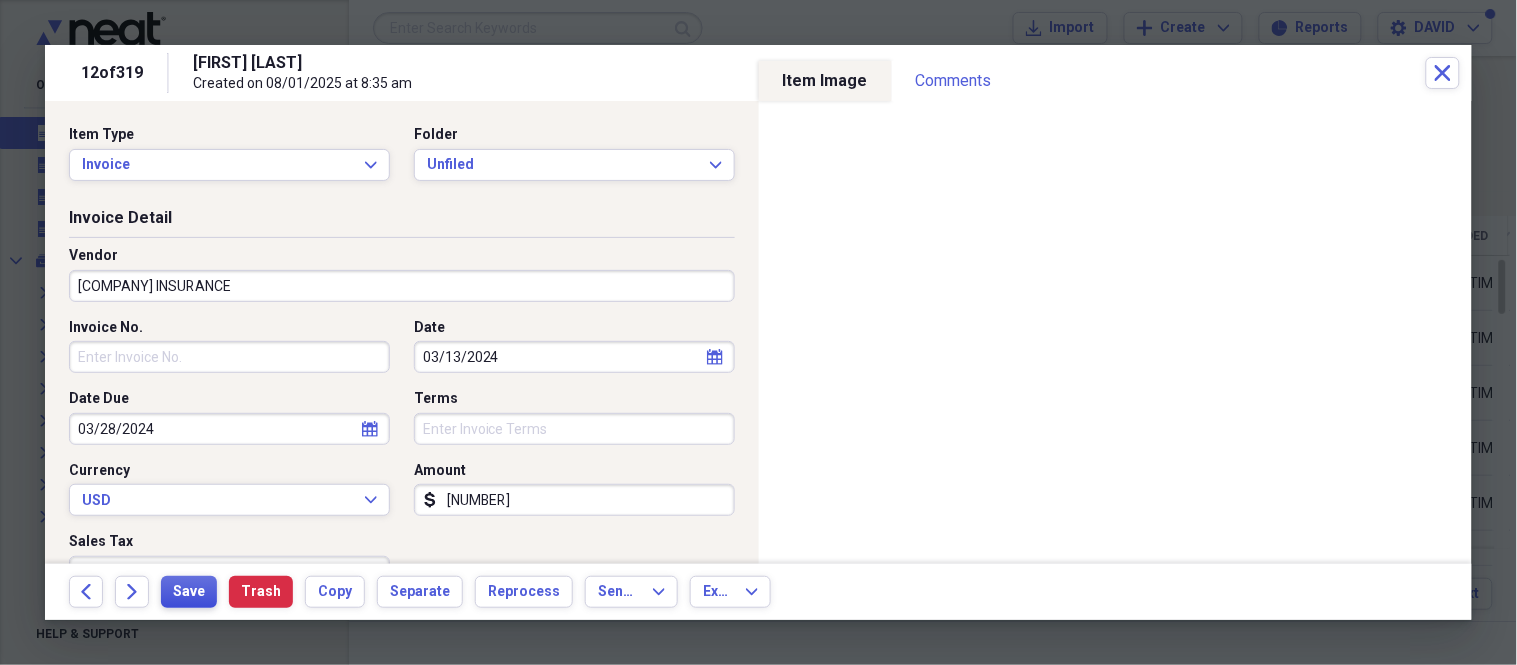 click on "Save" at bounding box center (189, 592) 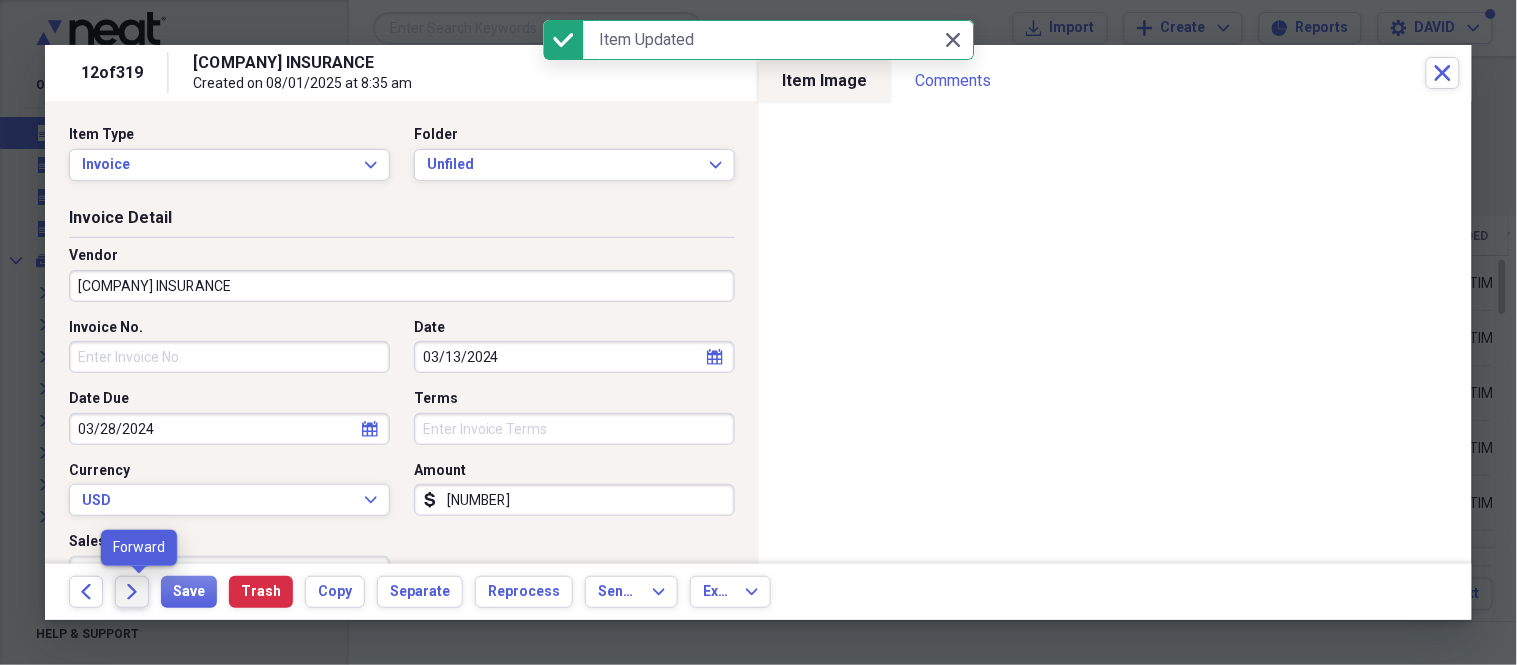 click on "Forward" 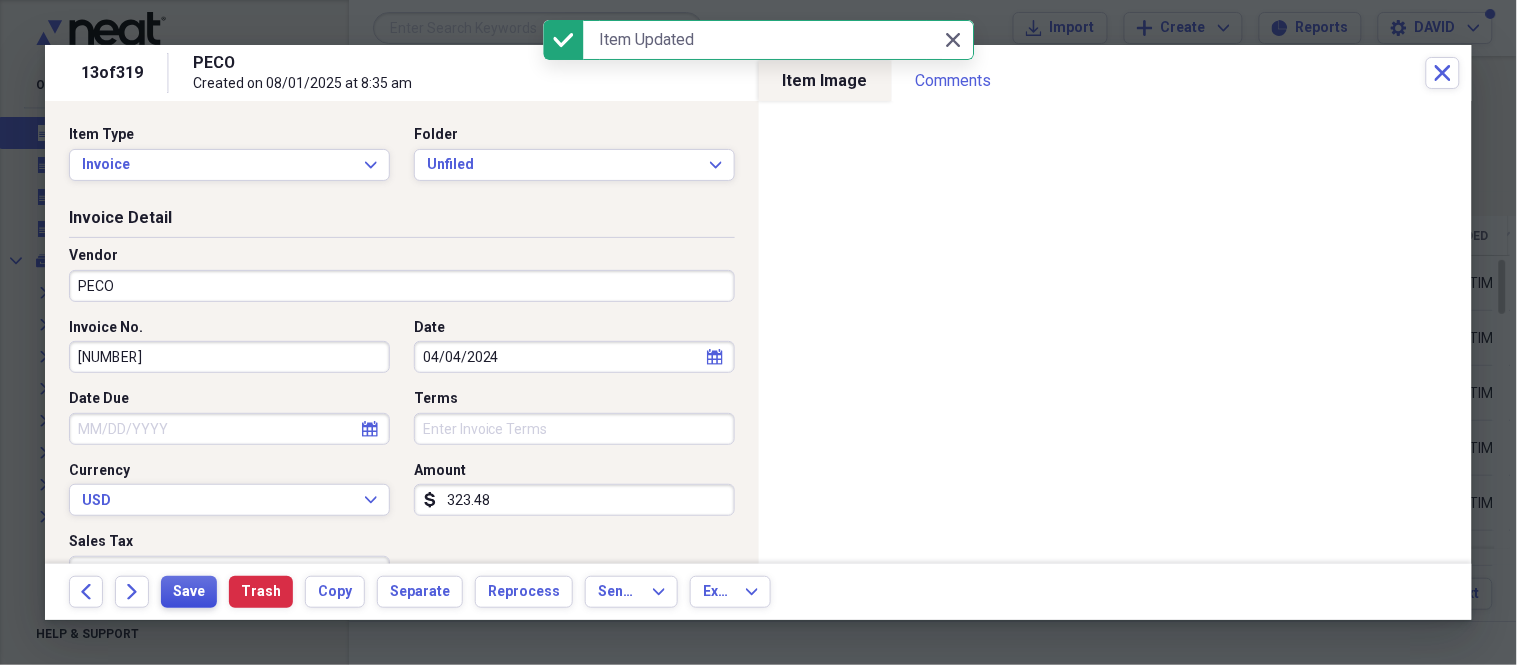 click on "Save" at bounding box center (189, 592) 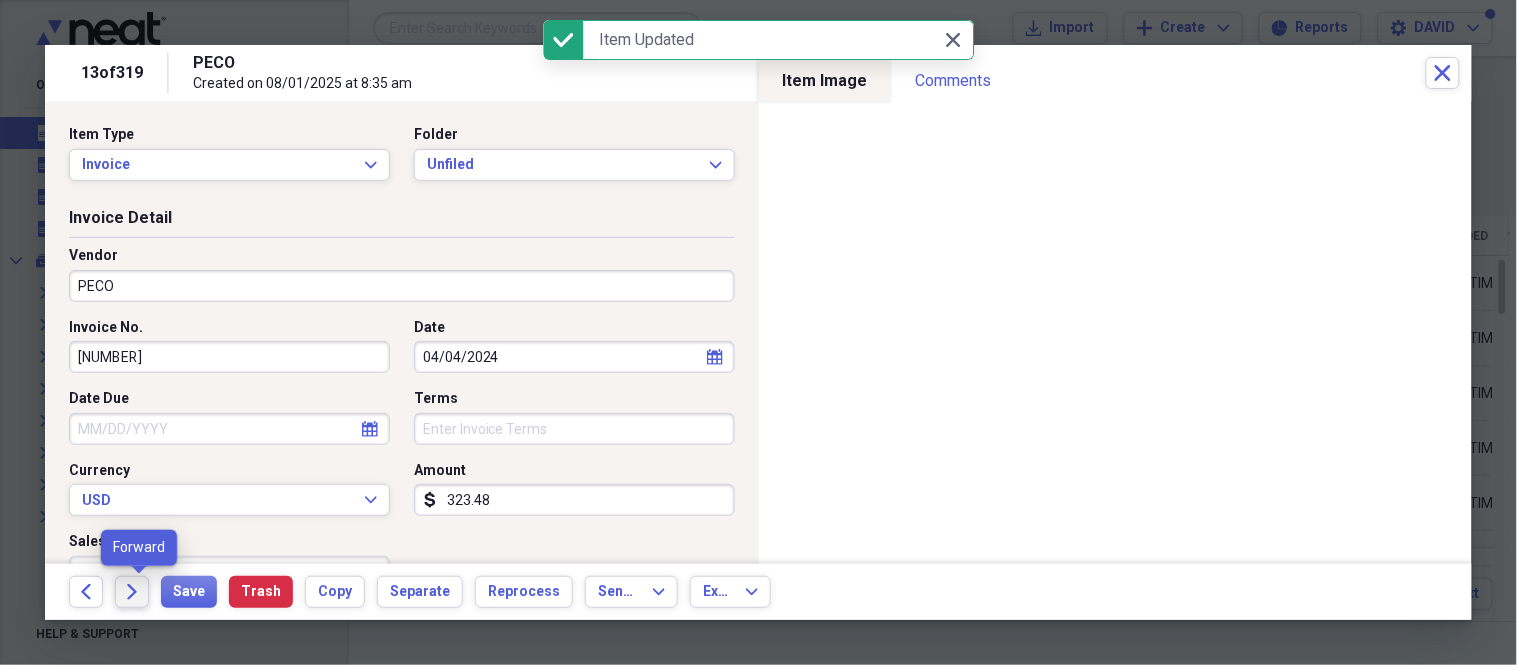 click on "Forward" 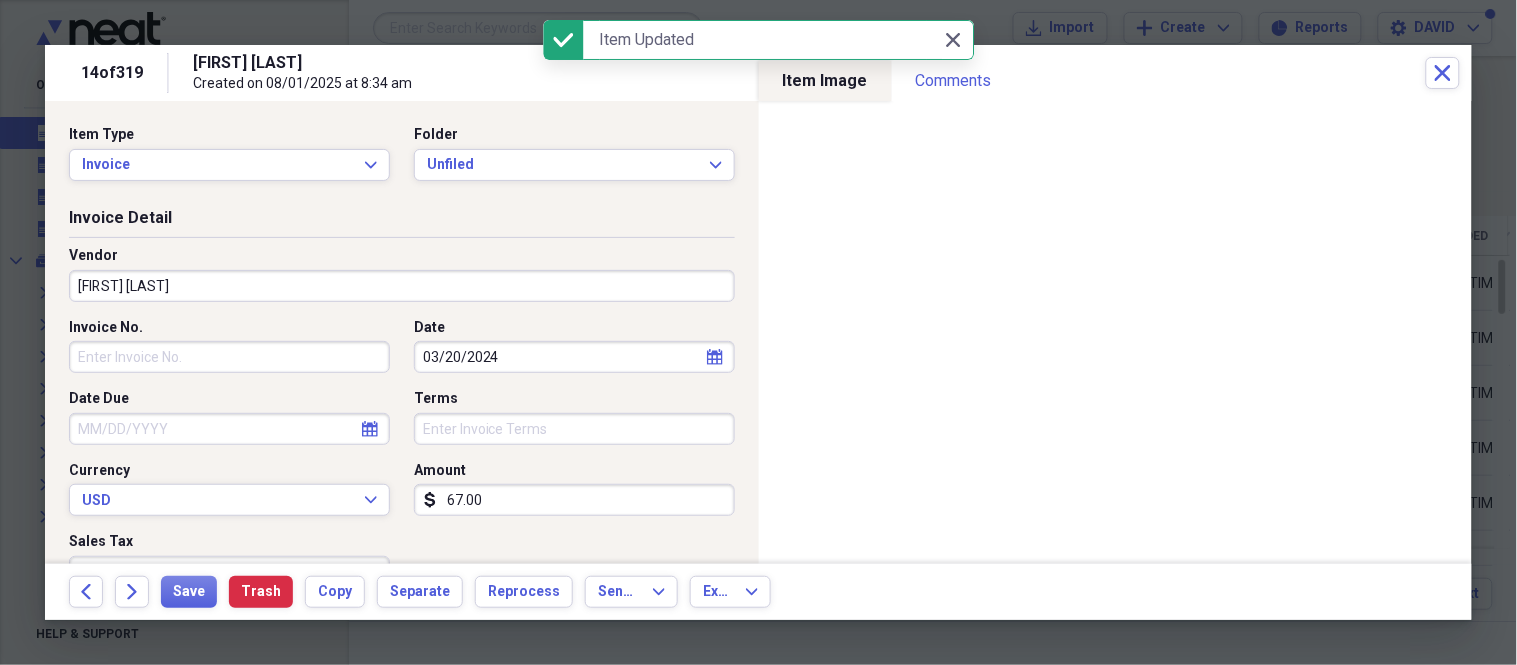 click on "[FIRST] [LAST]" at bounding box center [402, 286] 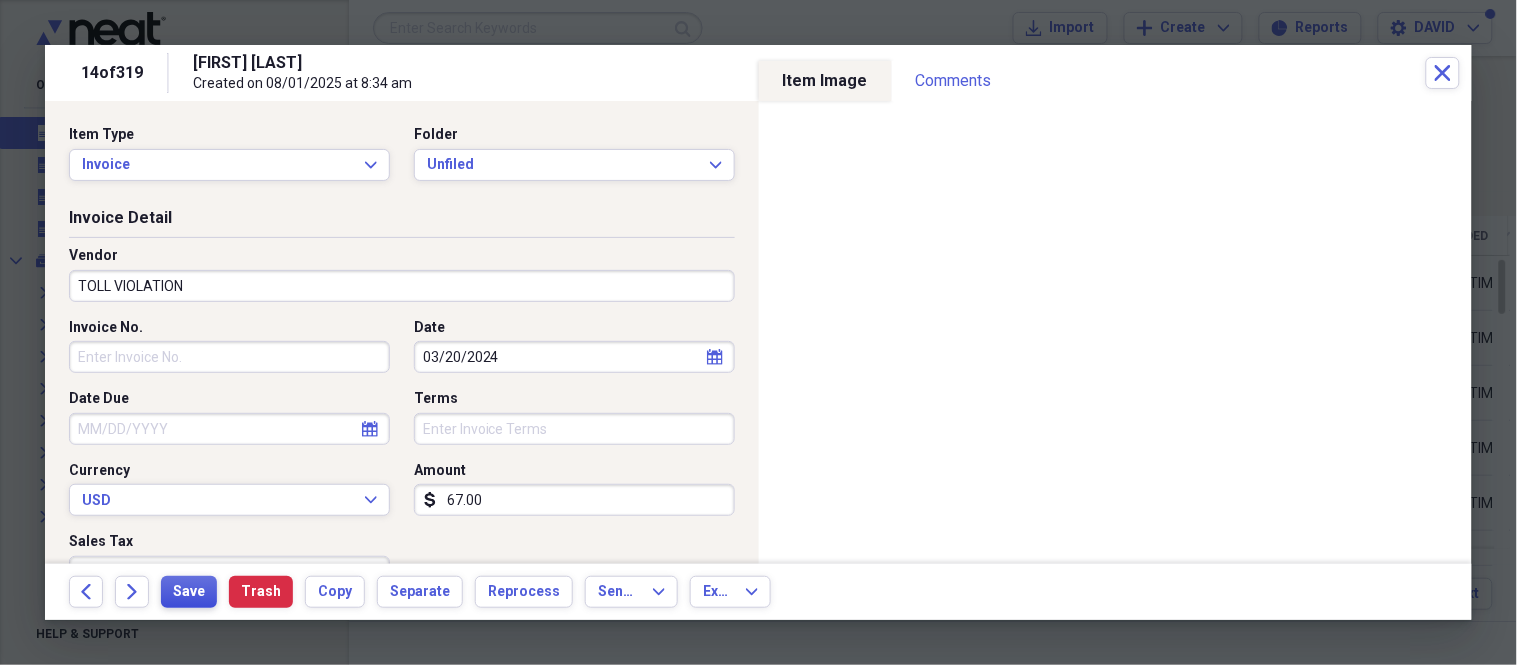 type on "TOLL VIOLATION" 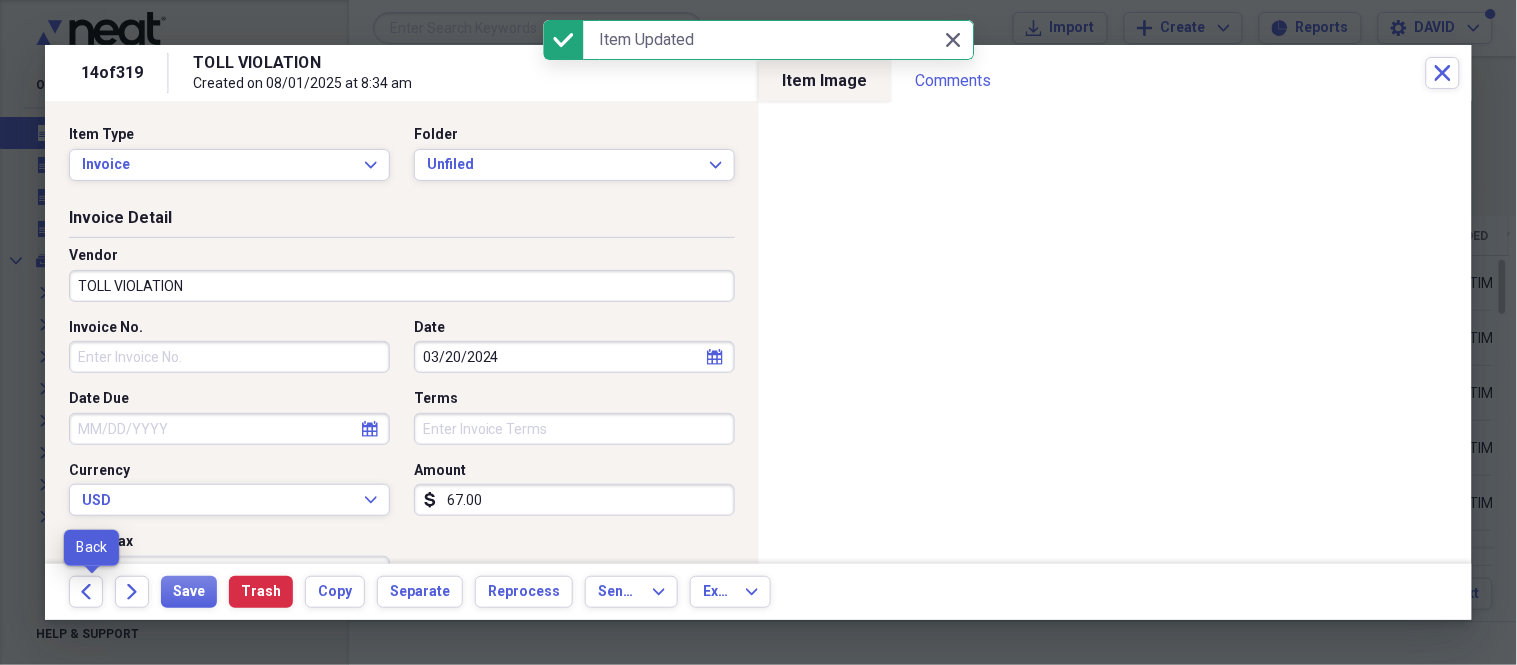 click on "Back" at bounding box center (92, 592) 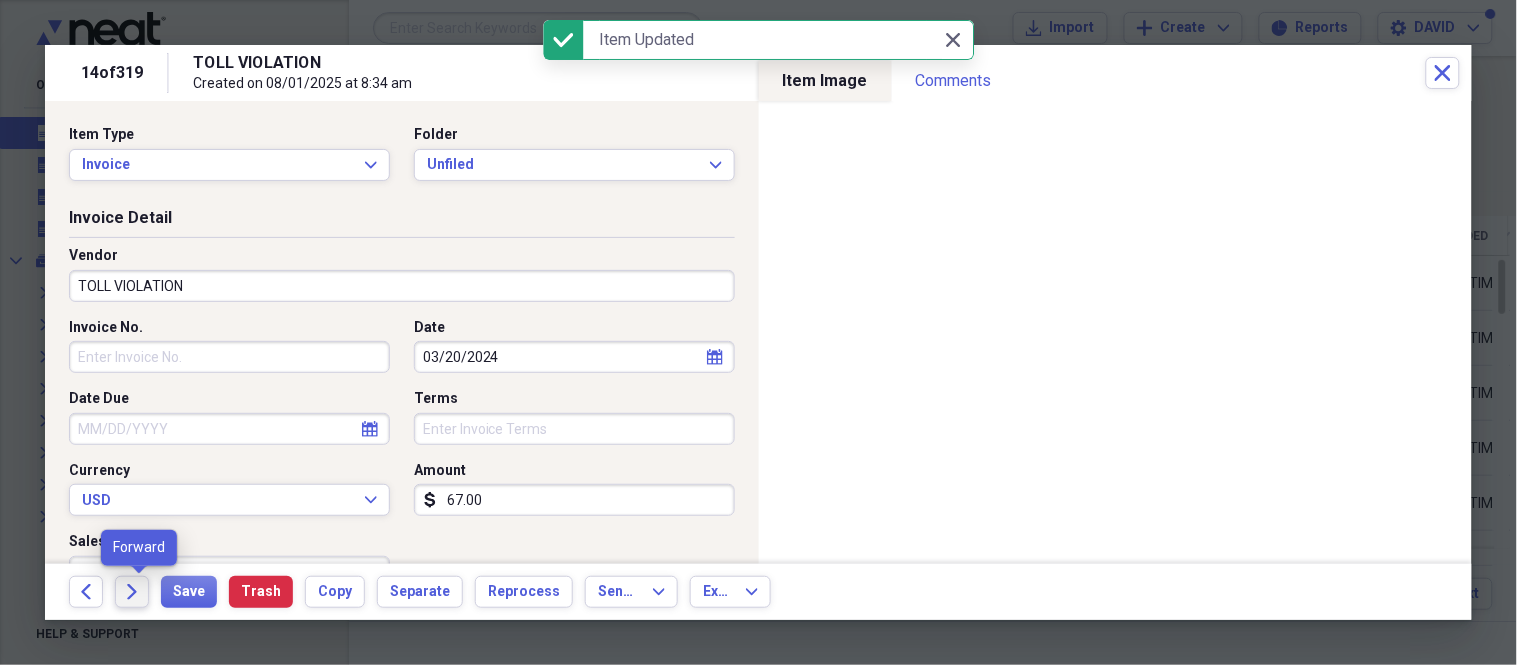 click on "Forward" 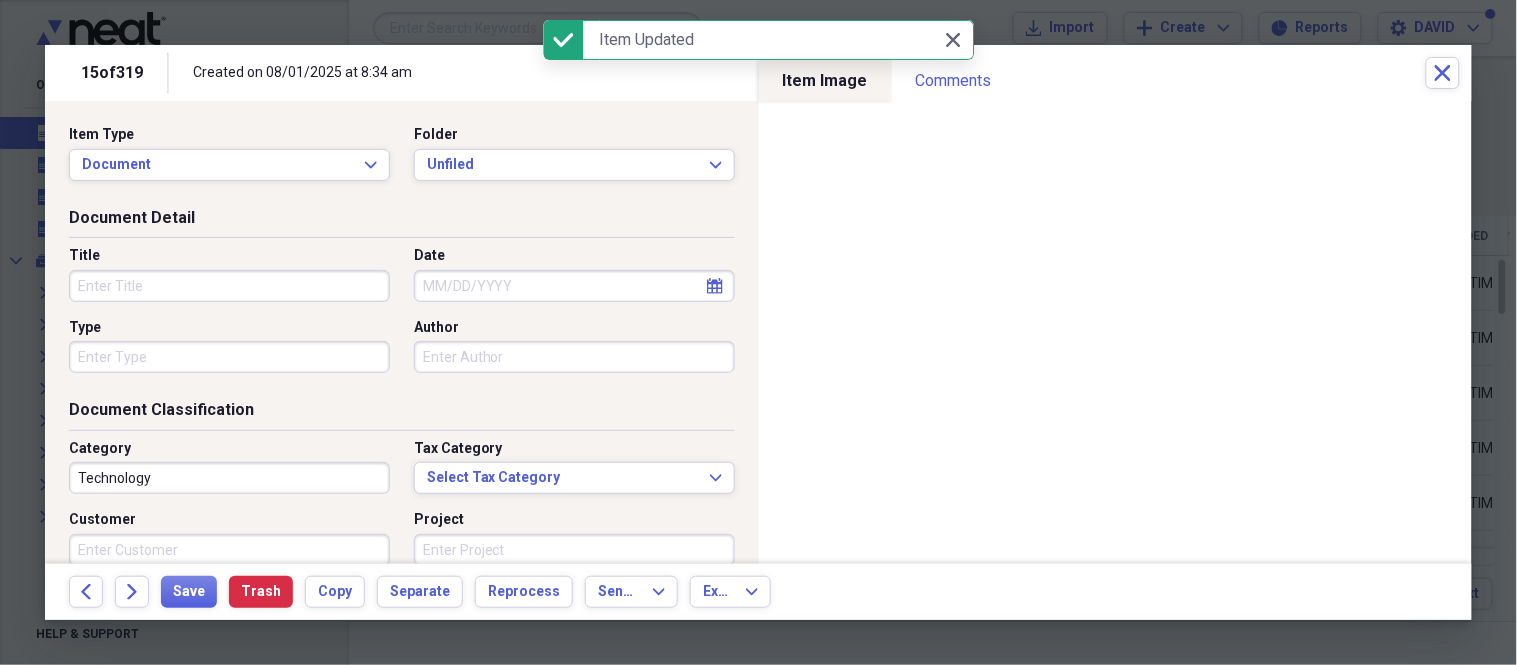 click on "Title" at bounding box center [229, 286] 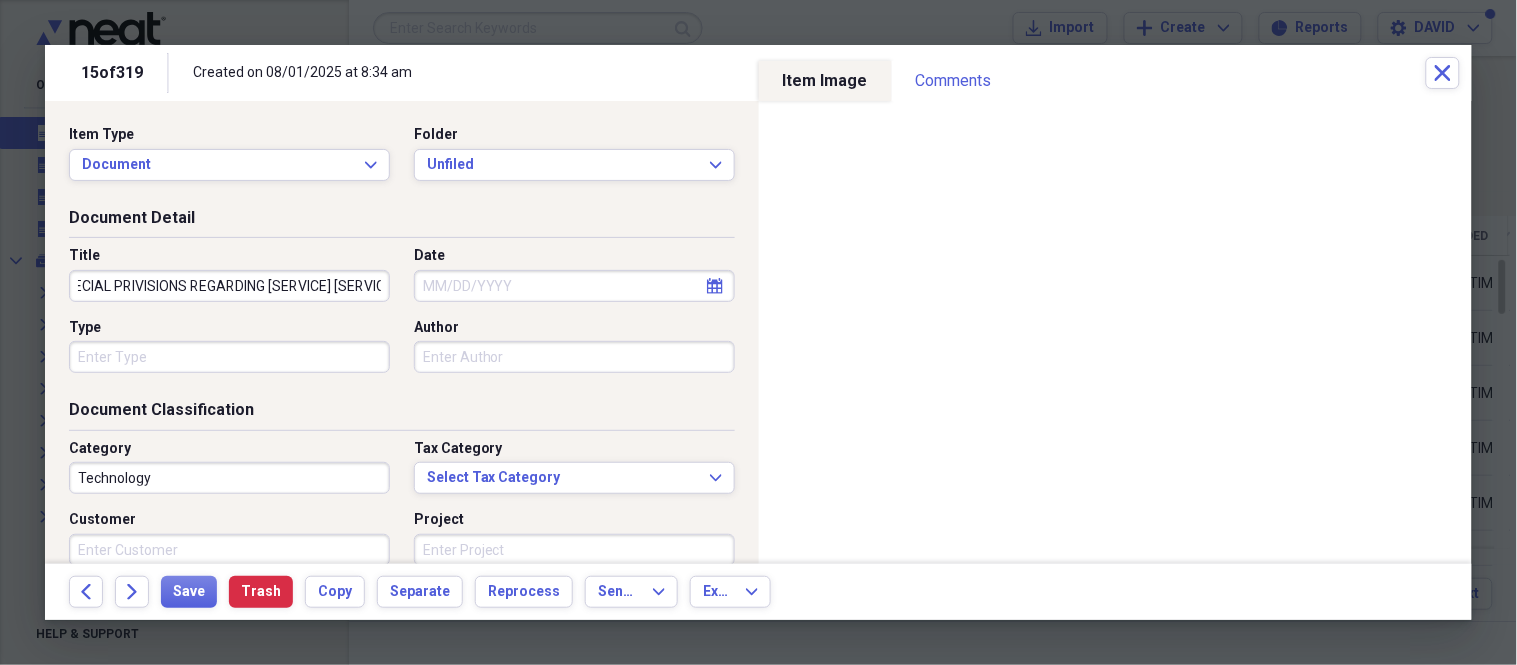 scroll, scrollTop: 0, scrollLeft: 244, axis: horizontal 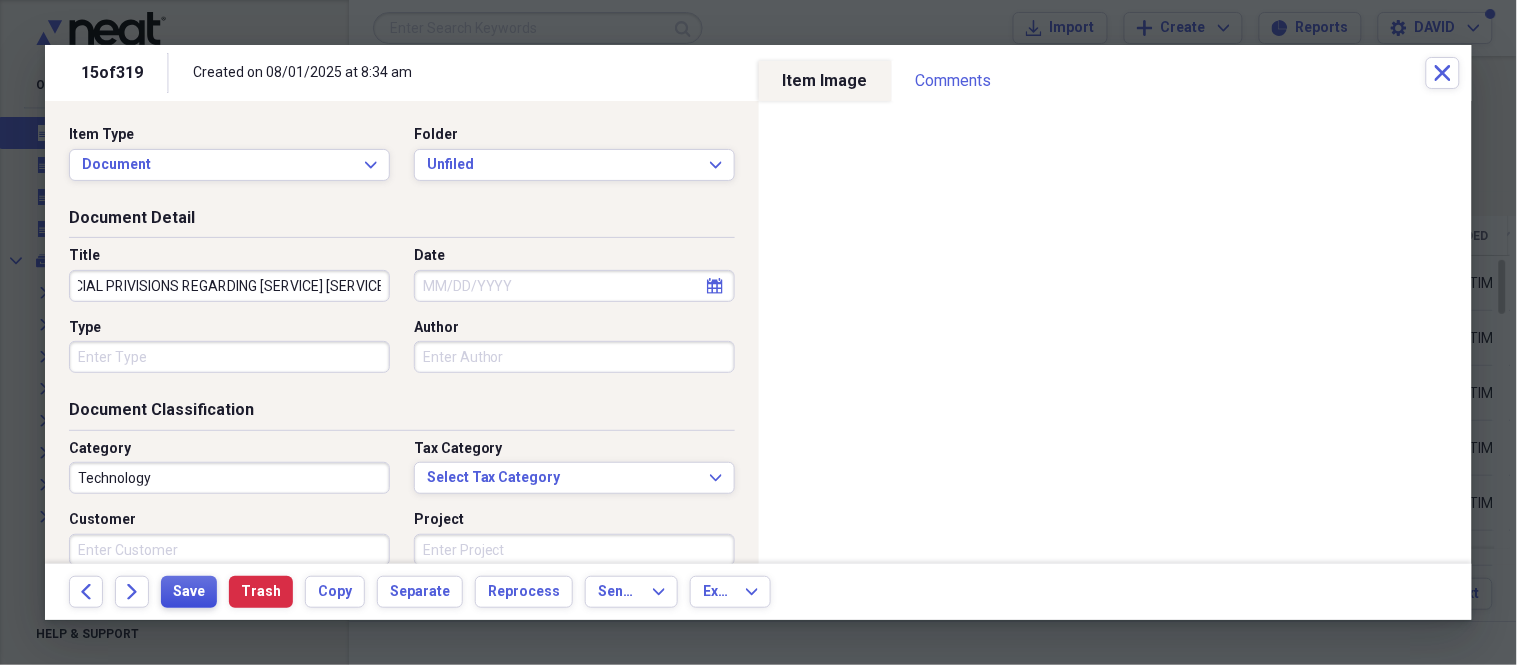 type on "ADDENDUM TO AGREEMENT FOR SPECIAL PRIVISIONS REGARDING [SERVICE] [SERVICE]" 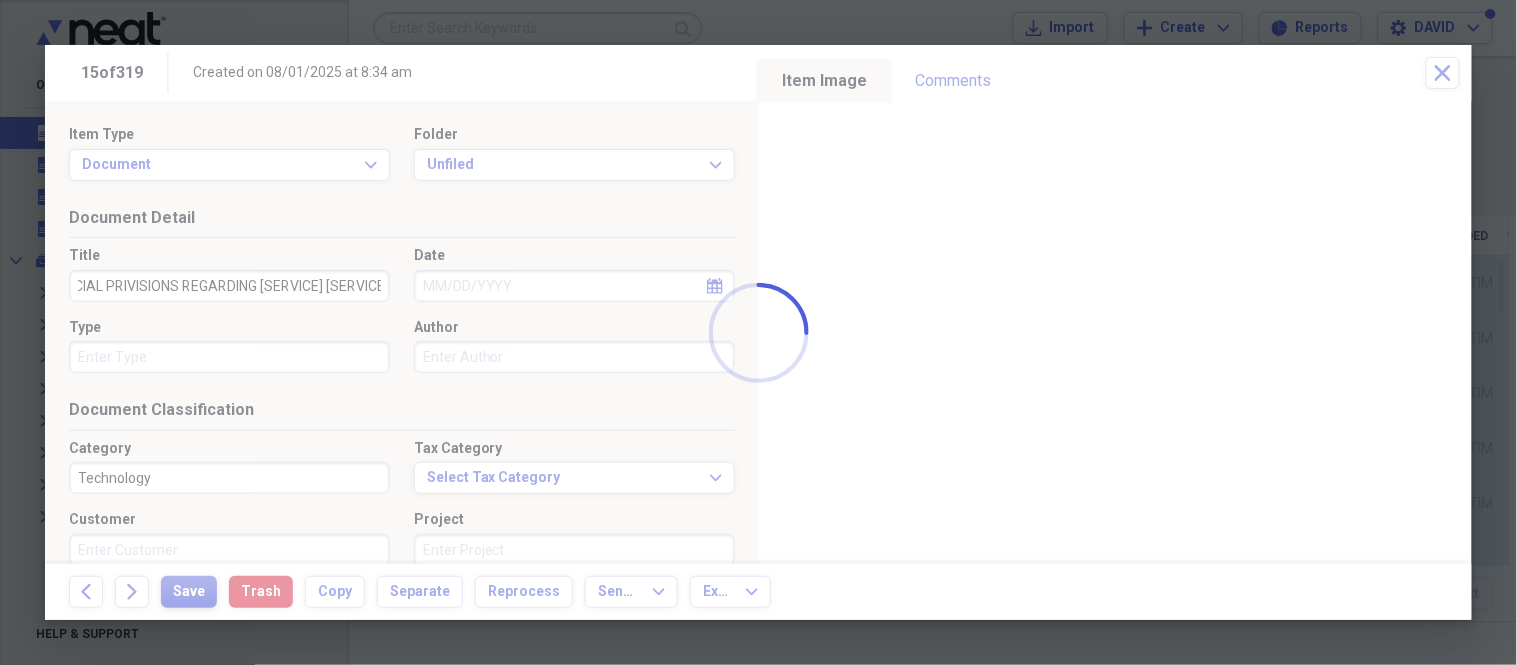 scroll, scrollTop: 0, scrollLeft: 0, axis: both 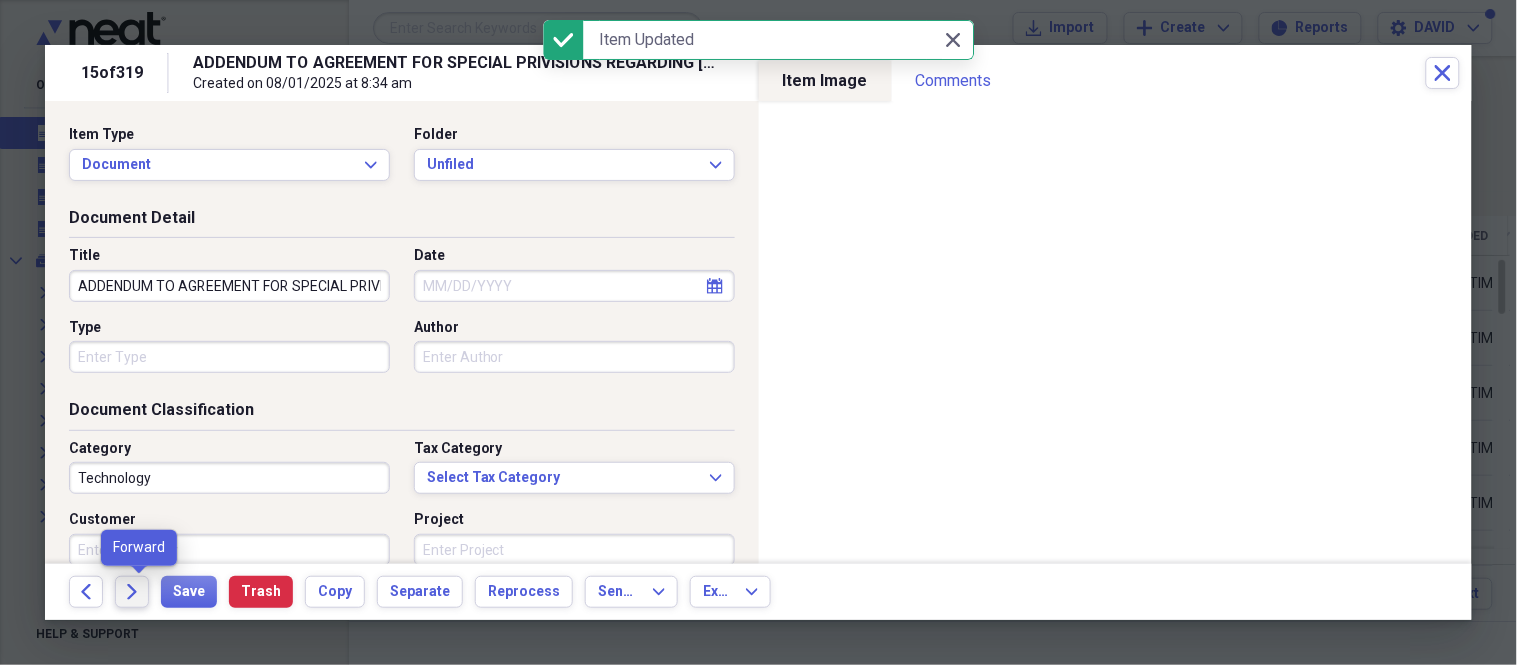 click on "Forward" 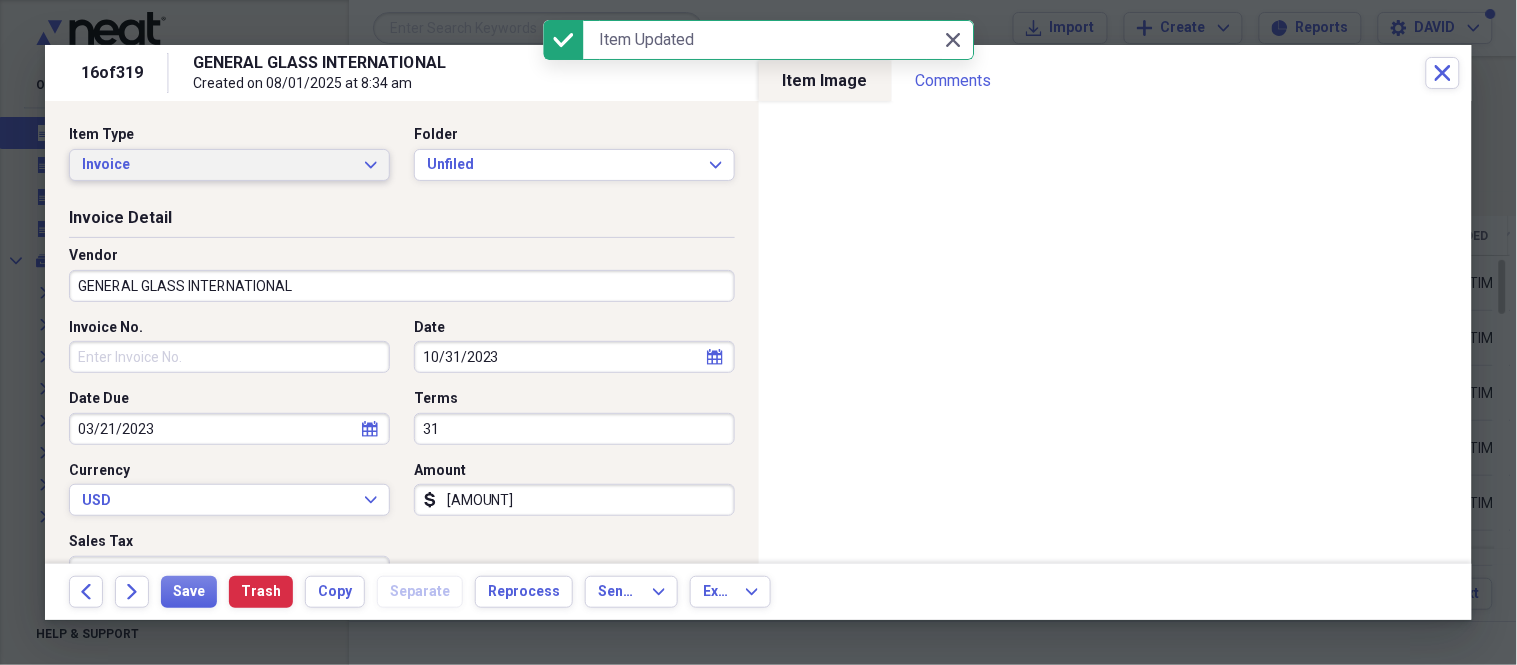 click on "Invoice Expand" at bounding box center (229, 165) 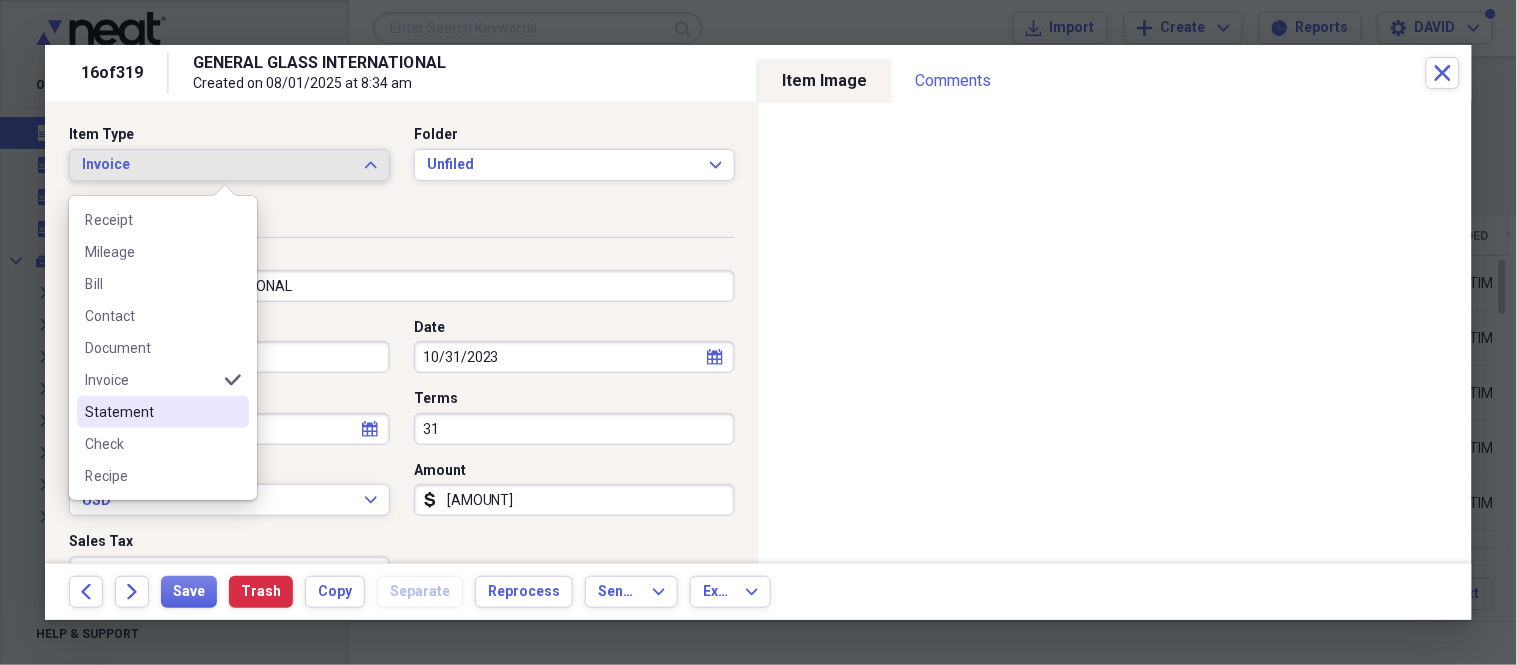 click on "Statement" at bounding box center (151, 412) 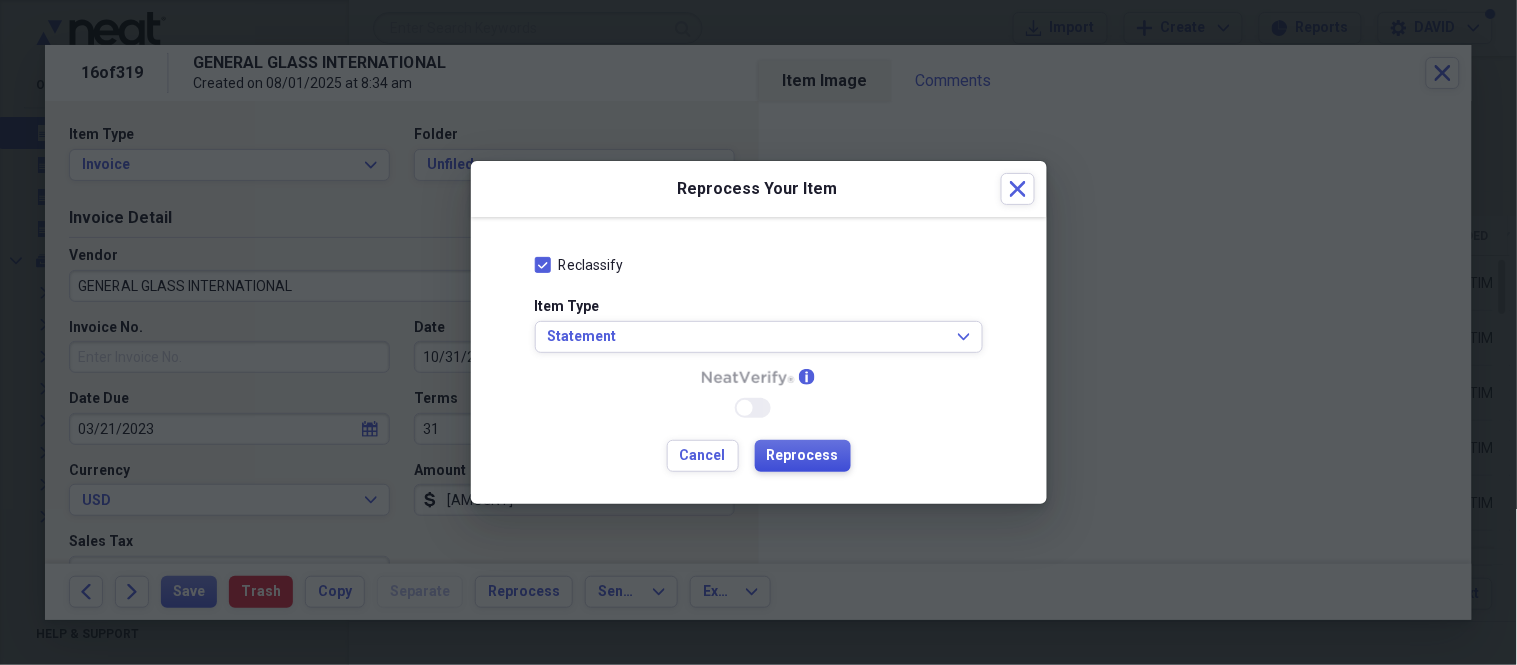 click on "Reclassify Item Type Statement Expand info Enable Neat Verify Cancel Reprocess" at bounding box center (759, 360) 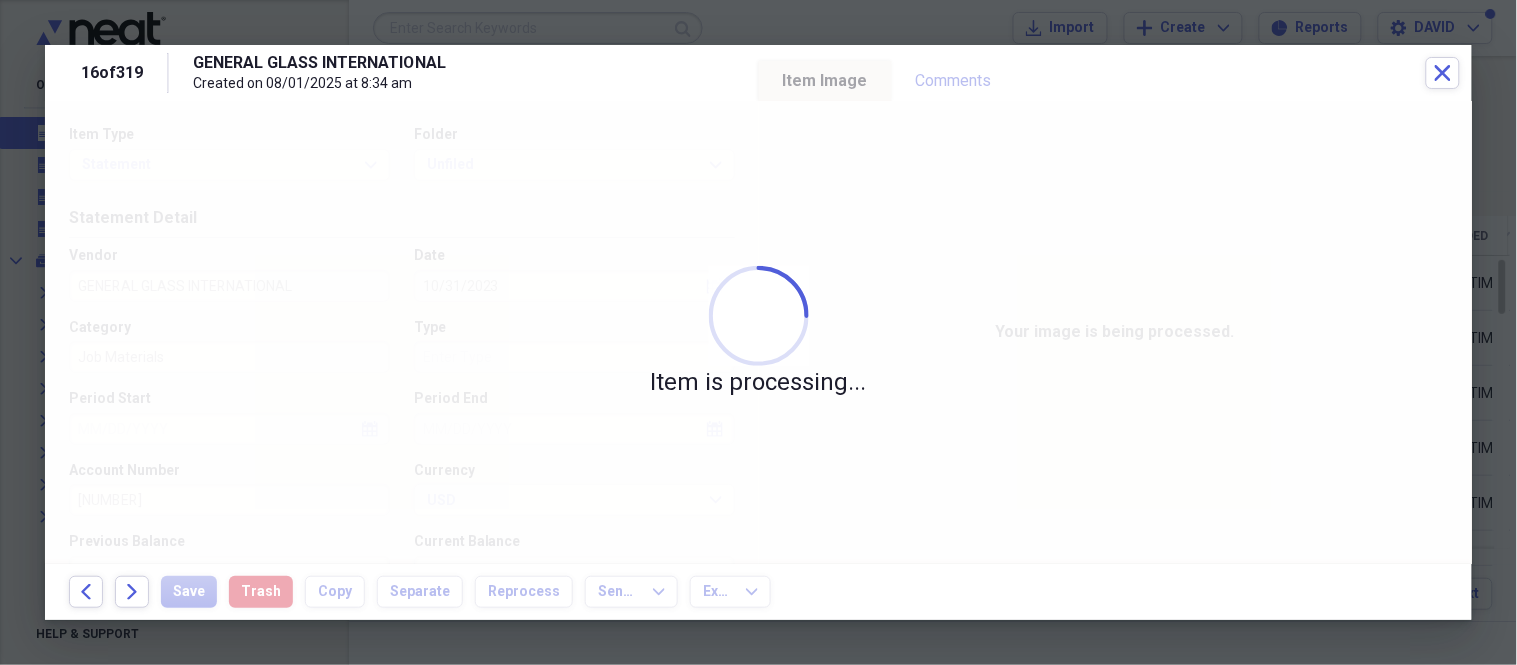 type on "[AMOUNT]" 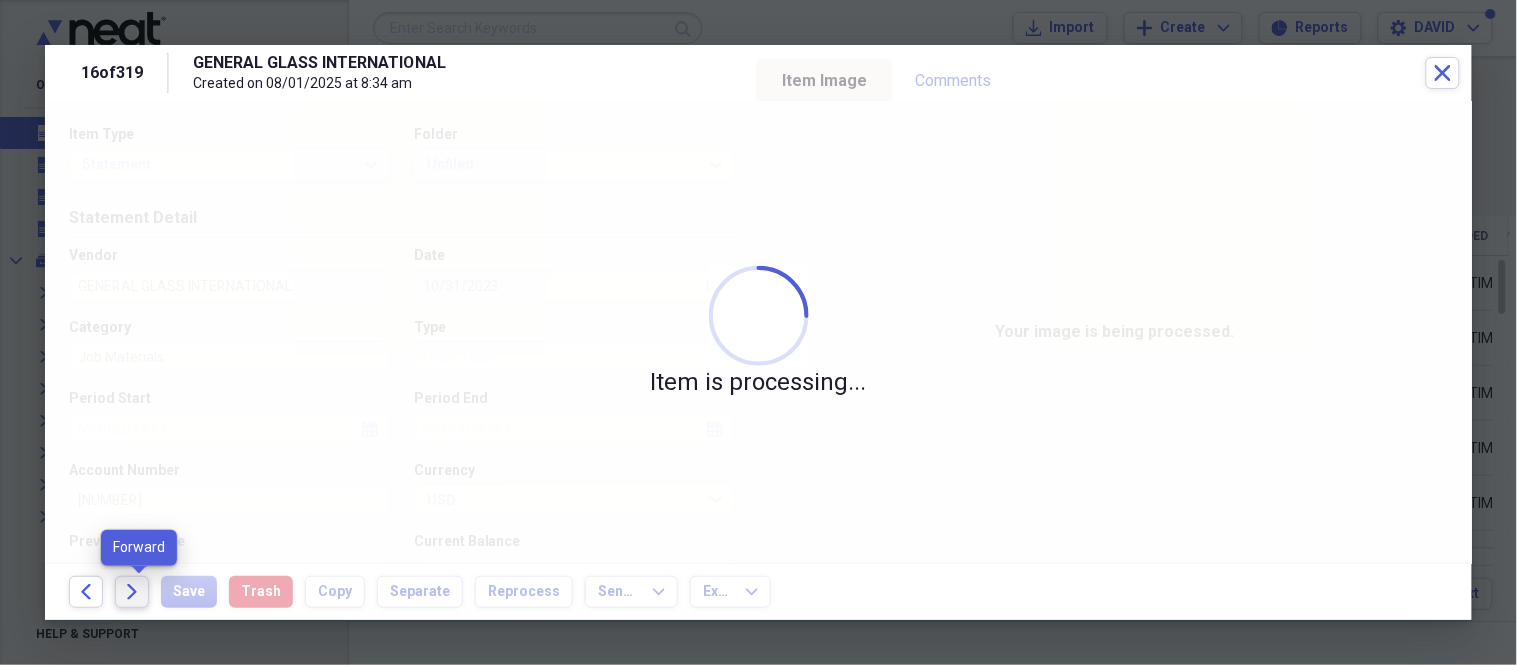 click on "Forward" at bounding box center [132, 592] 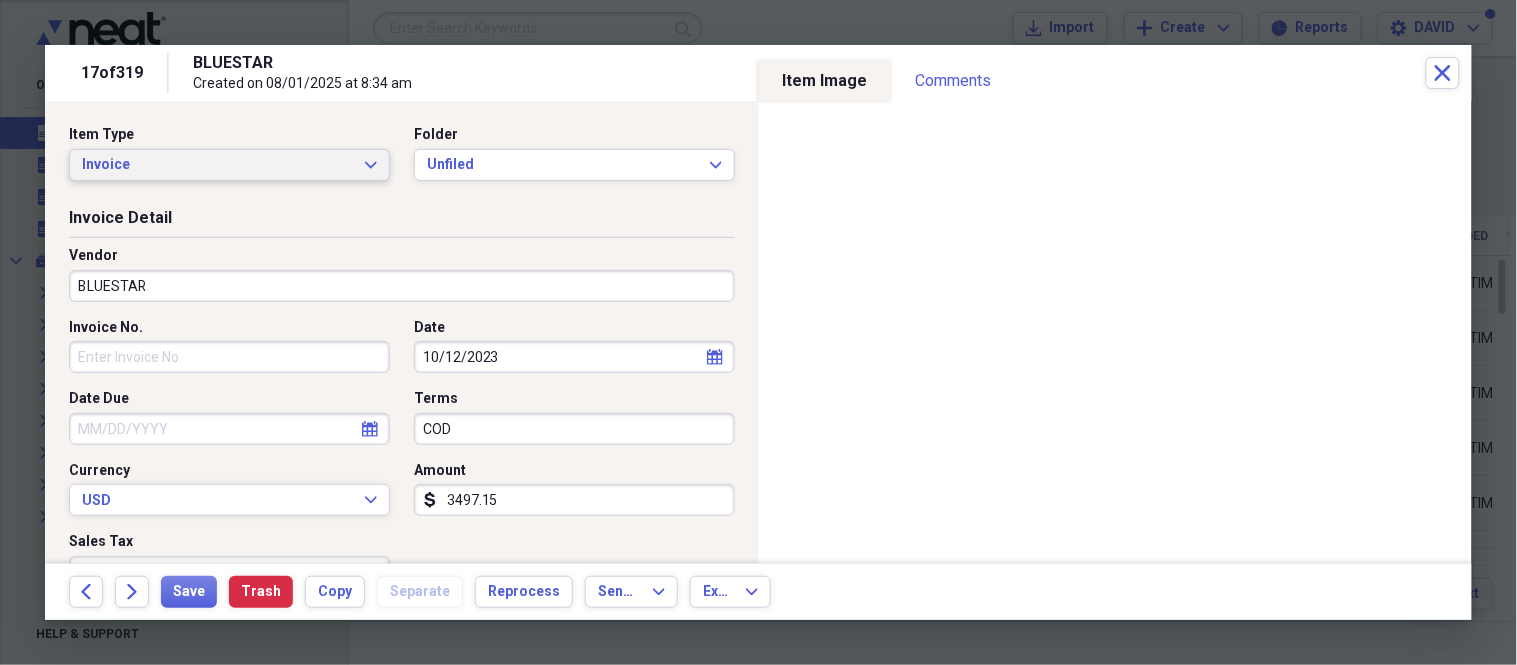 click on "Invoice Expand" at bounding box center [229, 165] 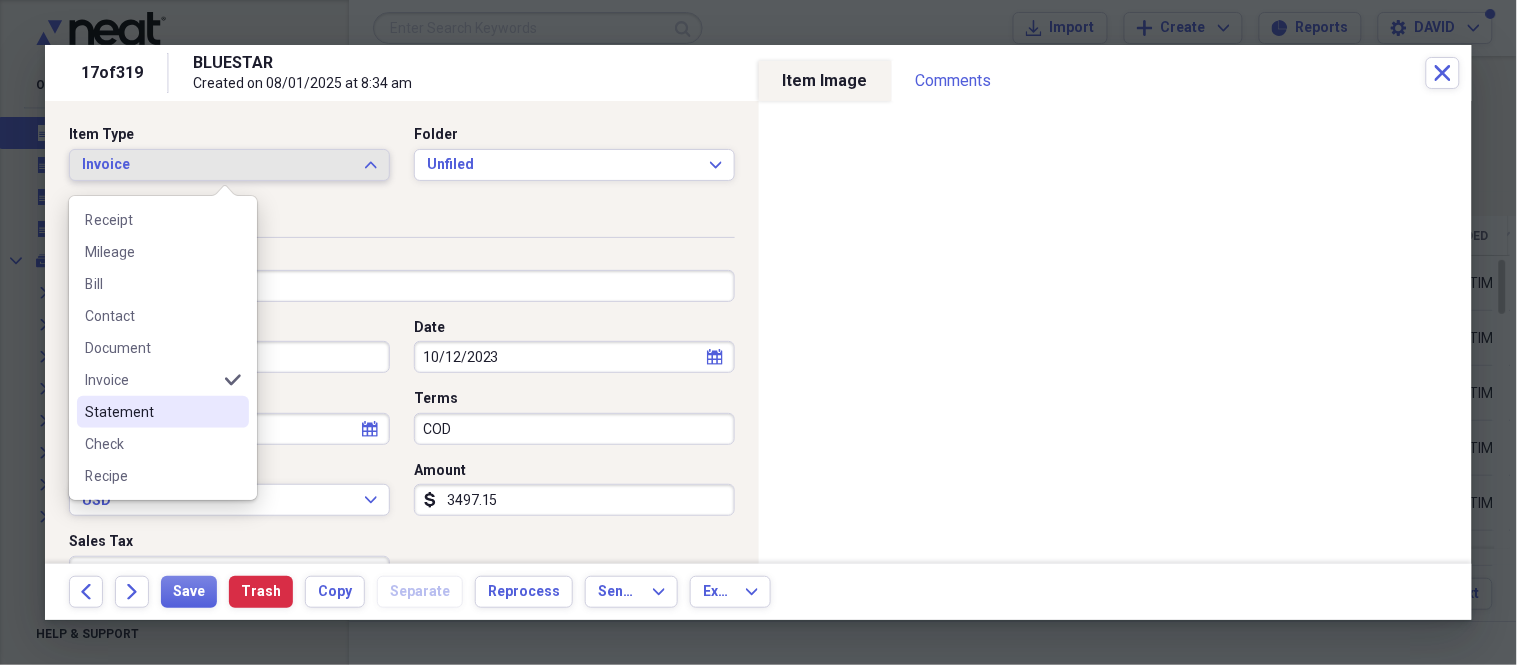 click on "Statement" at bounding box center (151, 412) 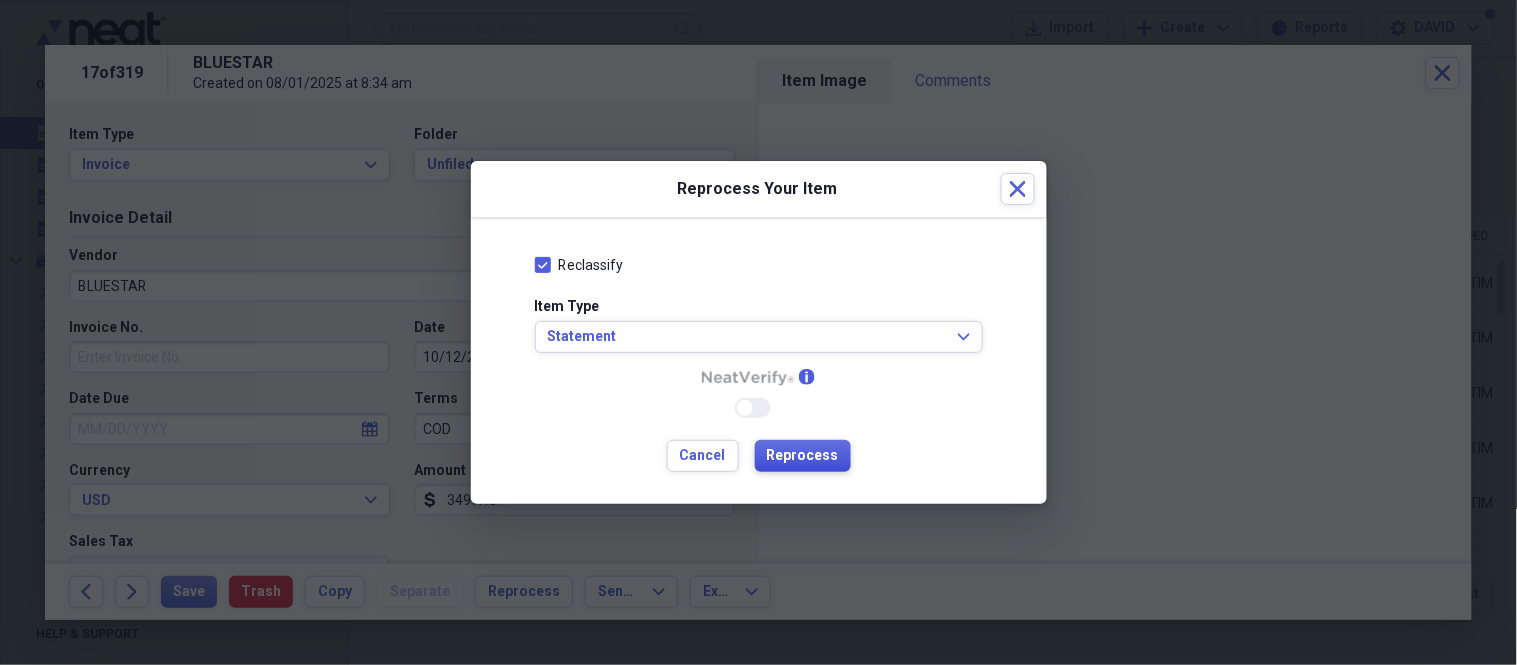 click on "Reprocess" at bounding box center [803, 456] 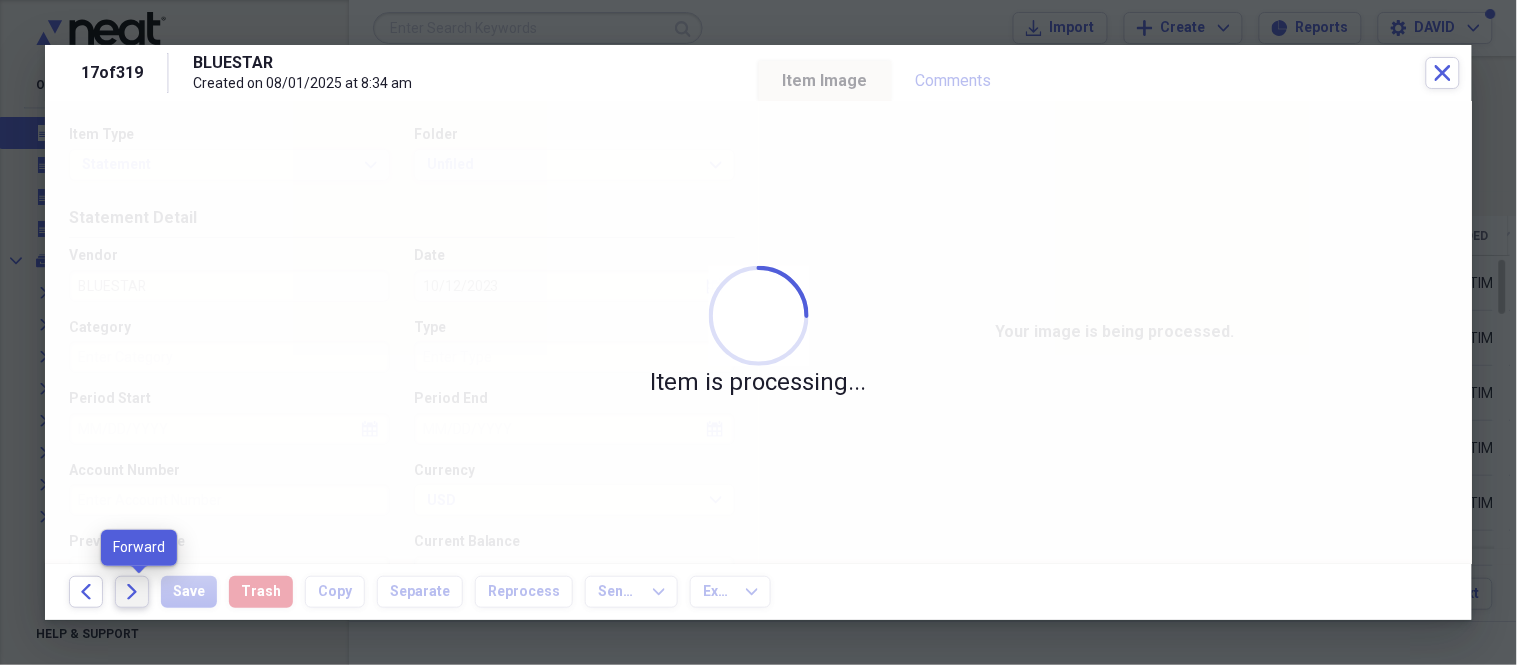 click on "Forward" at bounding box center (132, 592) 